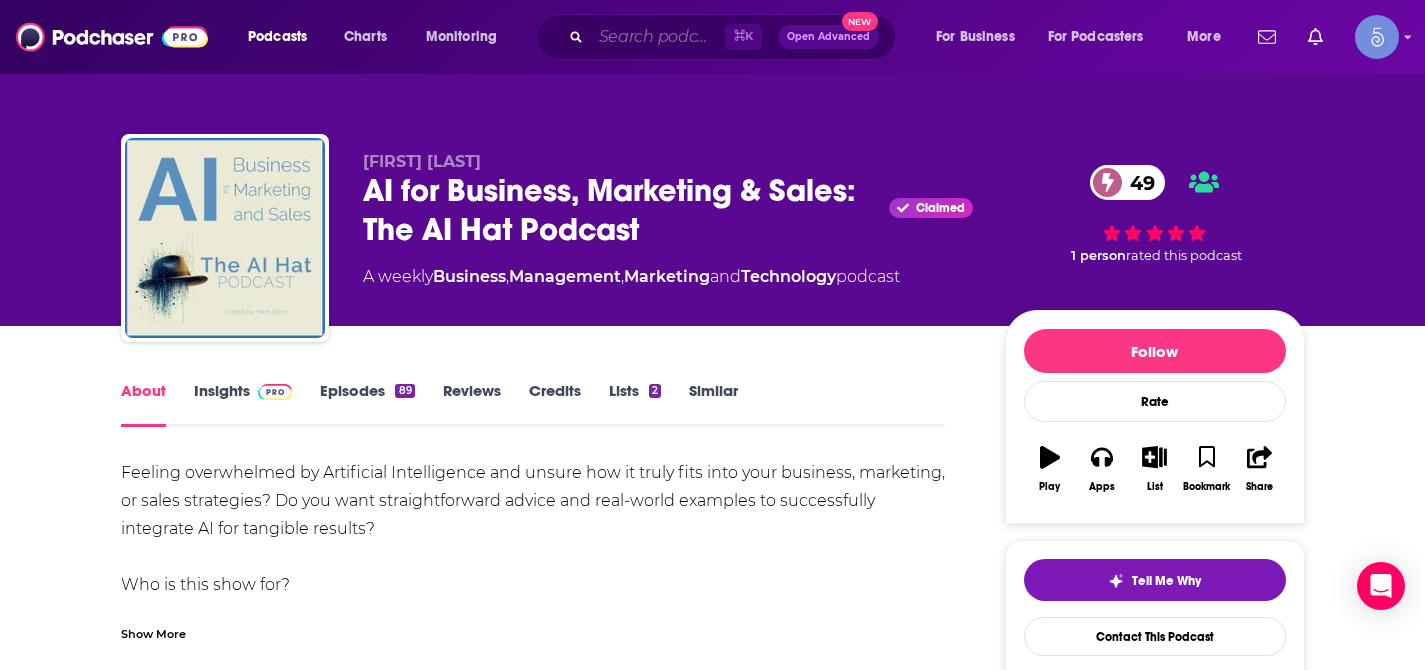click at bounding box center (658, 37) 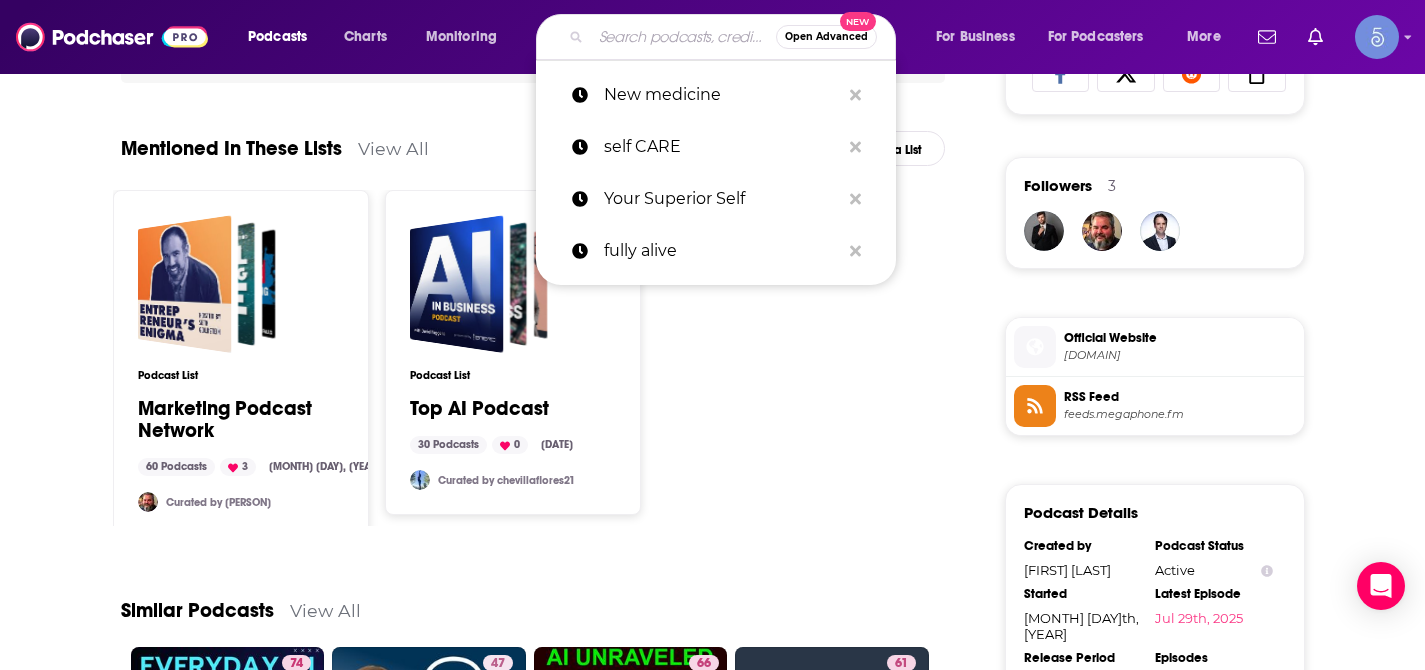 scroll, scrollTop: 1380, scrollLeft: 0, axis: vertical 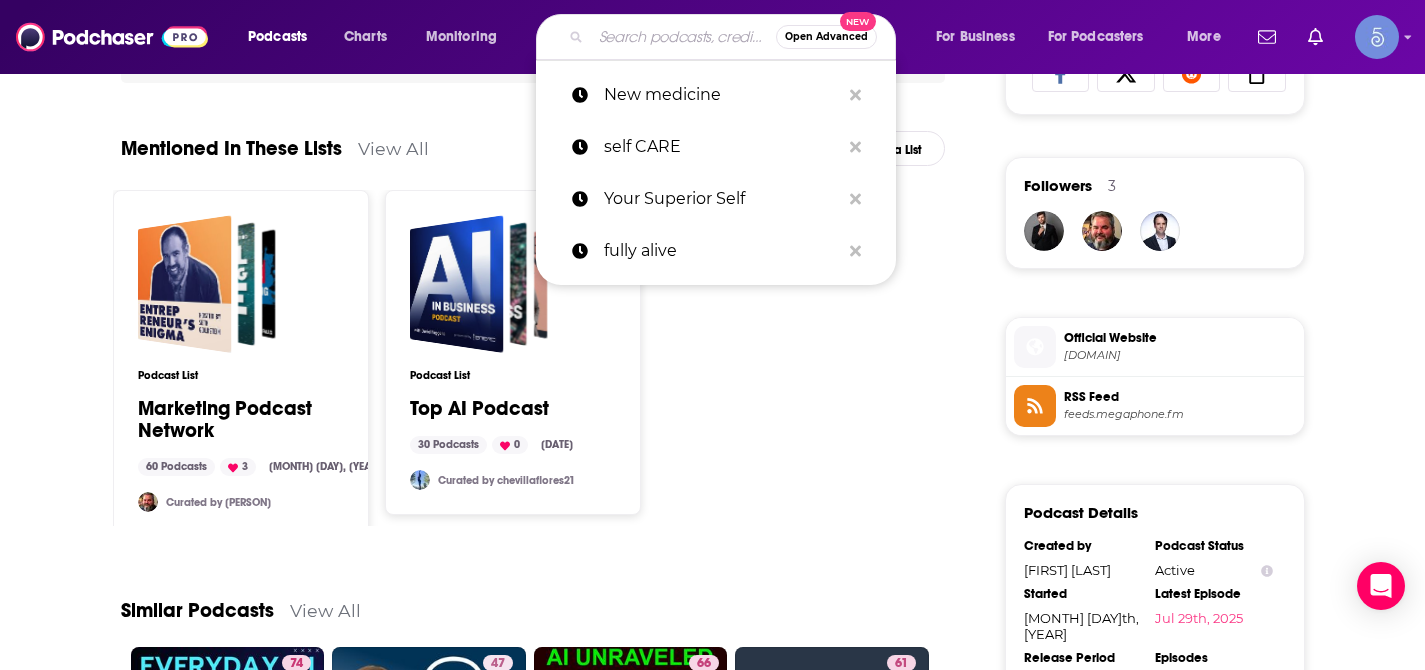 type on "Marketer of the Day with [PERSON_NAME]: Get Daily Insights from the Top Internet Marketers & Entrepreneurs Around the World" 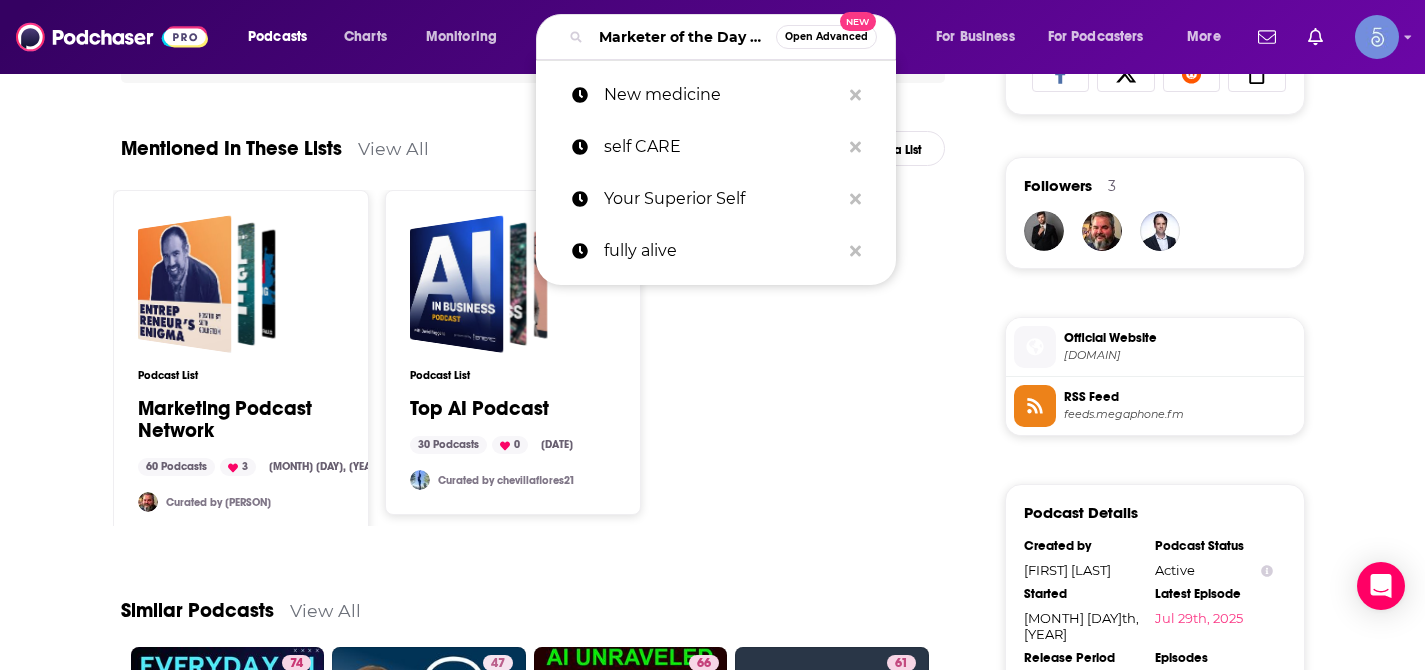 scroll, scrollTop: 0, scrollLeft: 795, axis: horizontal 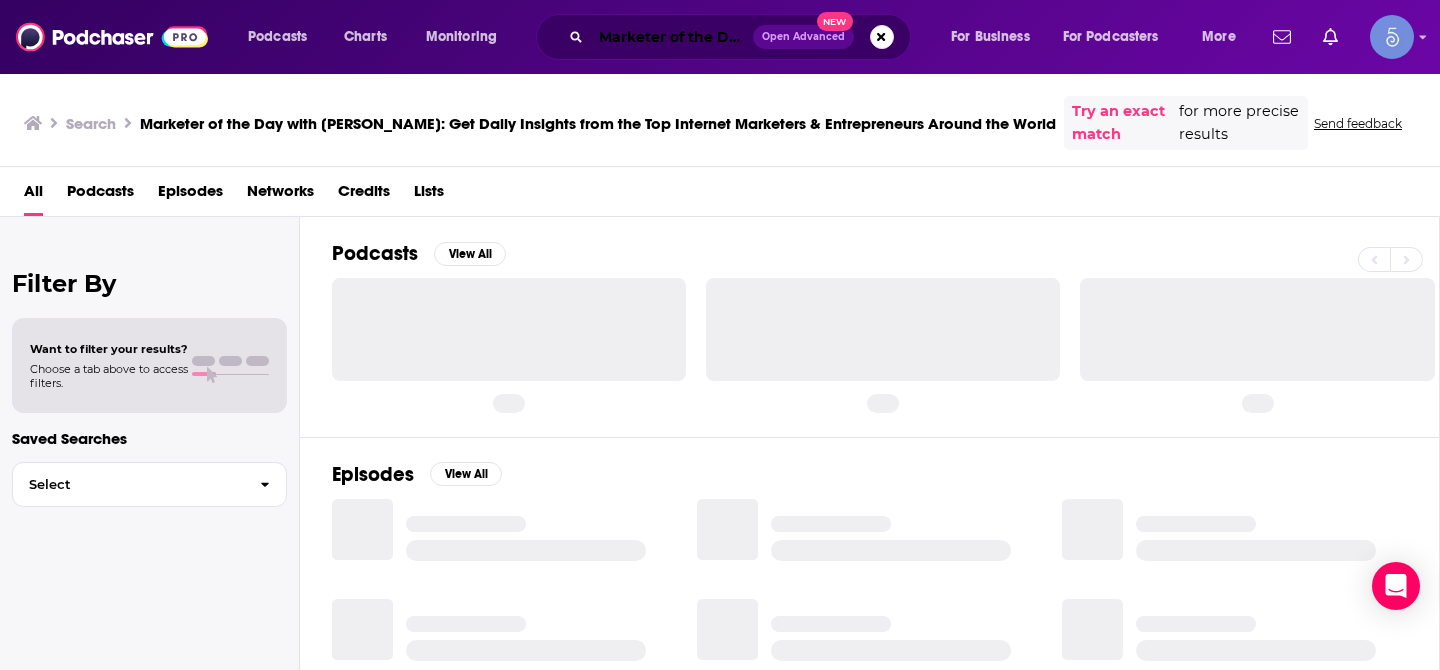 click on "Marketer of the Day with [PERSON_NAME]: Get Daily Insights from the Top Internet Marketers & Entrepreneurs Around the World" at bounding box center (672, 37) 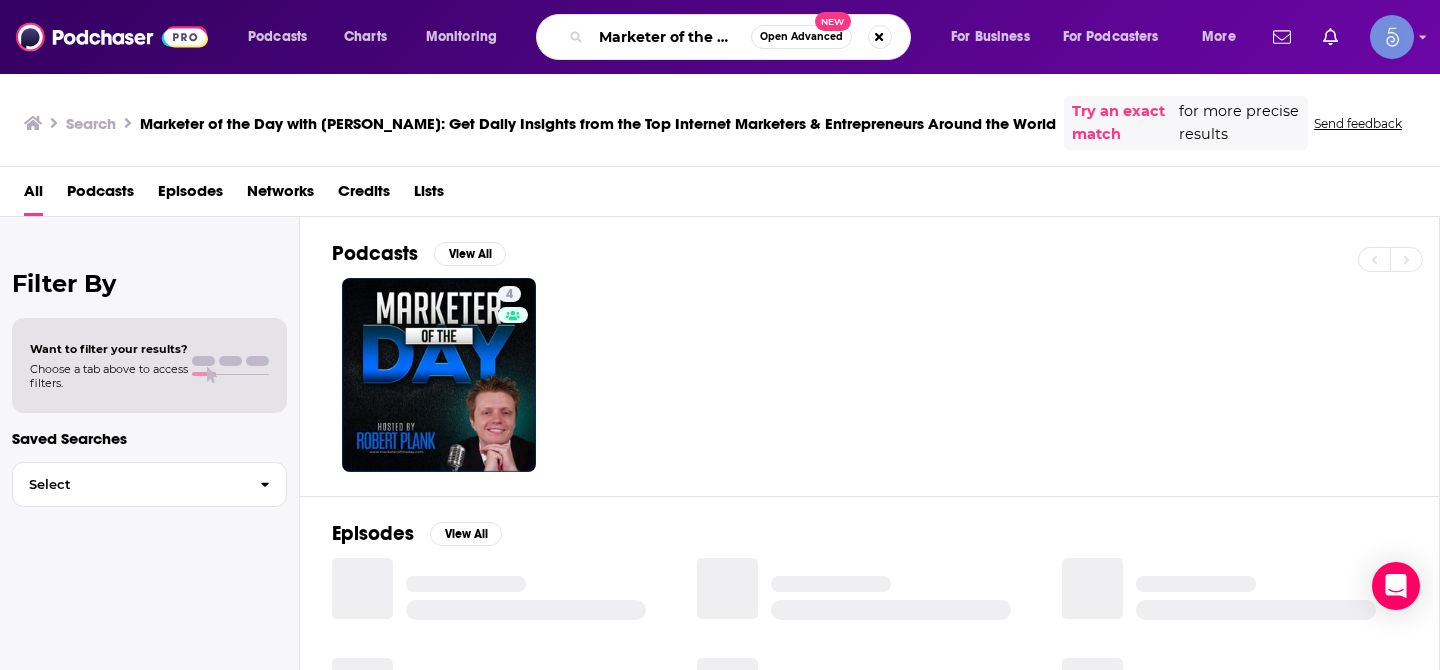 click on "Marketer of the Day with [PERSON_NAME]: Get Daily Insights from the Top Internet Marketers & Entrepreneurs Around the World" at bounding box center [671, 37] 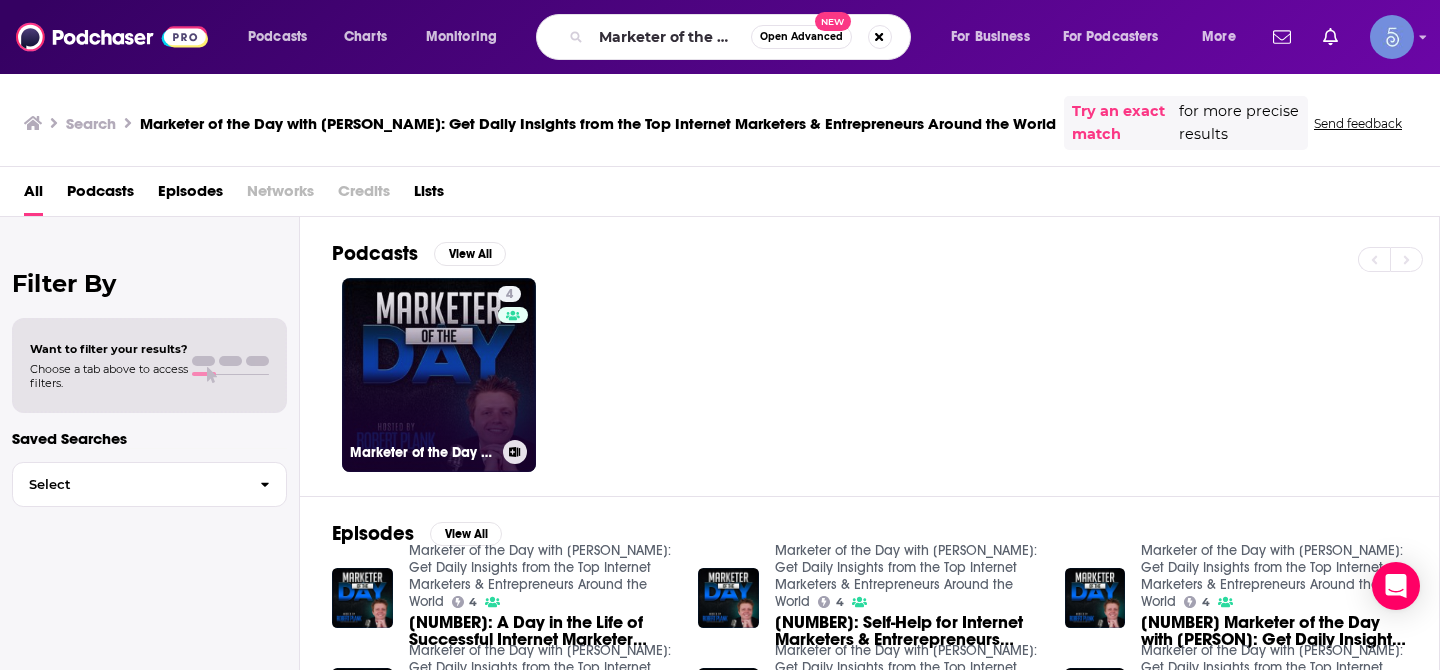 click on "[NUMBER] Marketer of the Day with [PERSON]: Get Daily Insights from the Top Internet Marketers & Entrepreneurs Around the World" at bounding box center (439, 375) 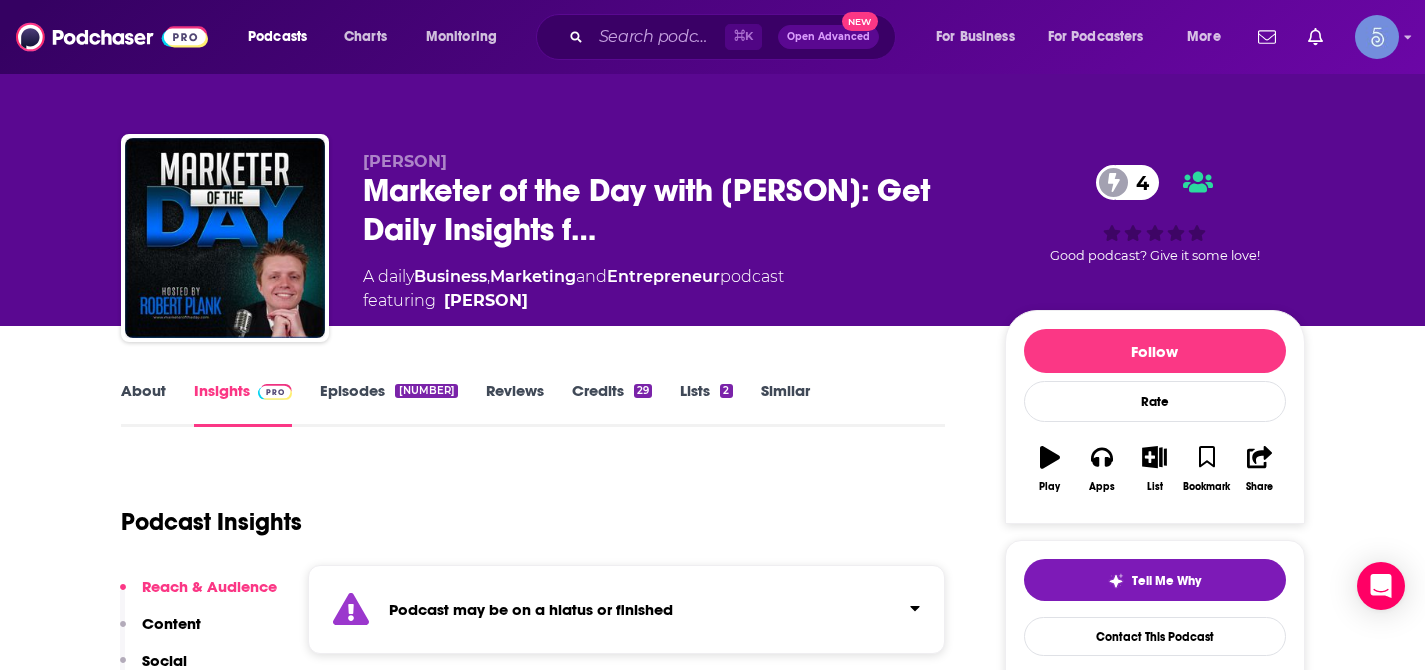 scroll, scrollTop: 100, scrollLeft: 0, axis: vertical 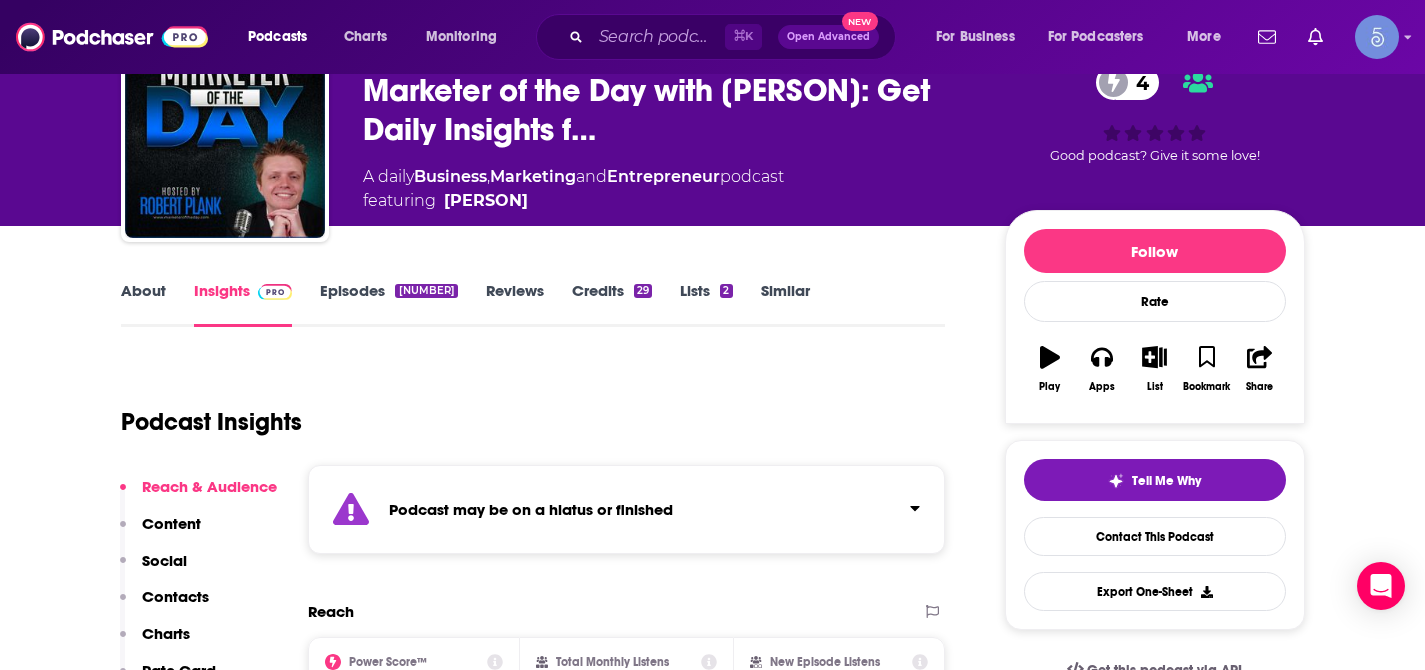 click on "Podcast may be on a hiatus or finished" at bounding box center (627, 509) 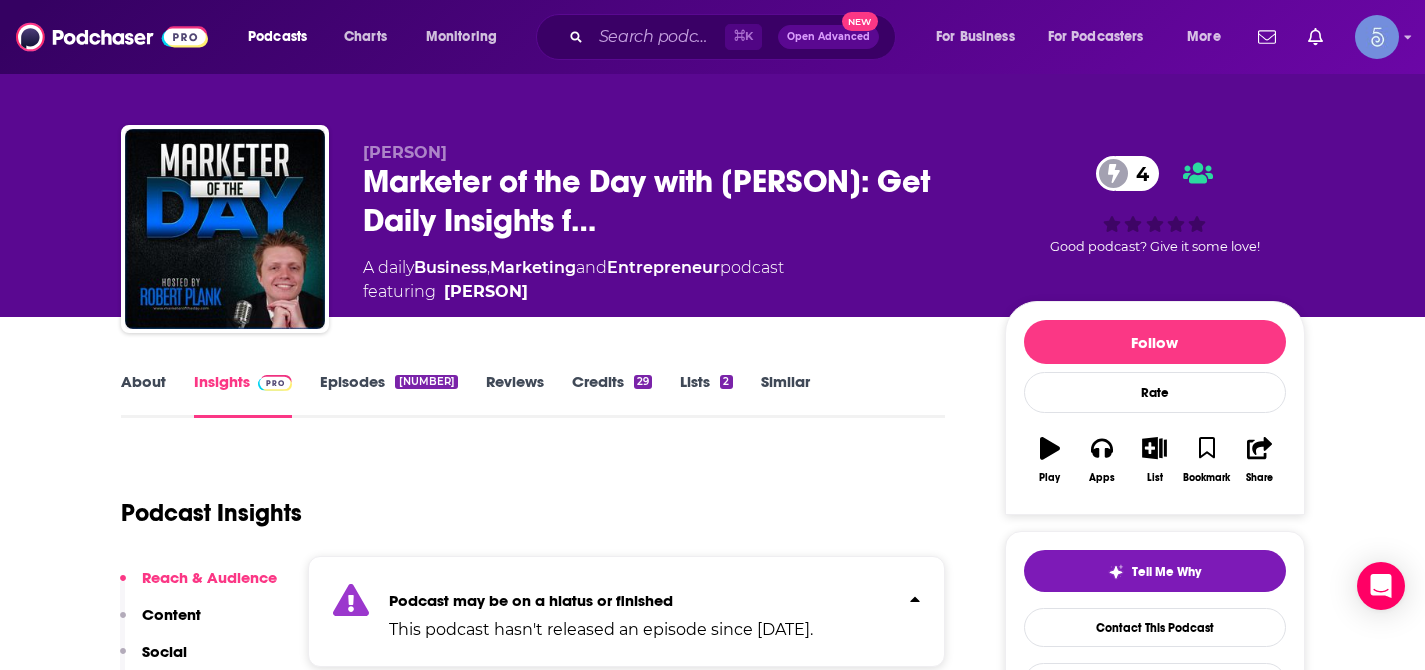 scroll, scrollTop: 0, scrollLeft: 0, axis: both 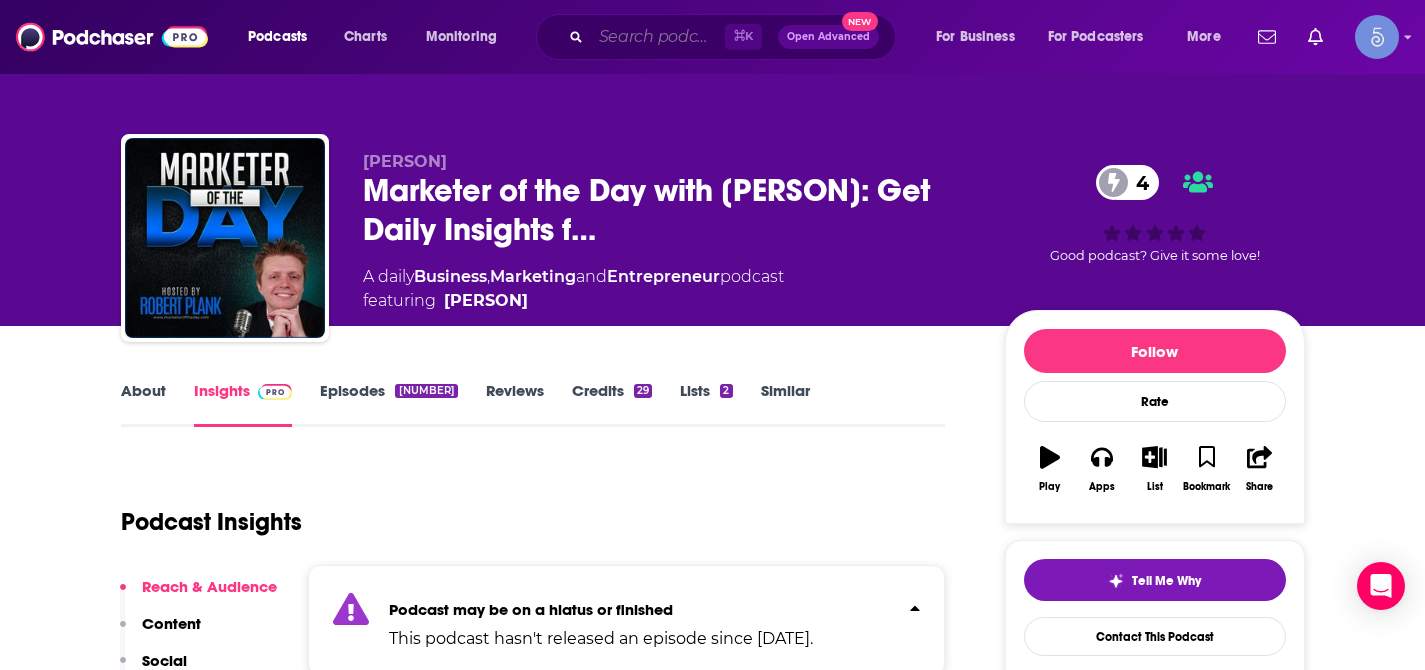 click at bounding box center [658, 37] 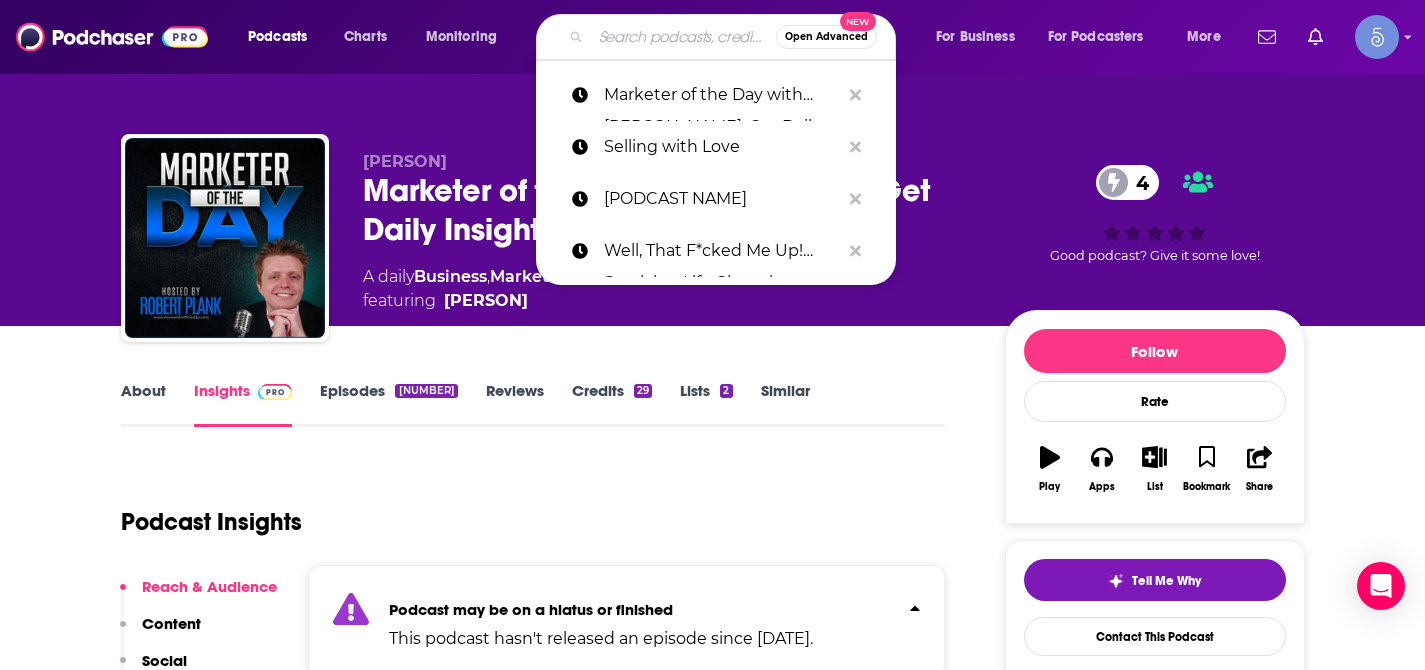 paste on "Your Brand Amplified©" 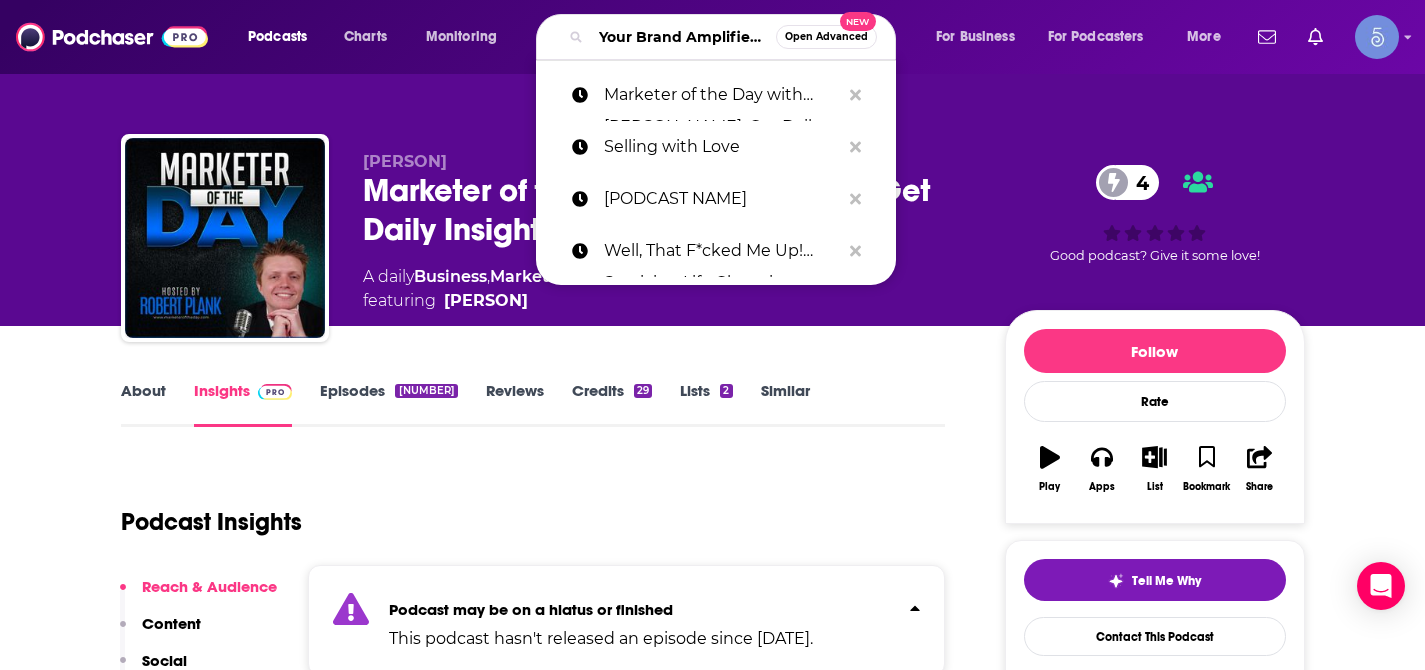 scroll, scrollTop: 0, scrollLeft: 43, axis: horizontal 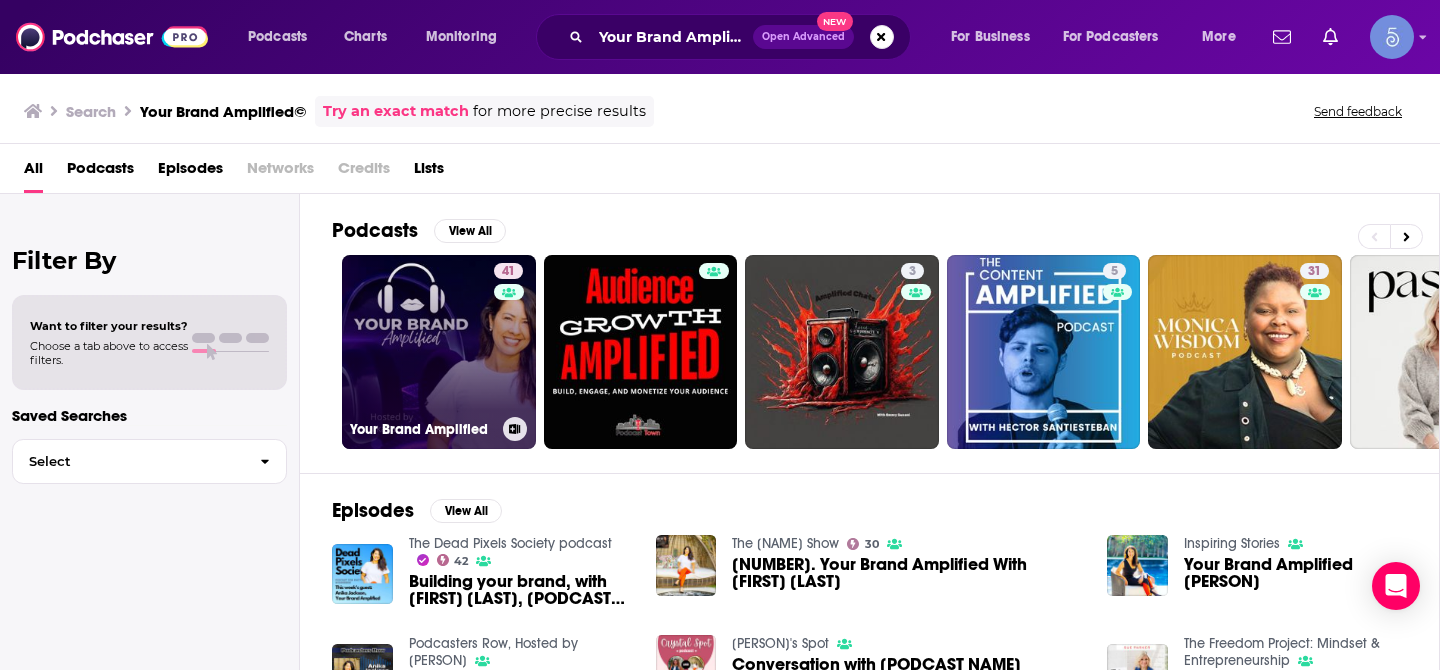 click on "[NUMBER] Your Brand Amplified" at bounding box center [439, 352] 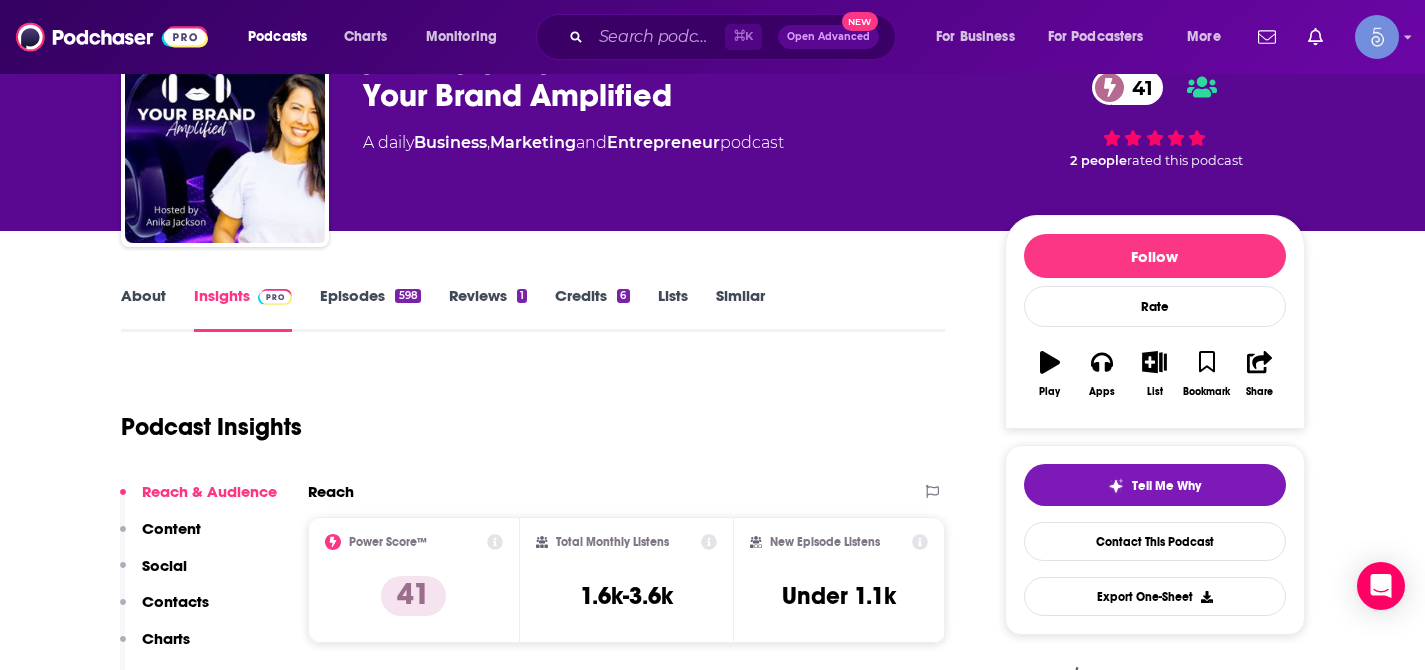 scroll, scrollTop: 0, scrollLeft: 0, axis: both 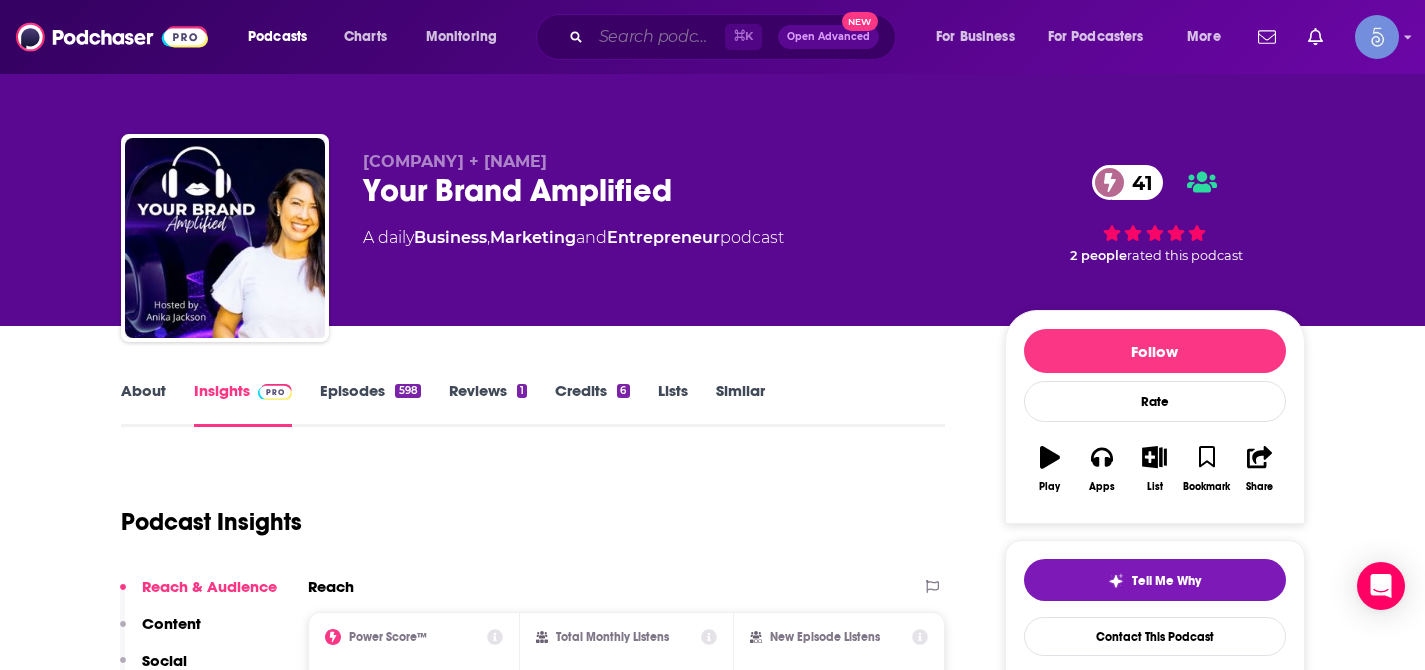 click at bounding box center (658, 37) 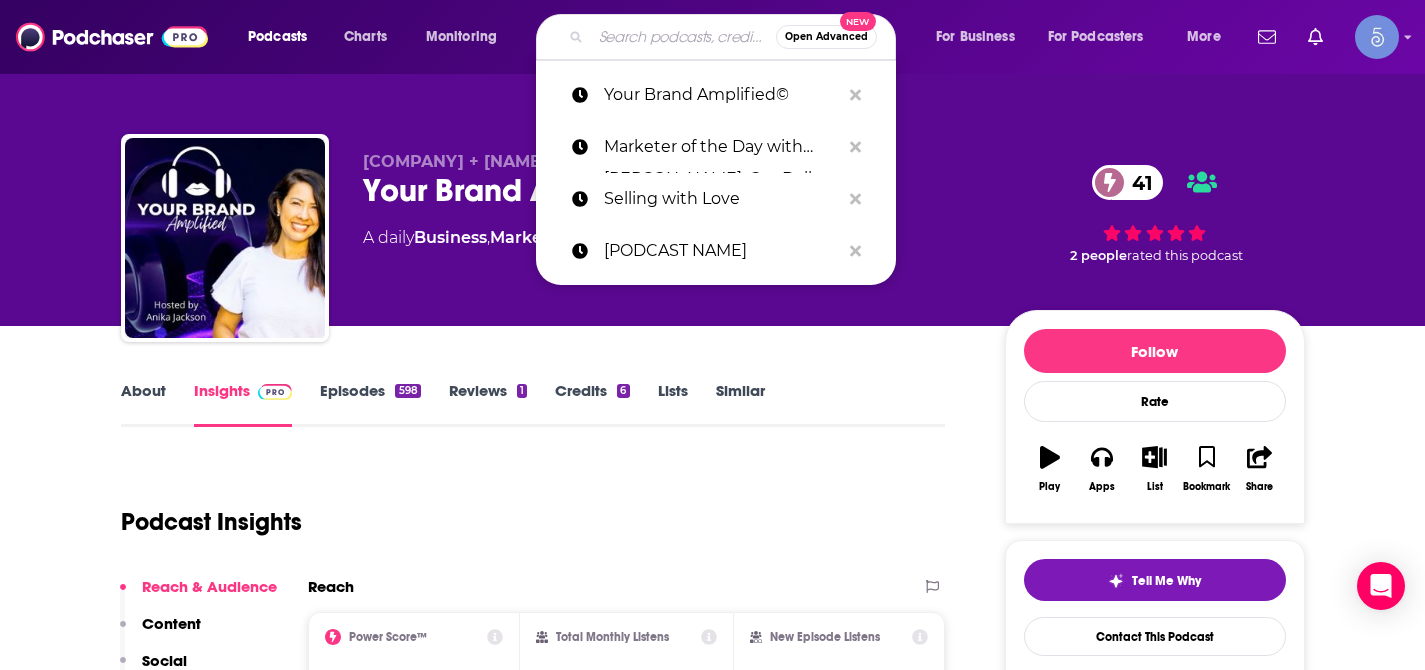 paste on "The Knowledge with [PERSON_NAME]" 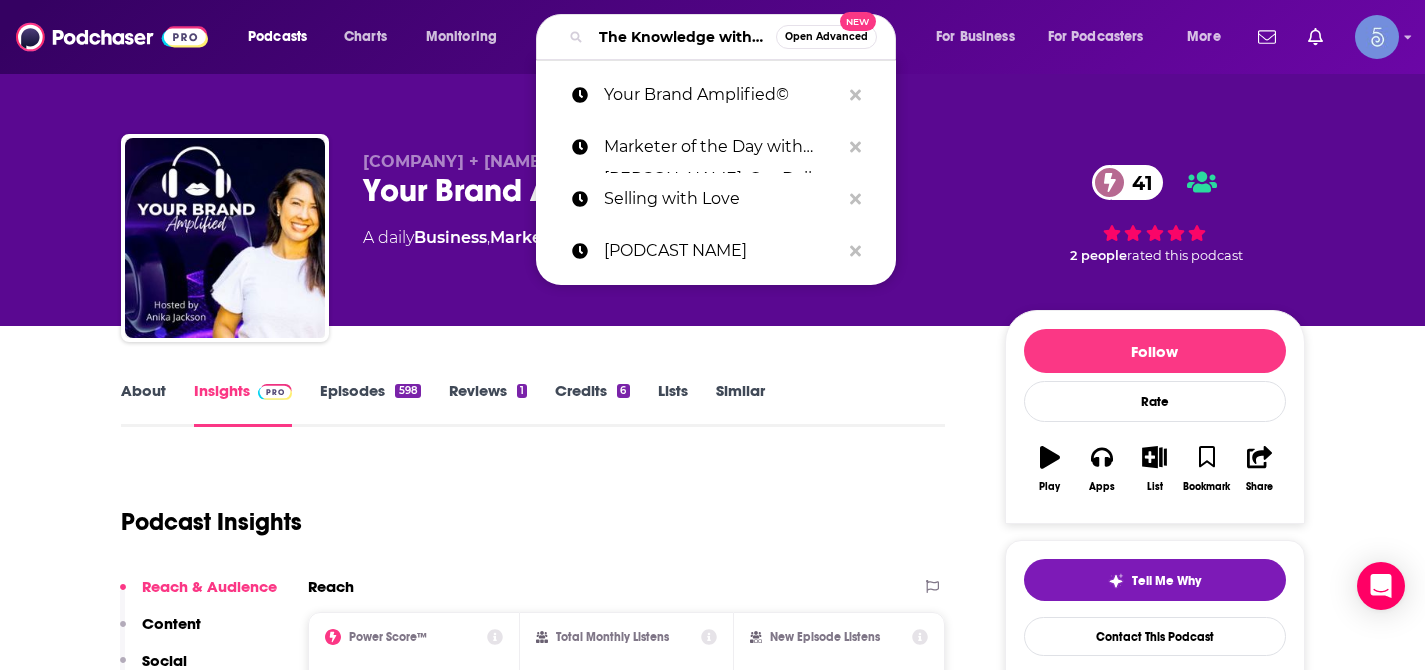 scroll, scrollTop: 0, scrollLeft: 124, axis: horizontal 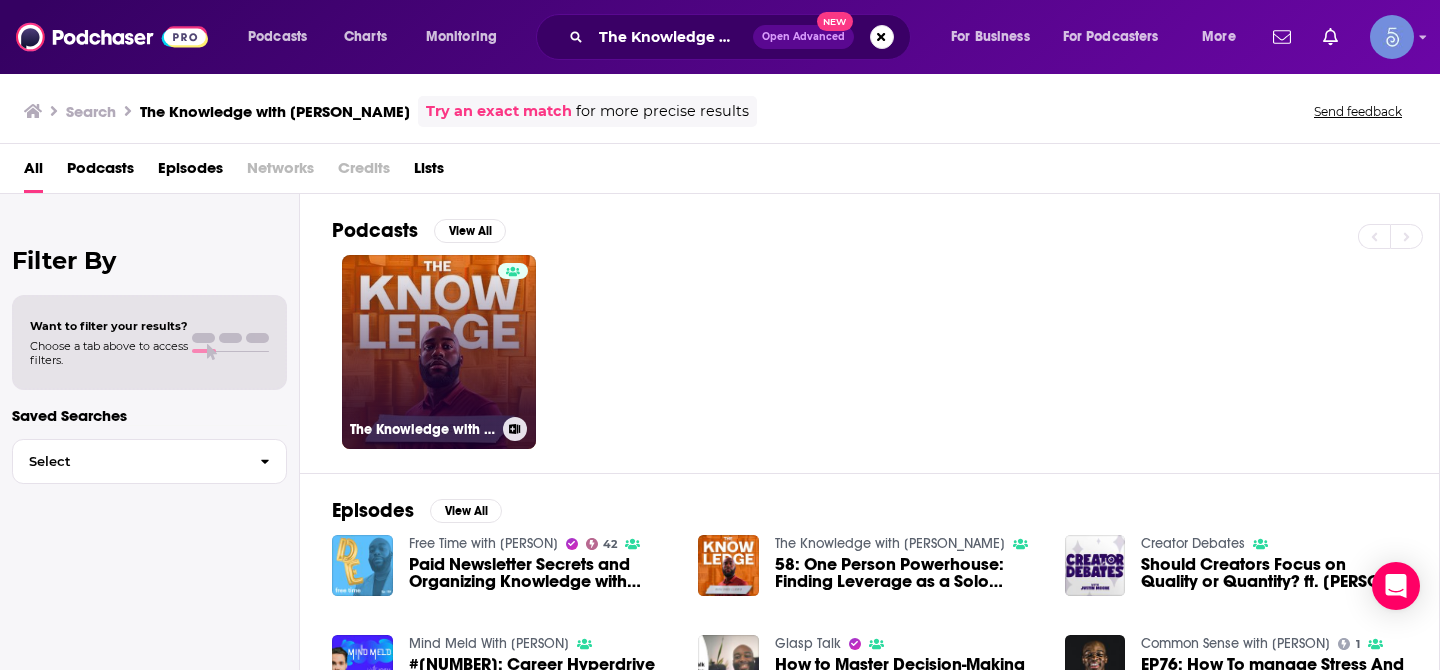 click on "The Knowledge with [PERSON_NAME]" at bounding box center (439, 352) 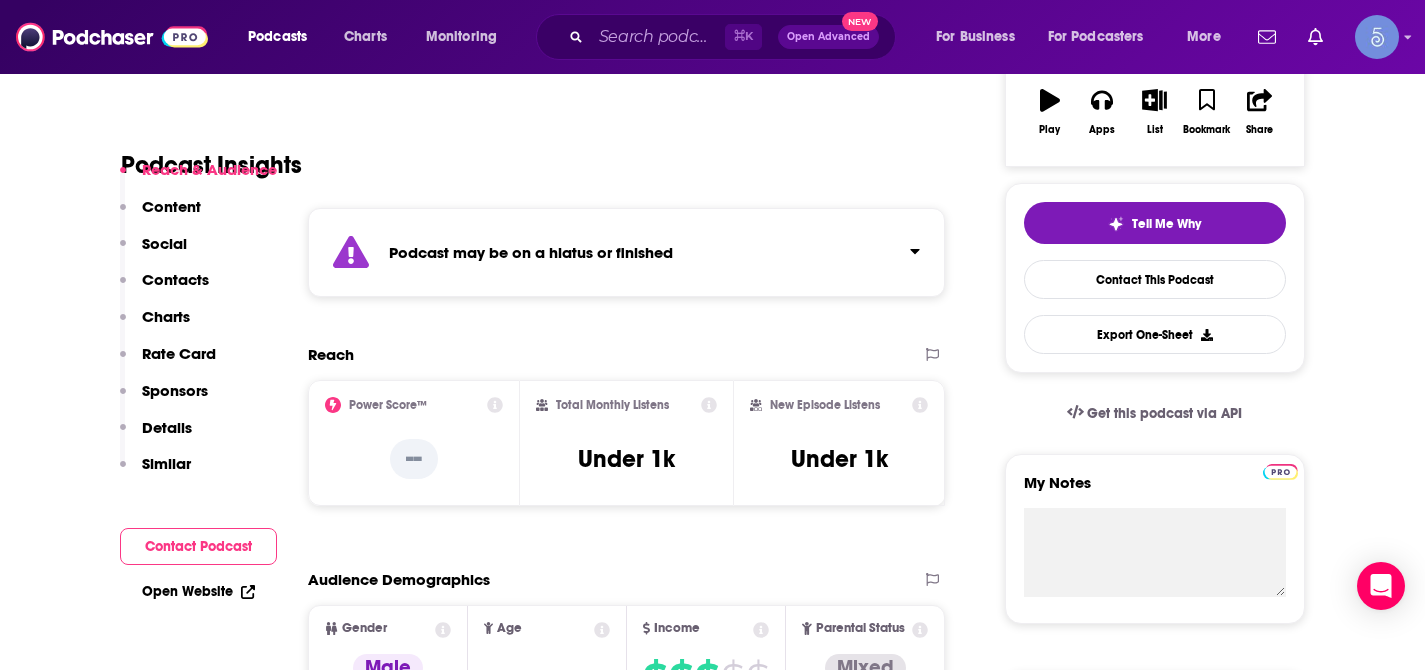 scroll, scrollTop: 395, scrollLeft: 0, axis: vertical 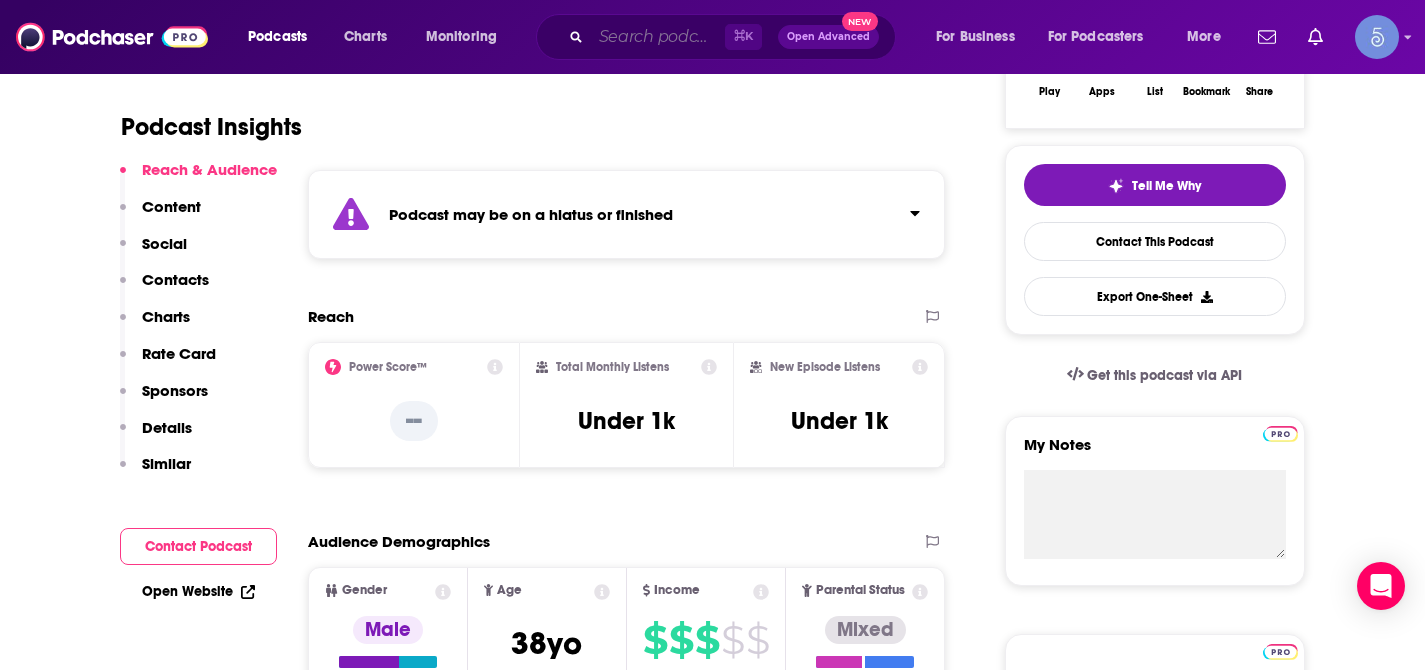 click at bounding box center [658, 37] 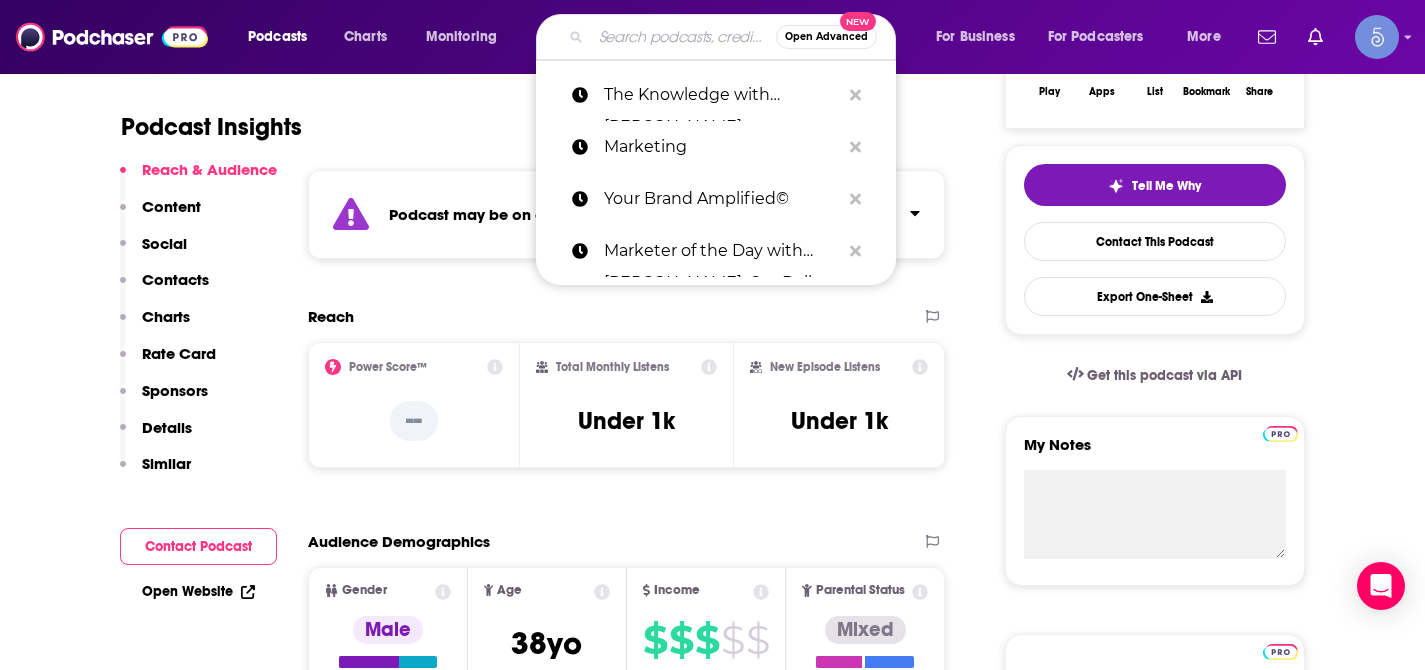 paste on "Always on the GROW with [PERSON]" 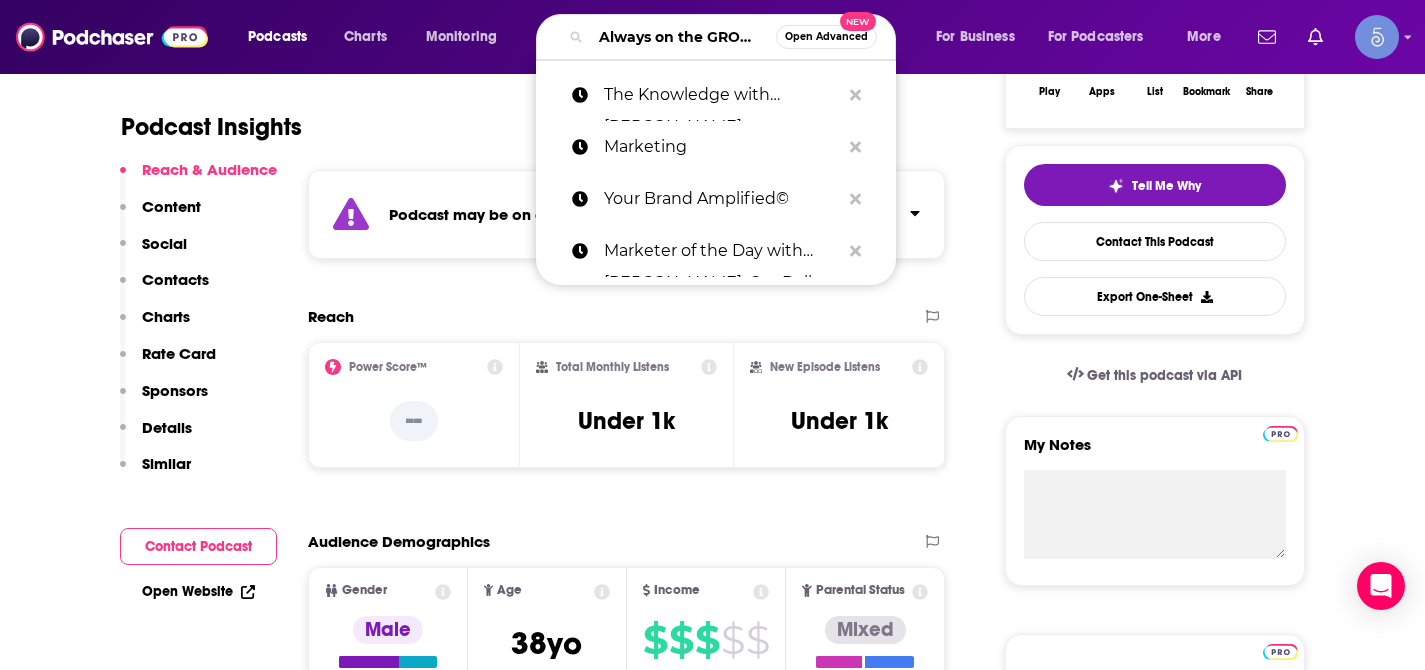scroll, scrollTop: 0, scrollLeft: 174, axis: horizontal 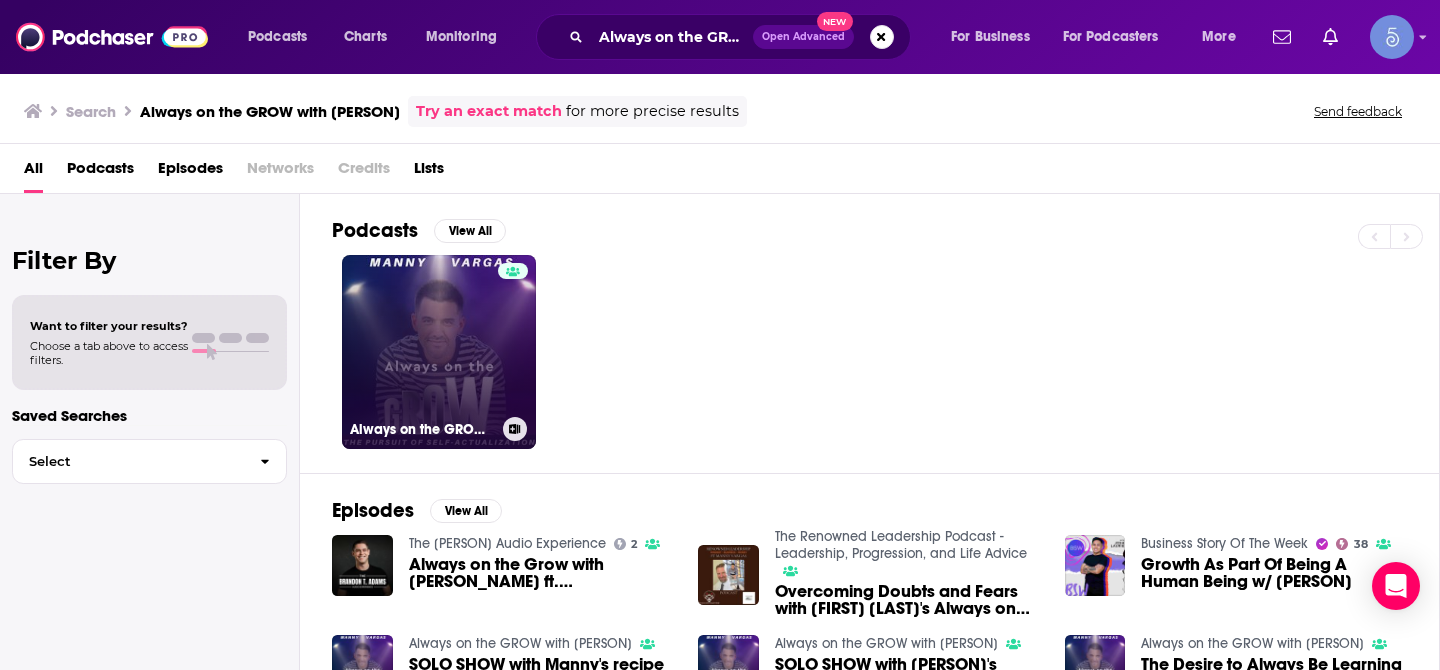 click at bounding box center (513, 340) 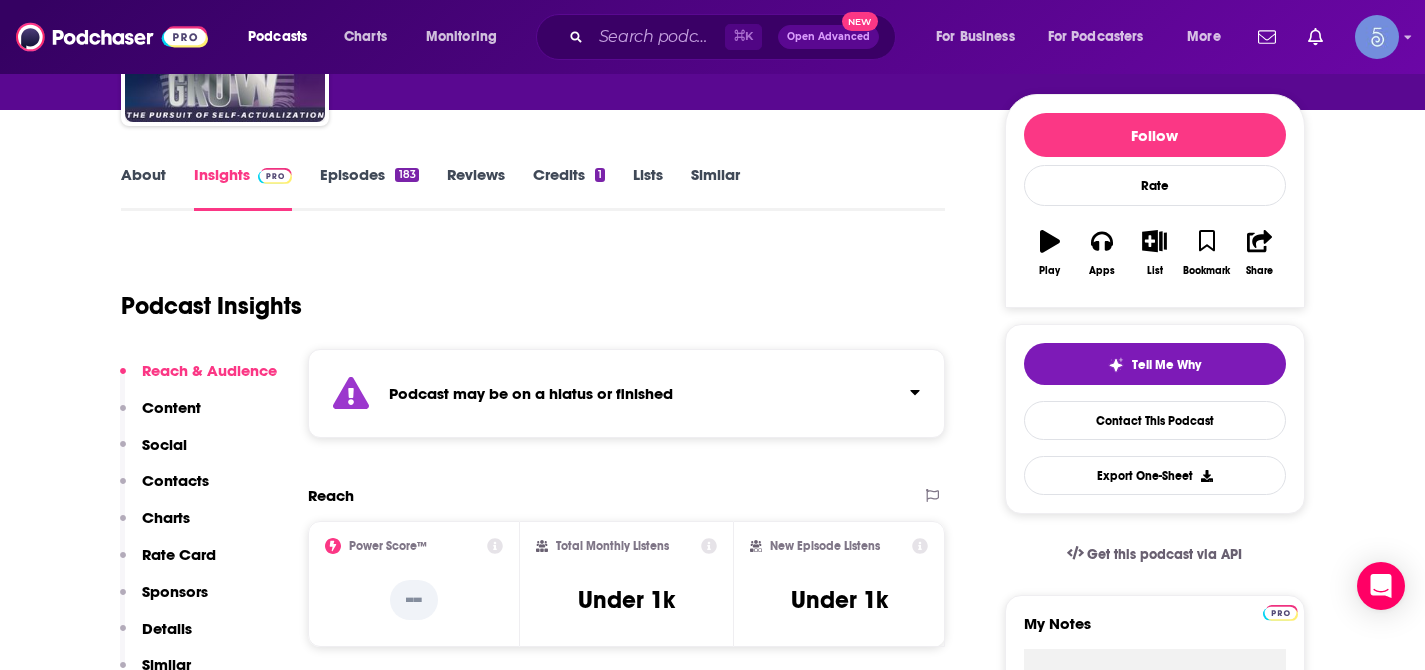 scroll, scrollTop: 246, scrollLeft: 0, axis: vertical 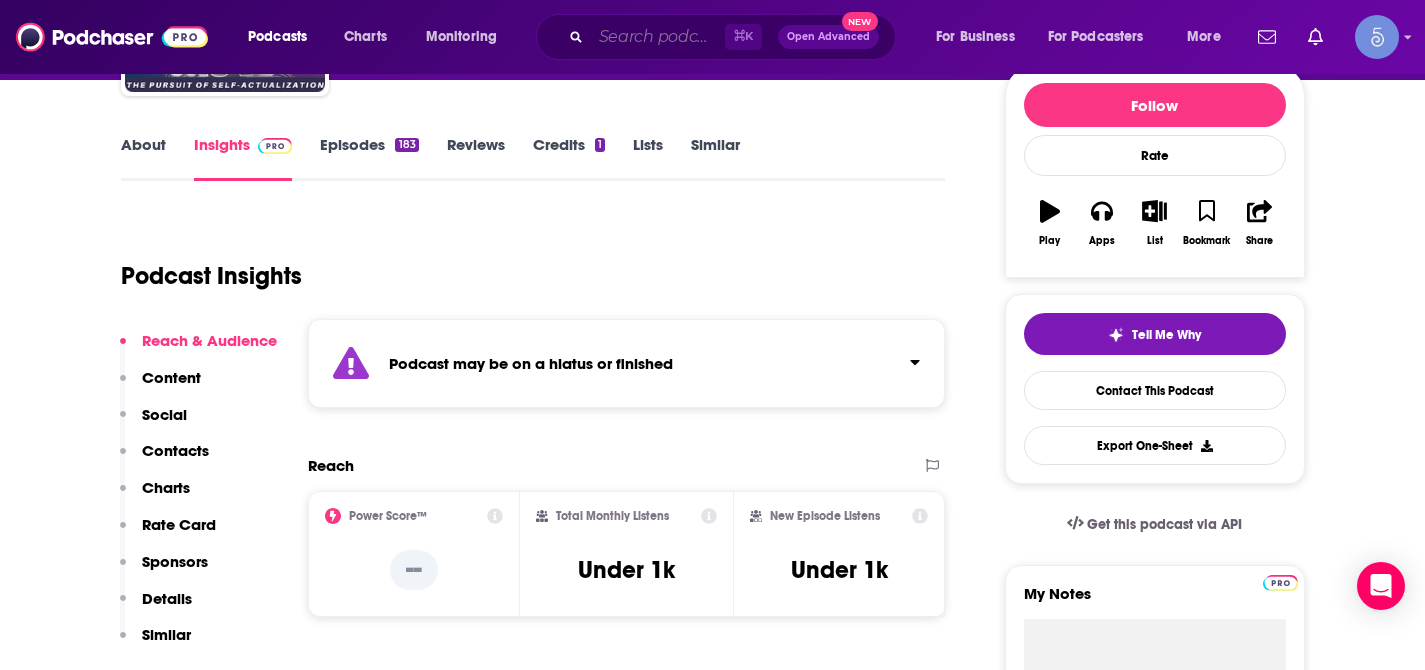 click at bounding box center [658, 37] 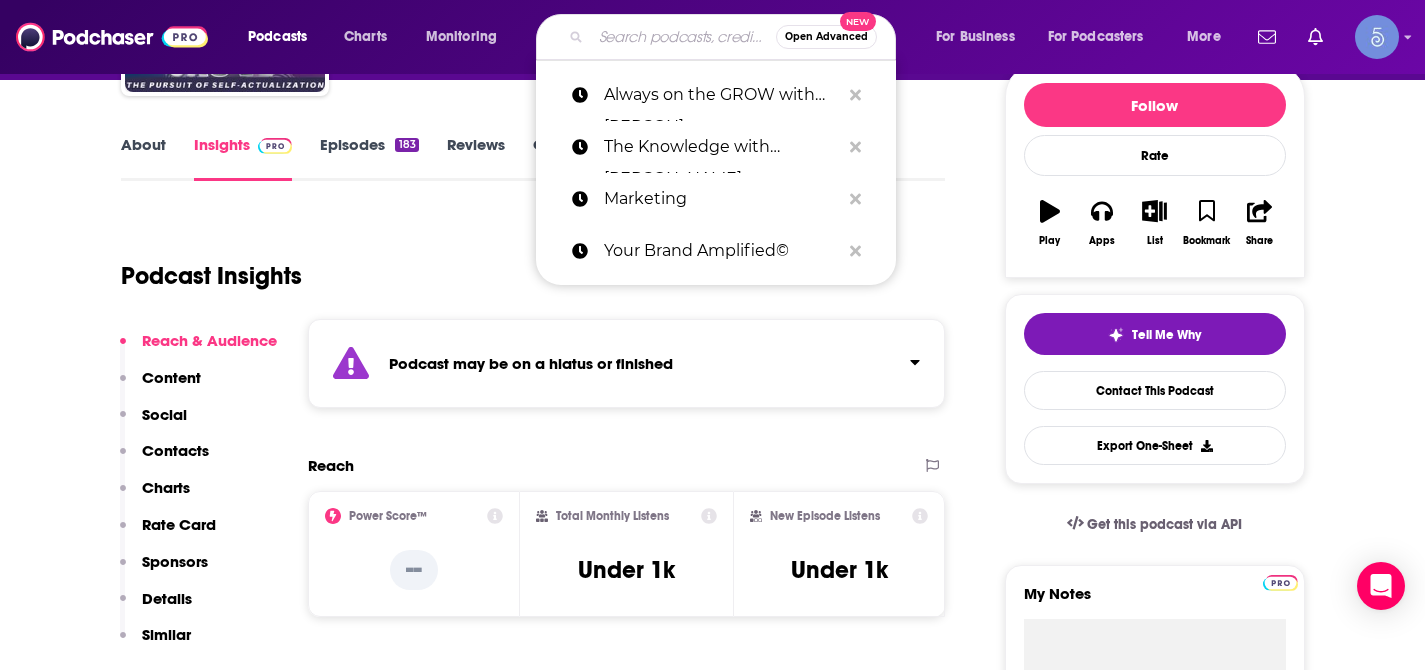 paste on "Business Success Breakthroughs" 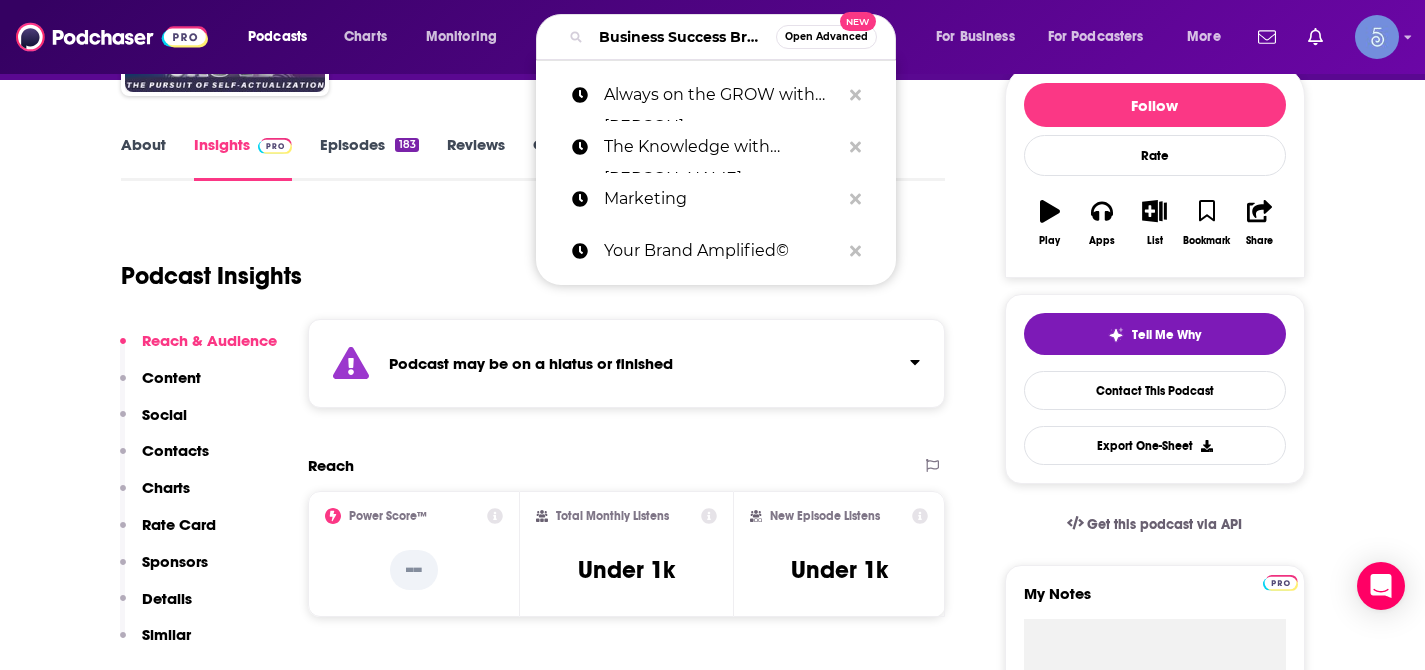 scroll, scrollTop: 0, scrollLeft: 115, axis: horizontal 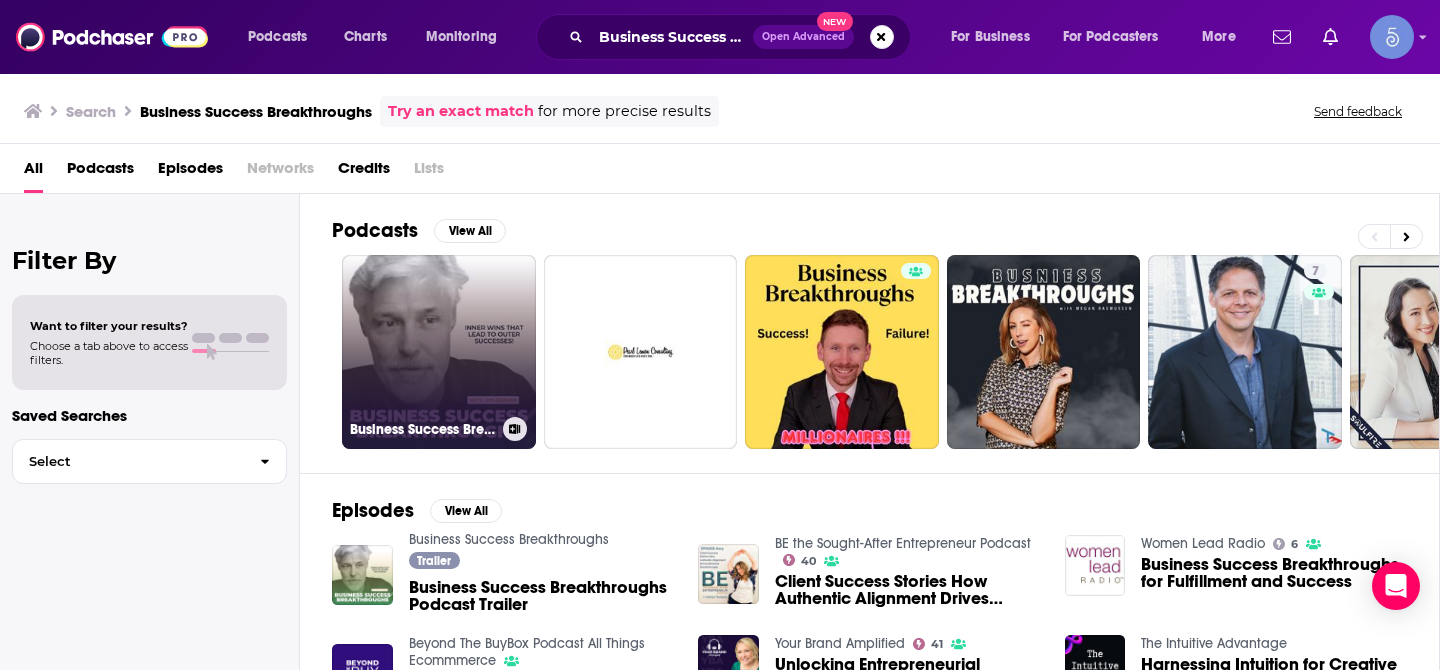 click on "Business Success Breakthroughs" at bounding box center (439, 352) 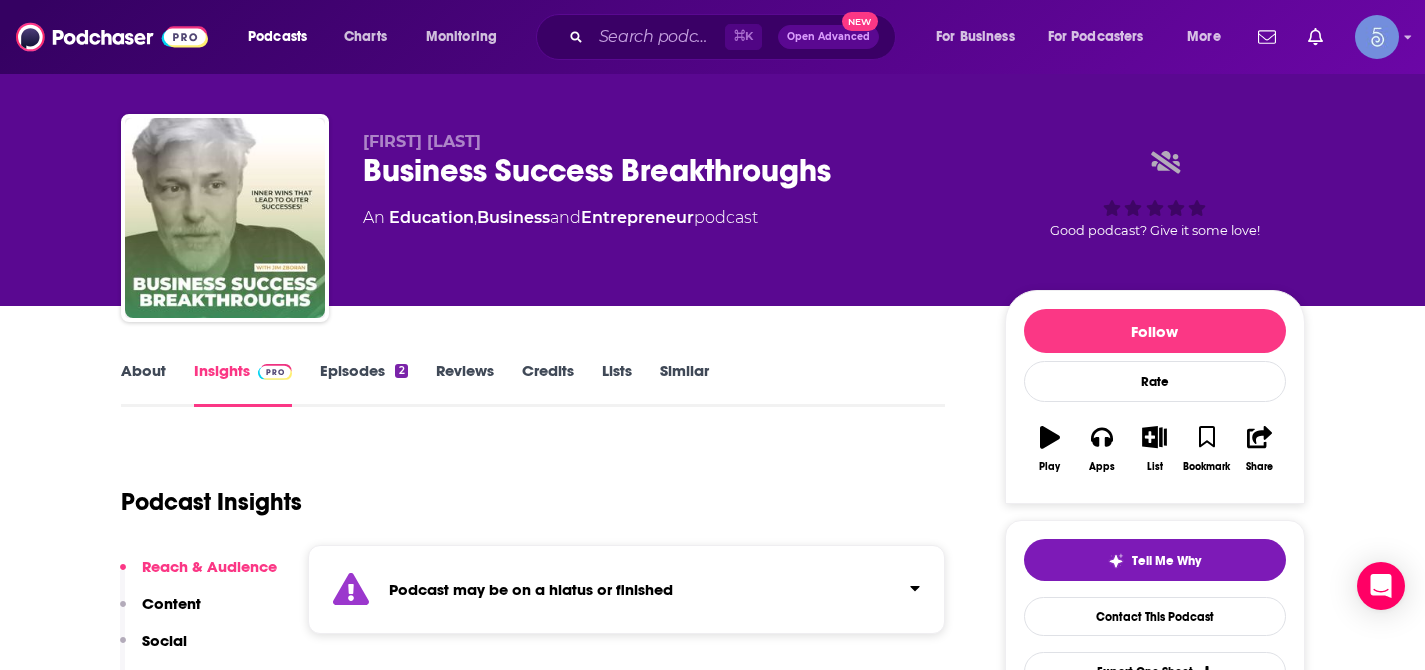 scroll, scrollTop: 23, scrollLeft: 0, axis: vertical 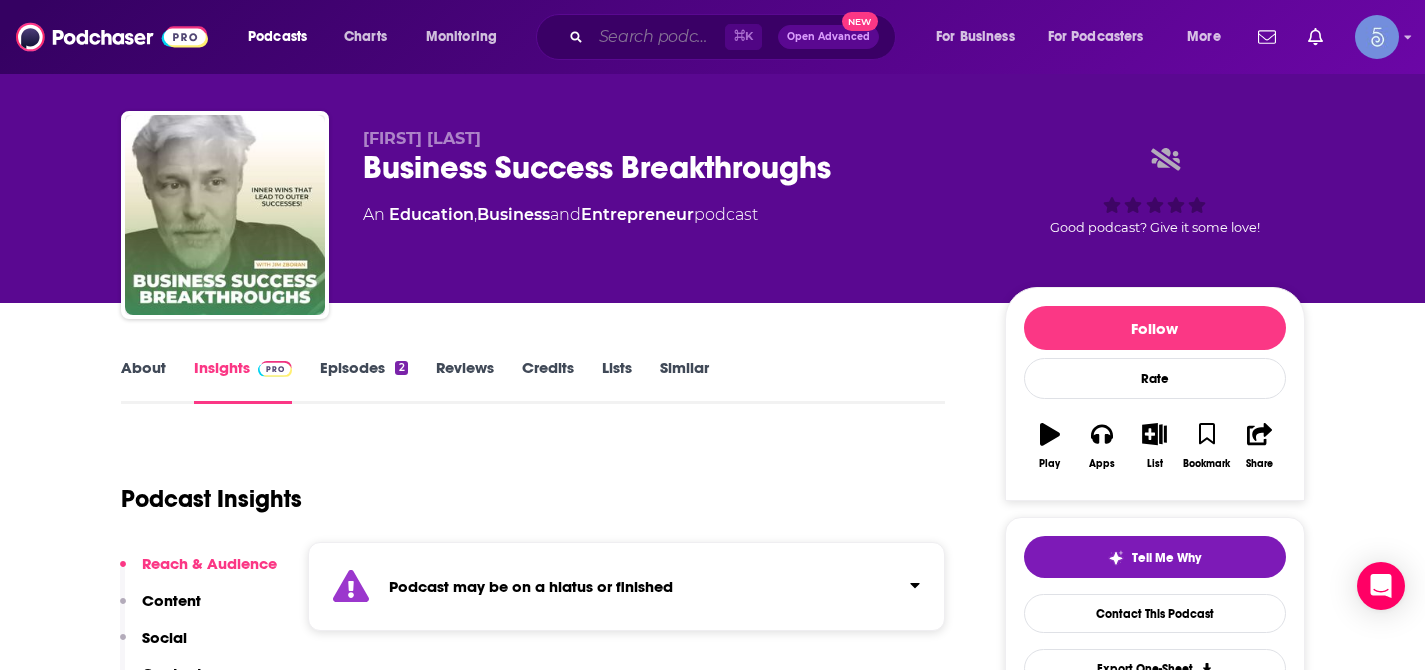 click at bounding box center (658, 37) 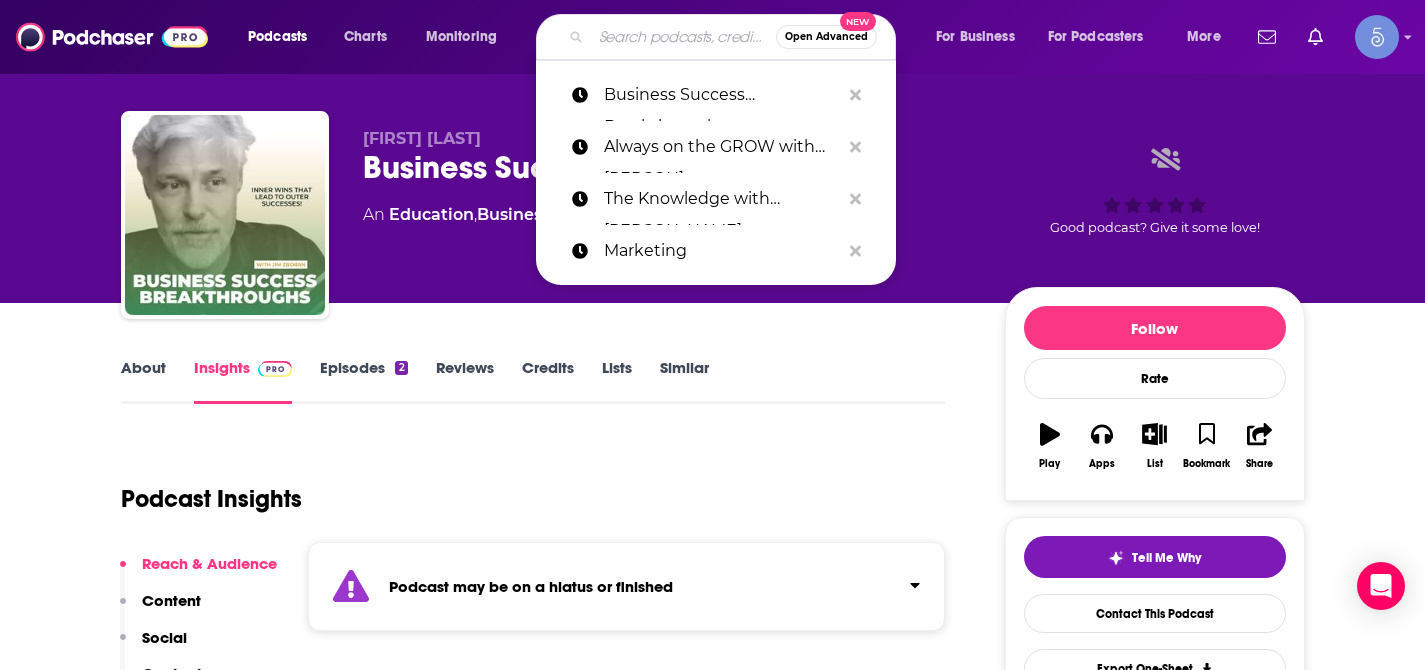 paste on "The [PODCAST NAME] Podcast" 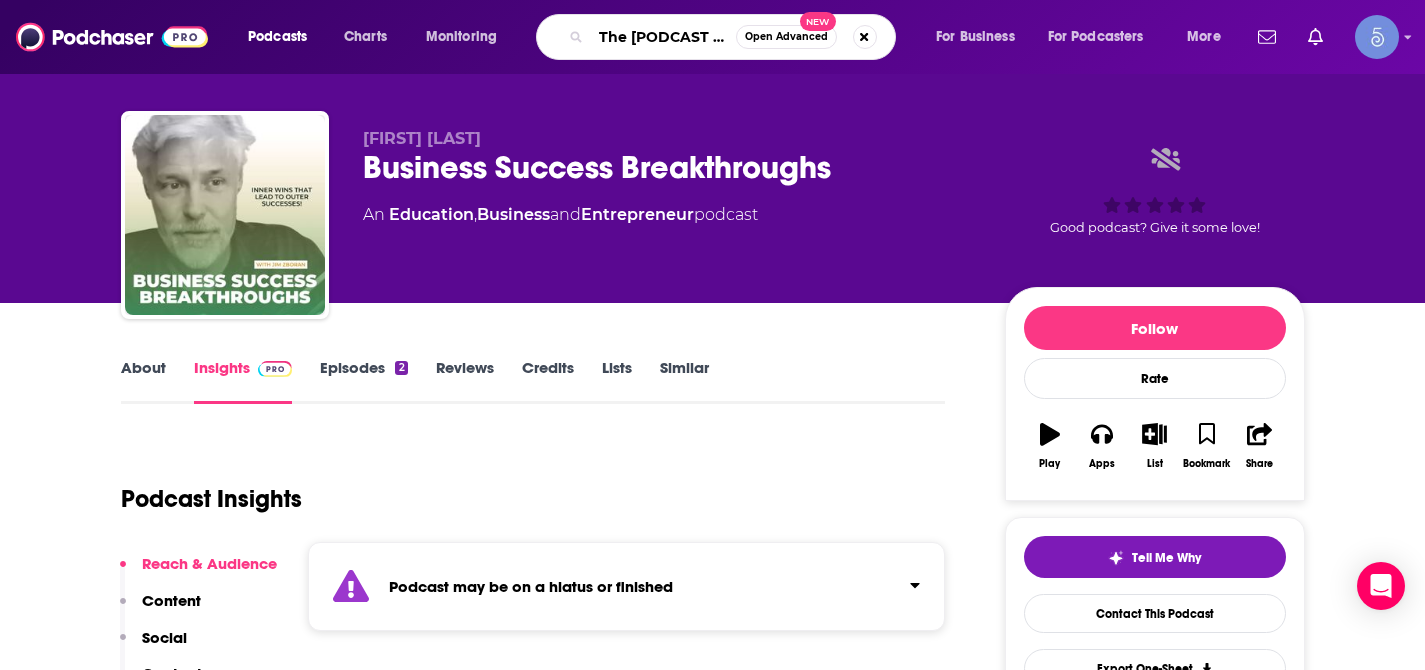 scroll, scrollTop: 0, scrollLeft: 98, axis: horizontal 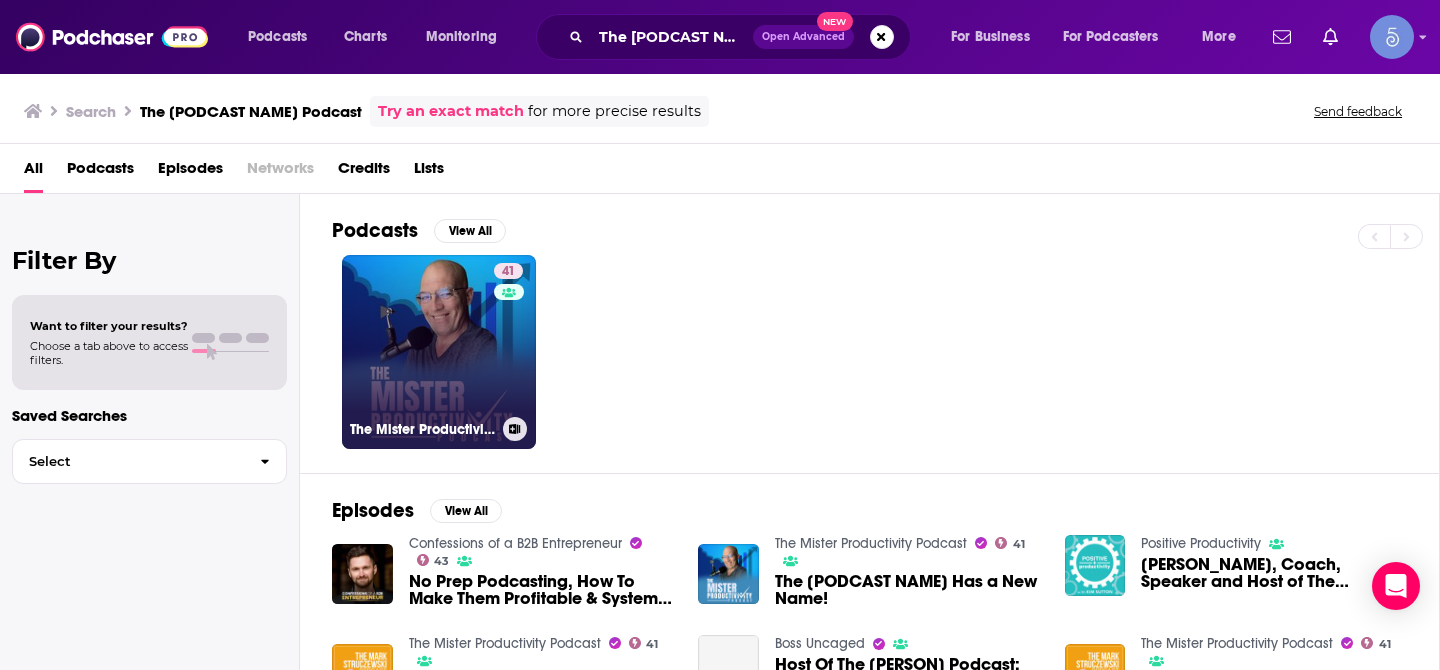 click on "41 The Mister Productivity Podcast" at bounding box center [439, 352] 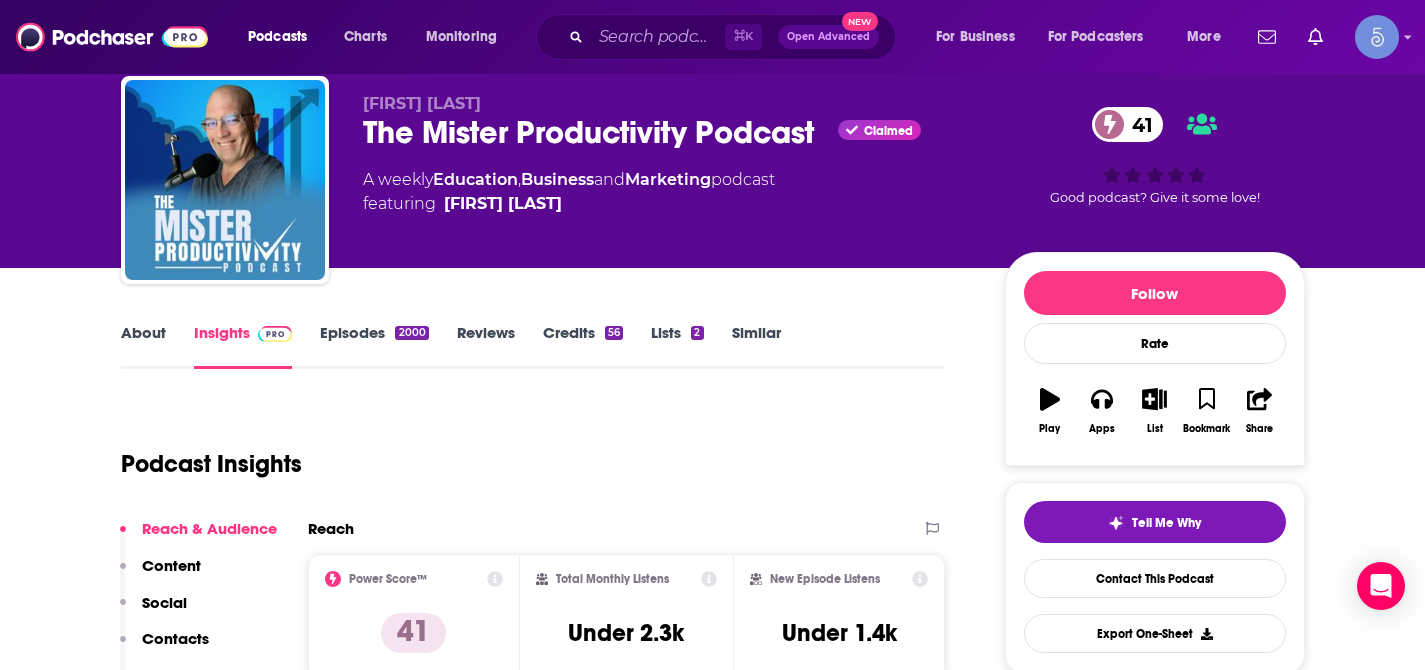 scroll, scrollTop: 63, scrollLeft: 0, axis: vertical 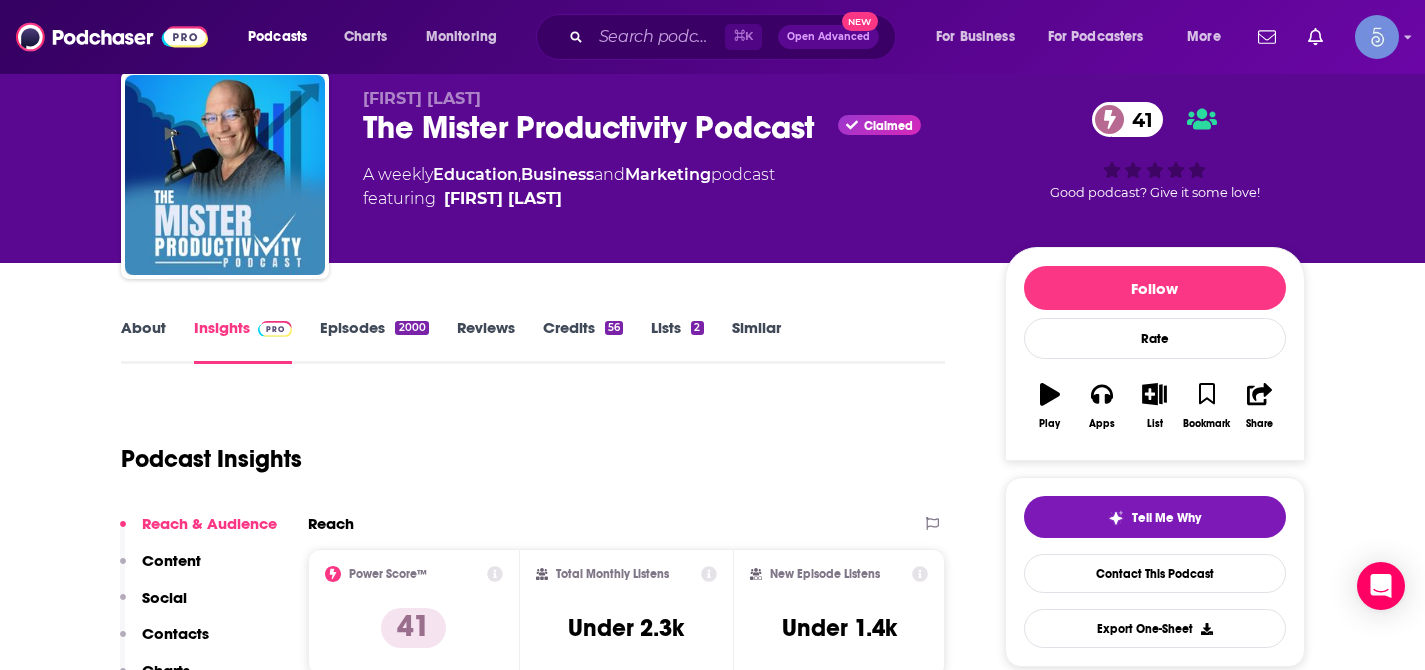 drag, startPoint x: 366, startPoint y: 99, endPoint x: 512, endPoint y: 102, distance: 146.03082 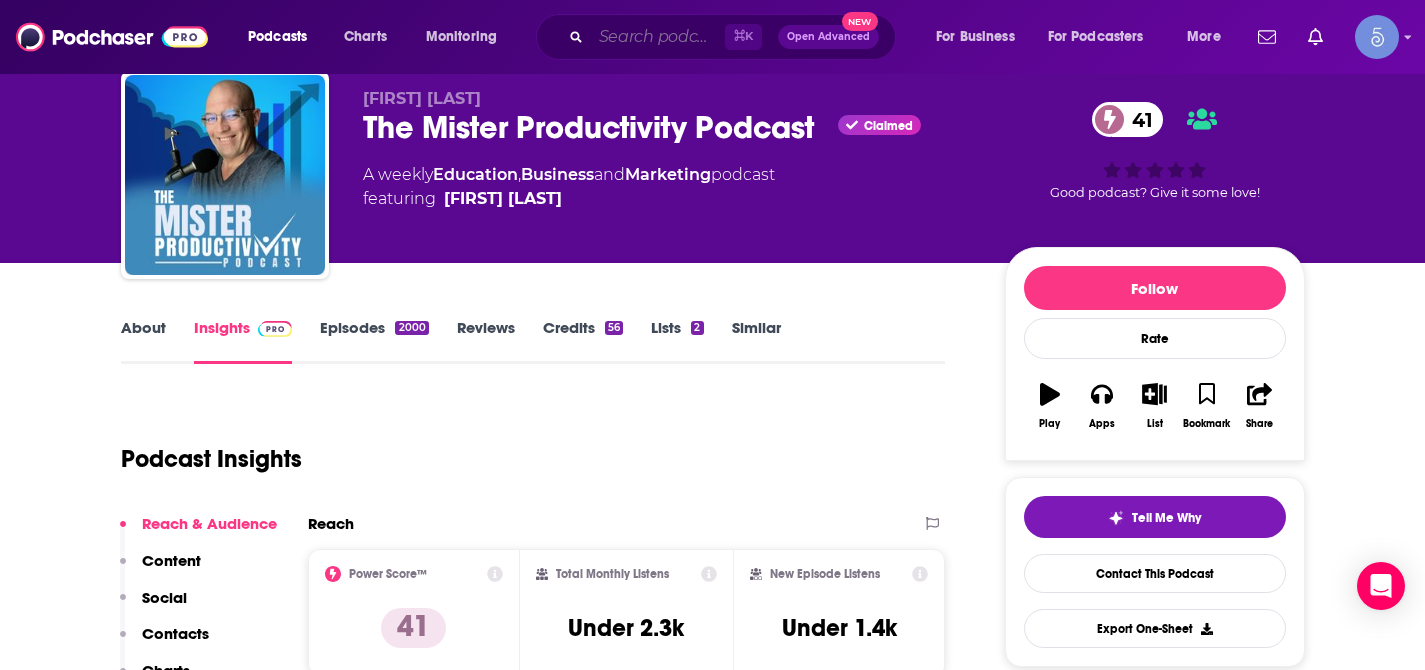 click at bounding box center [658, 37] 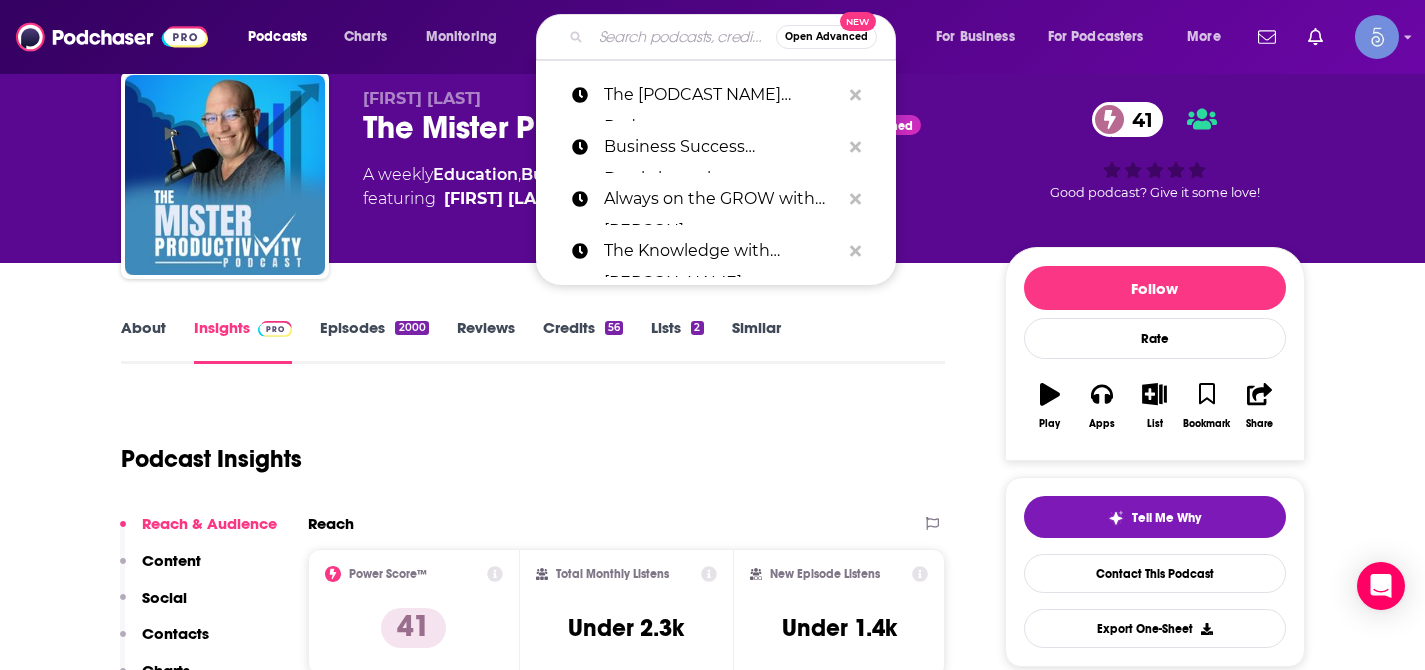 paste on "Ecom Growth Leaders" 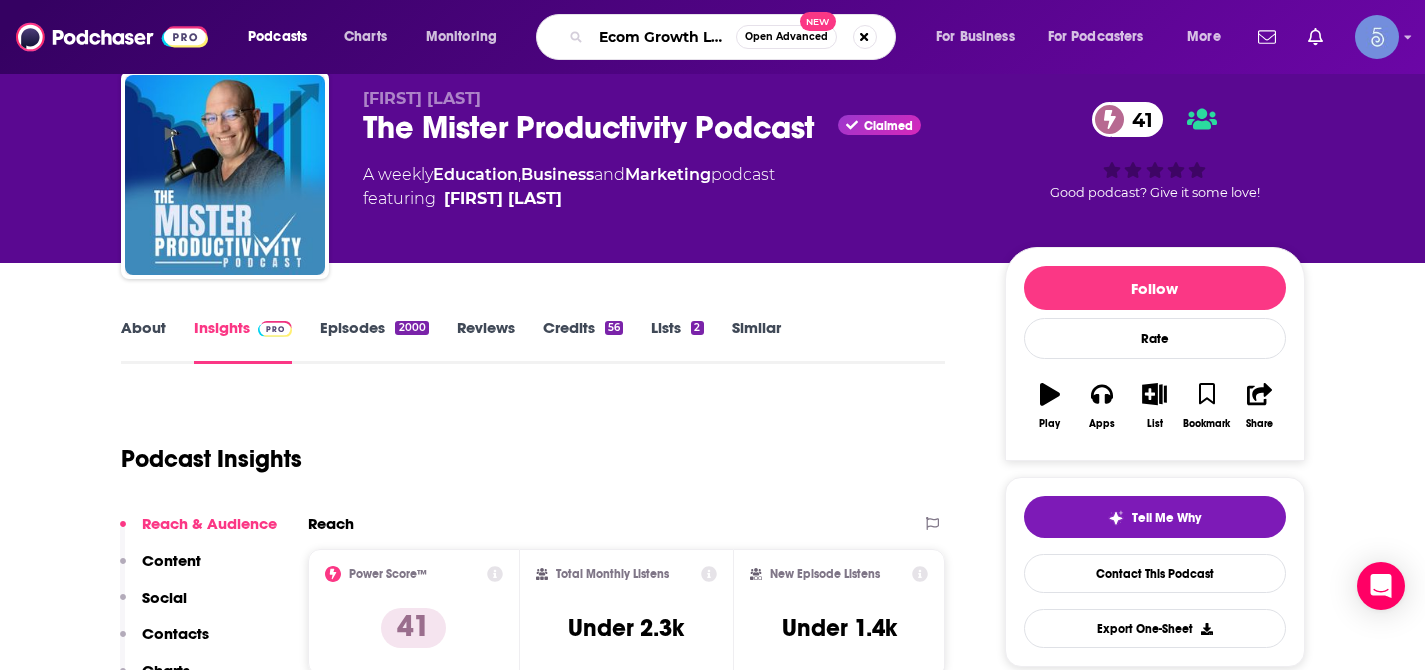scroll, scrollTop: 0, scrollLeft: 35, axis: horizontal 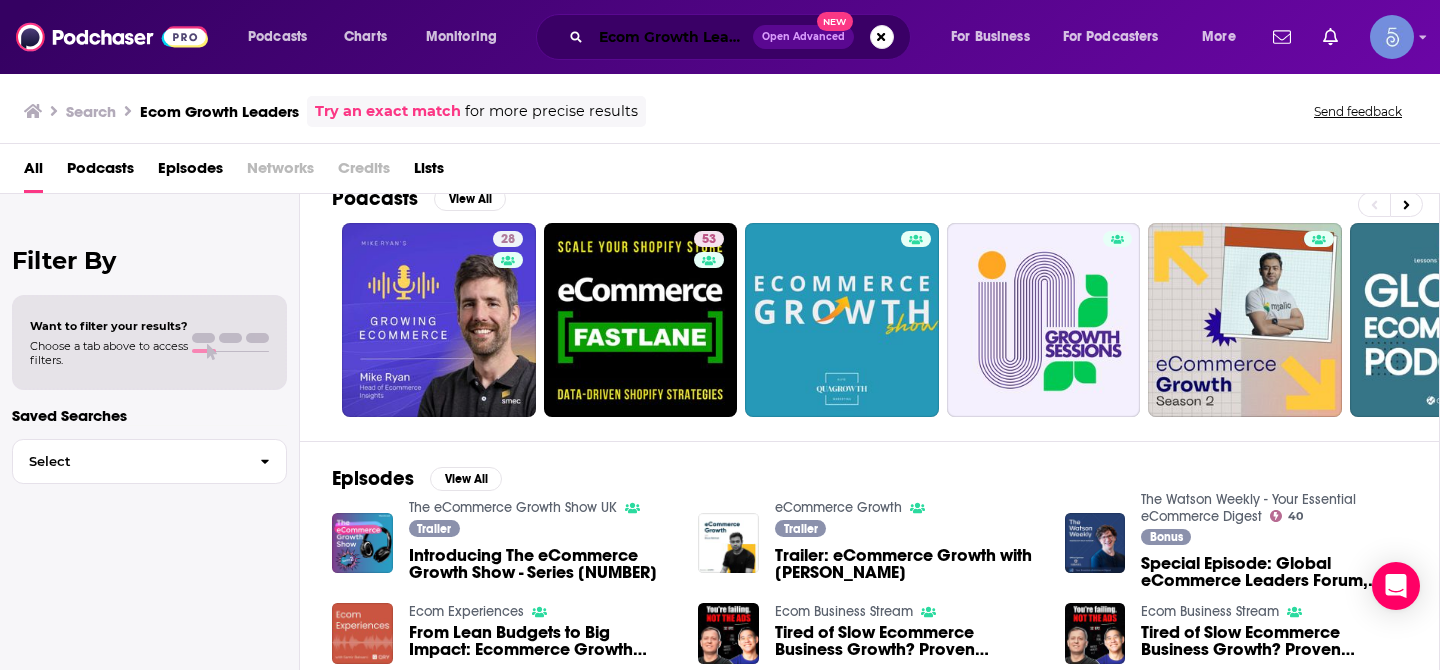 click on "Ecom Growth Leaders" at bounding box center [672, 37] 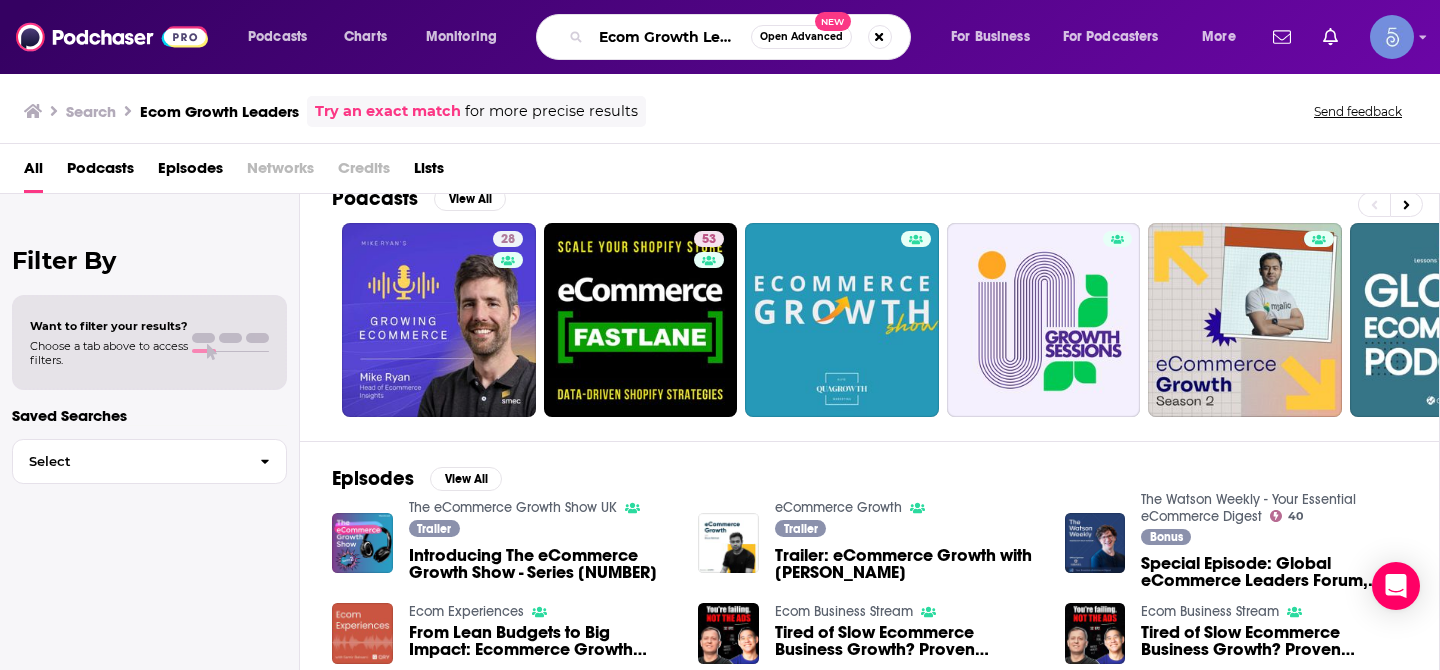 click on "Ecom Growth Leaders" at bounding box center [671, 37] 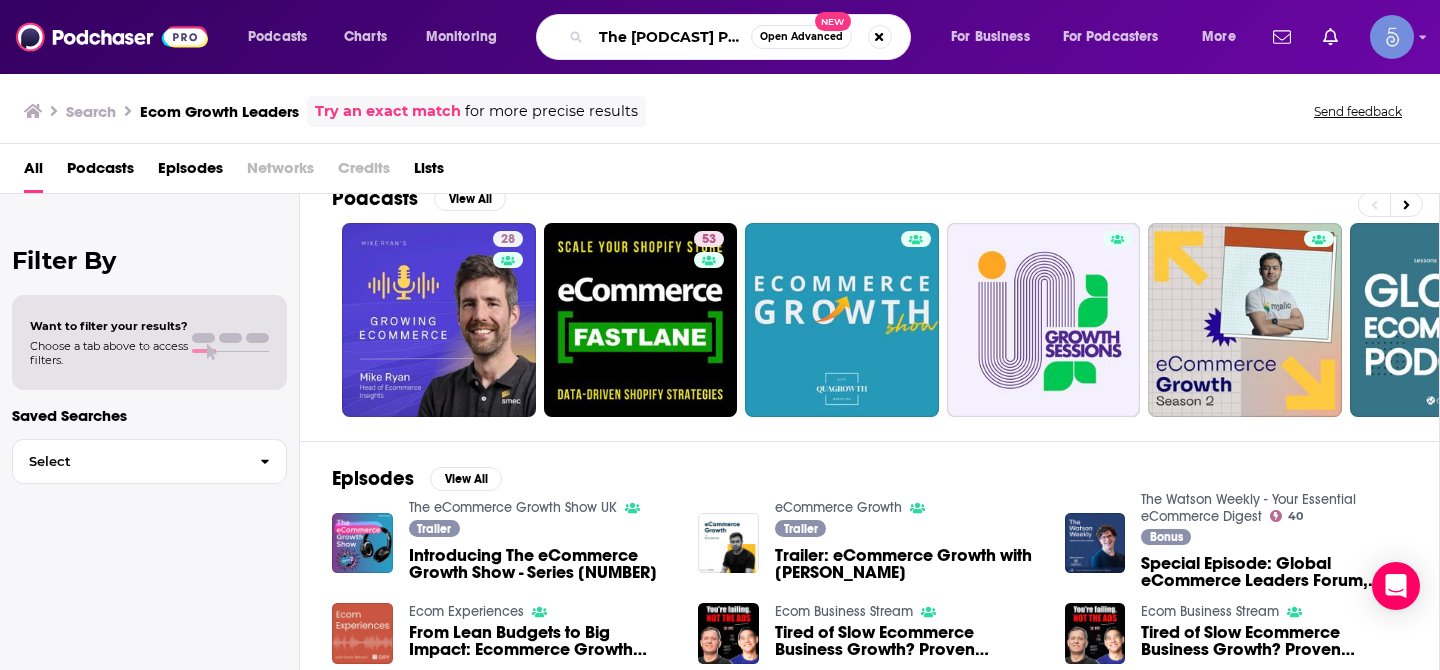 scroll, scrollTop: 0, scrollLeft: 97, axis: horizontal 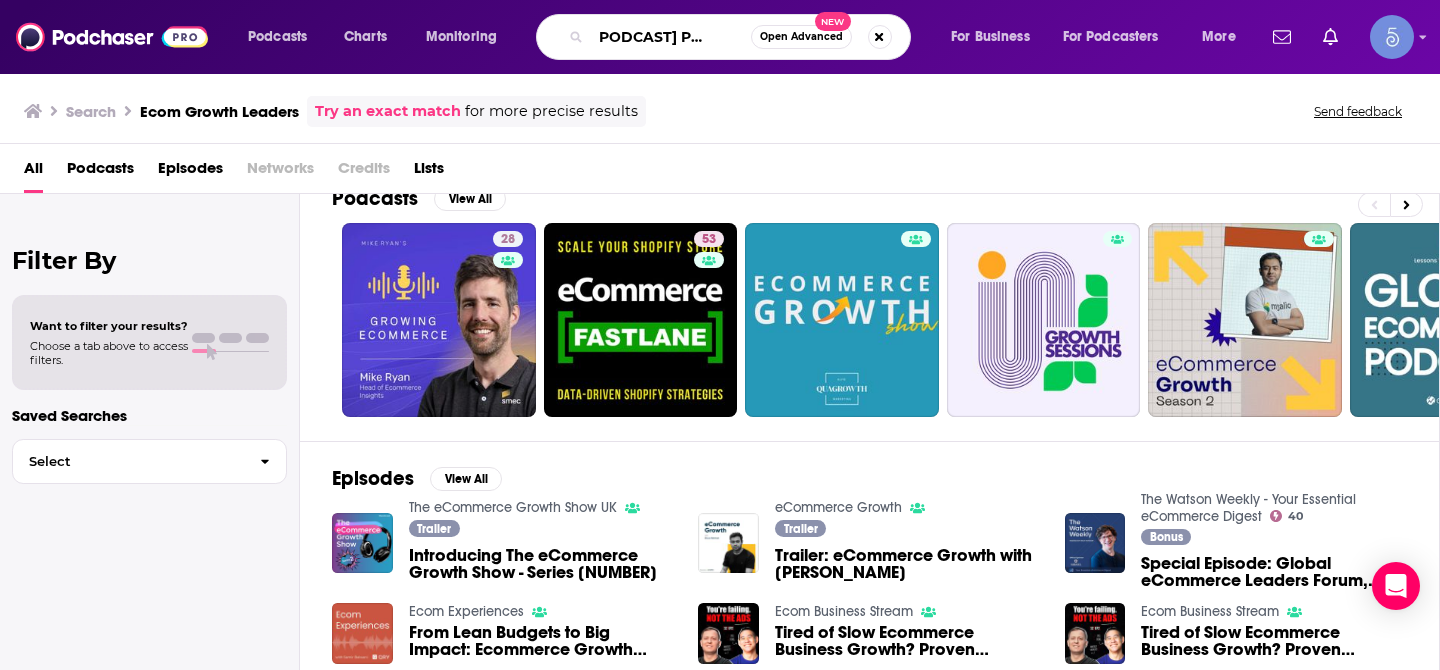 type on "The [PODCAST] Podcast" 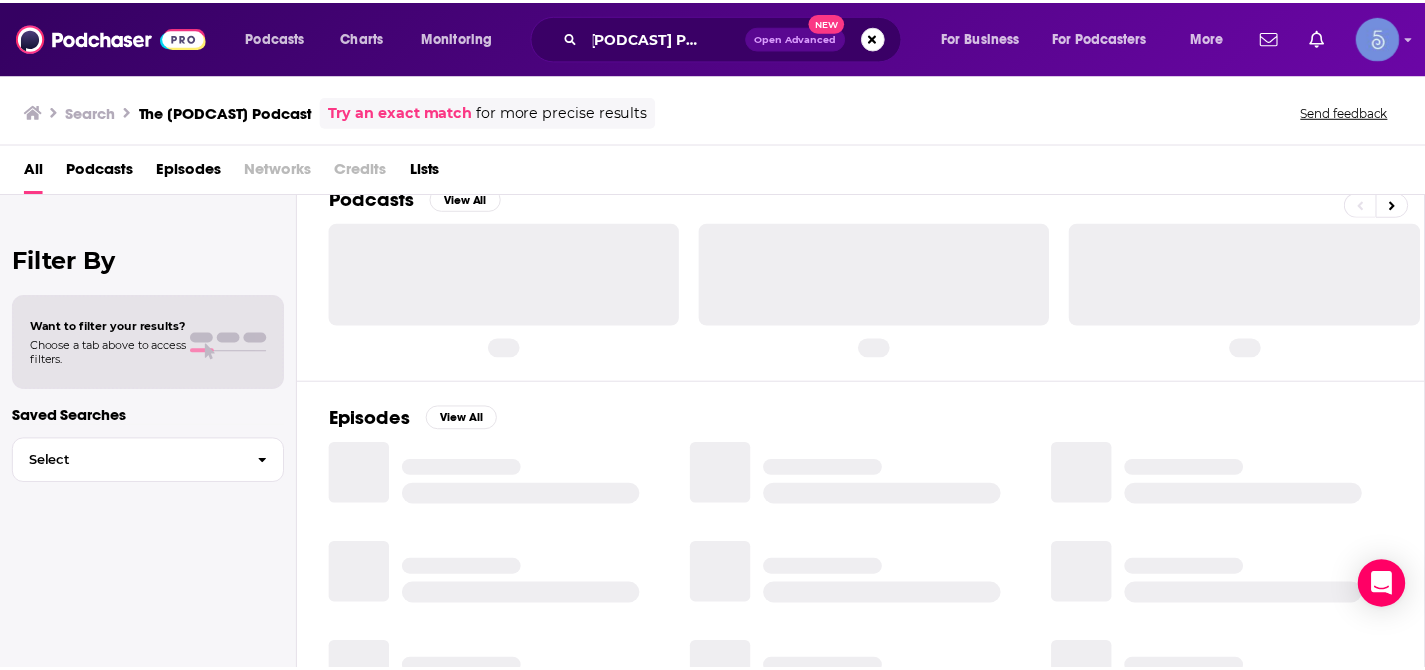scroll, scrollTop: 0, scrollLeft: 0, axis: both 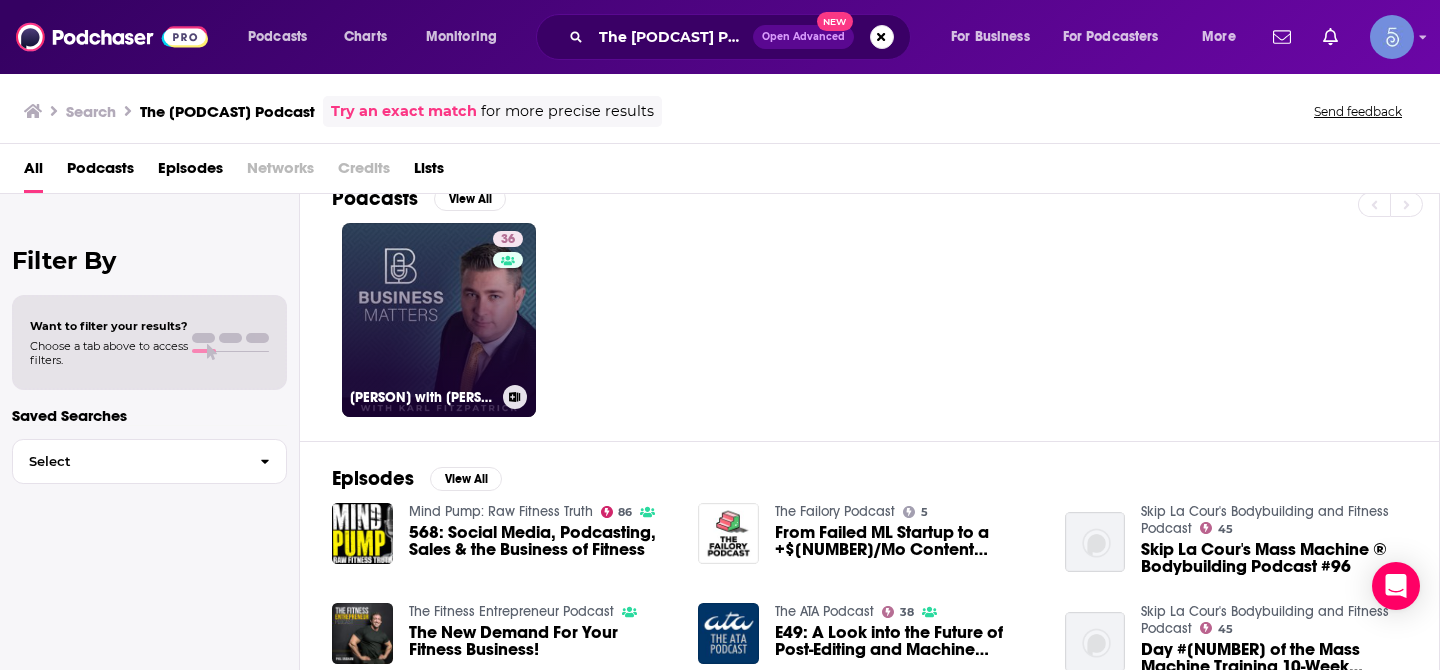 click on "36 Business Matters with [PERSON_NAME]" at bounding box center [439, 320] 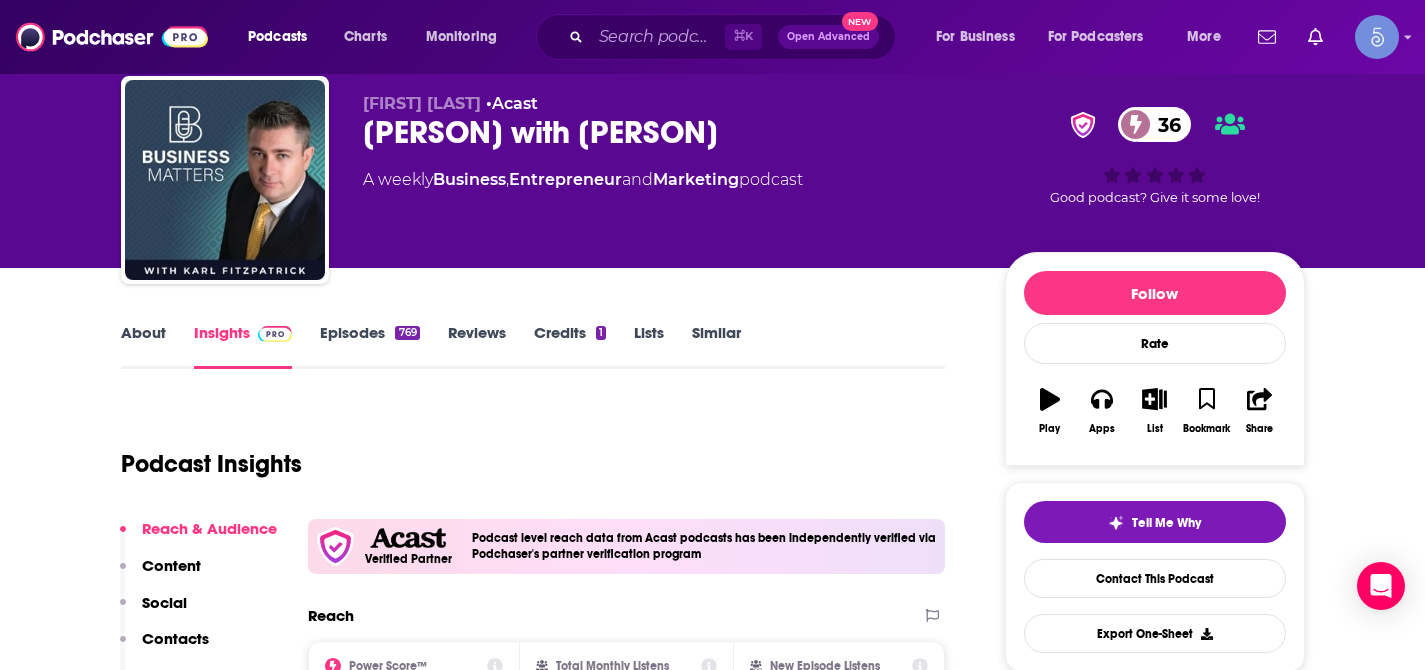 scroll, scrollTop: 0, scrollLeft: 0, axis: both 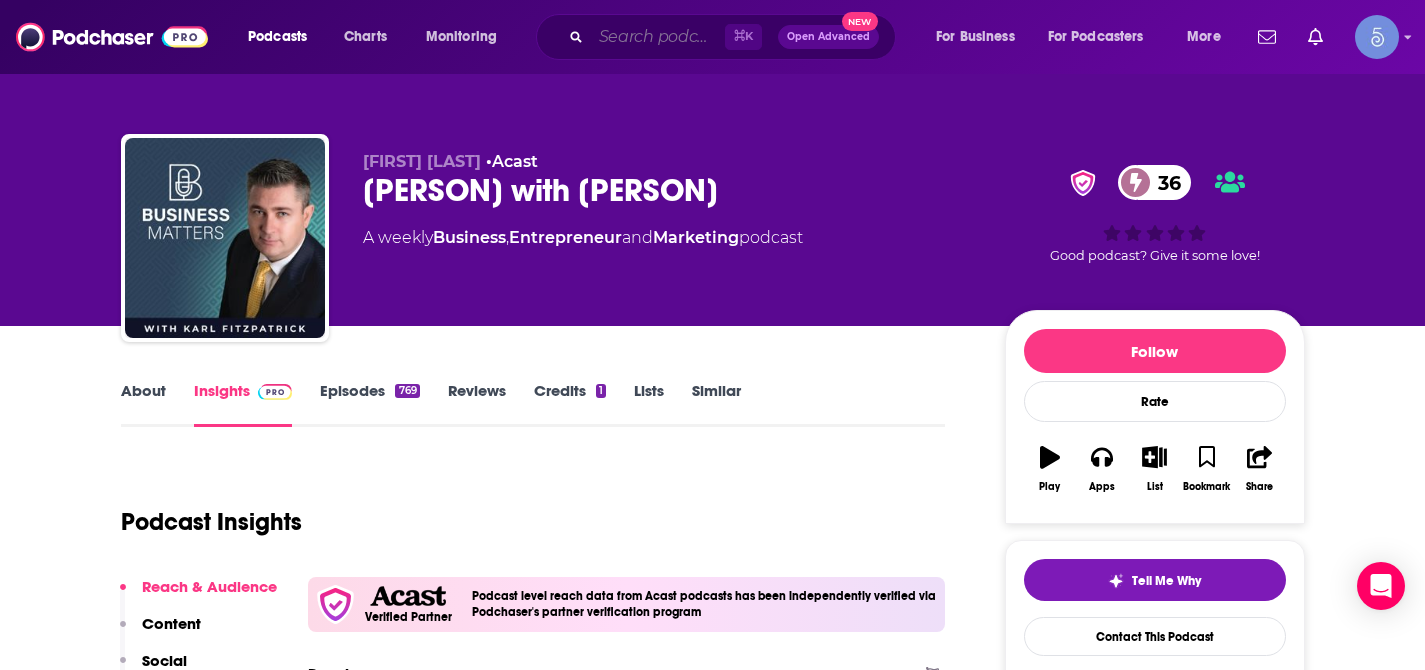 click at bounding box center (658, 37) 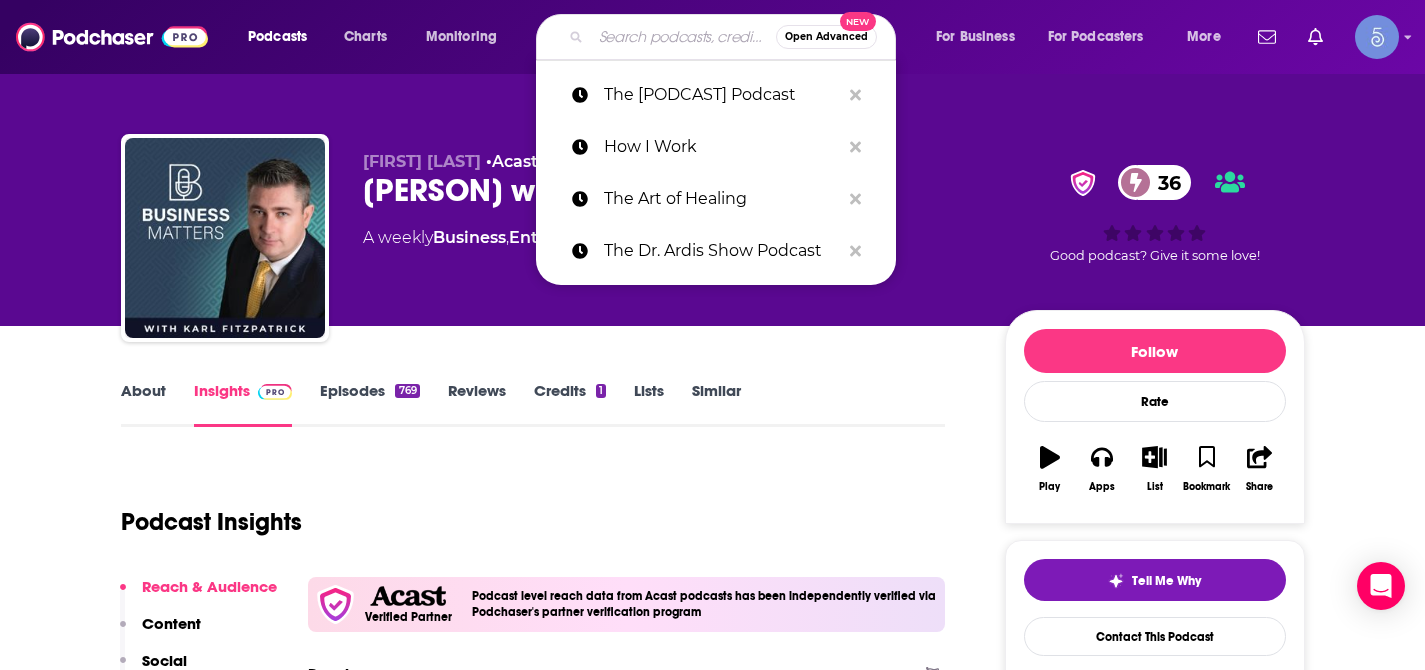 paste on "Making Bank" 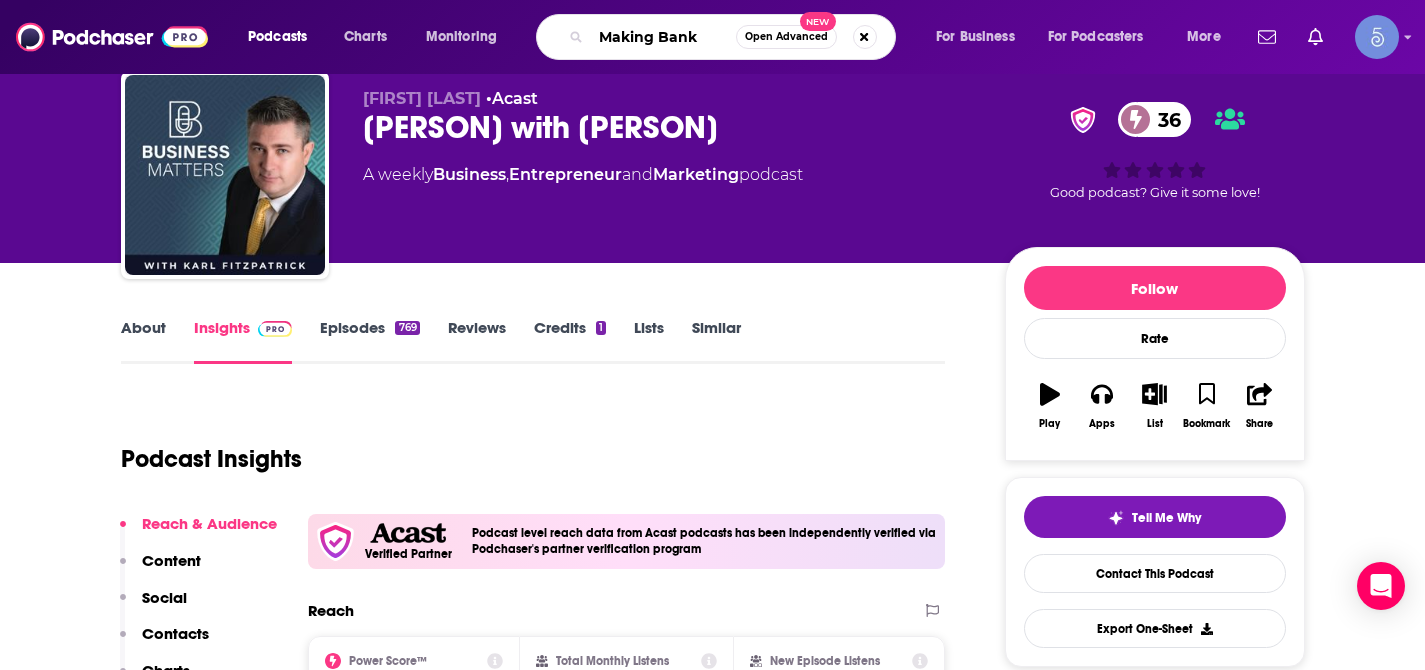 scroll, scrollTop: 62, scrollLeft: 0, axis: vertical 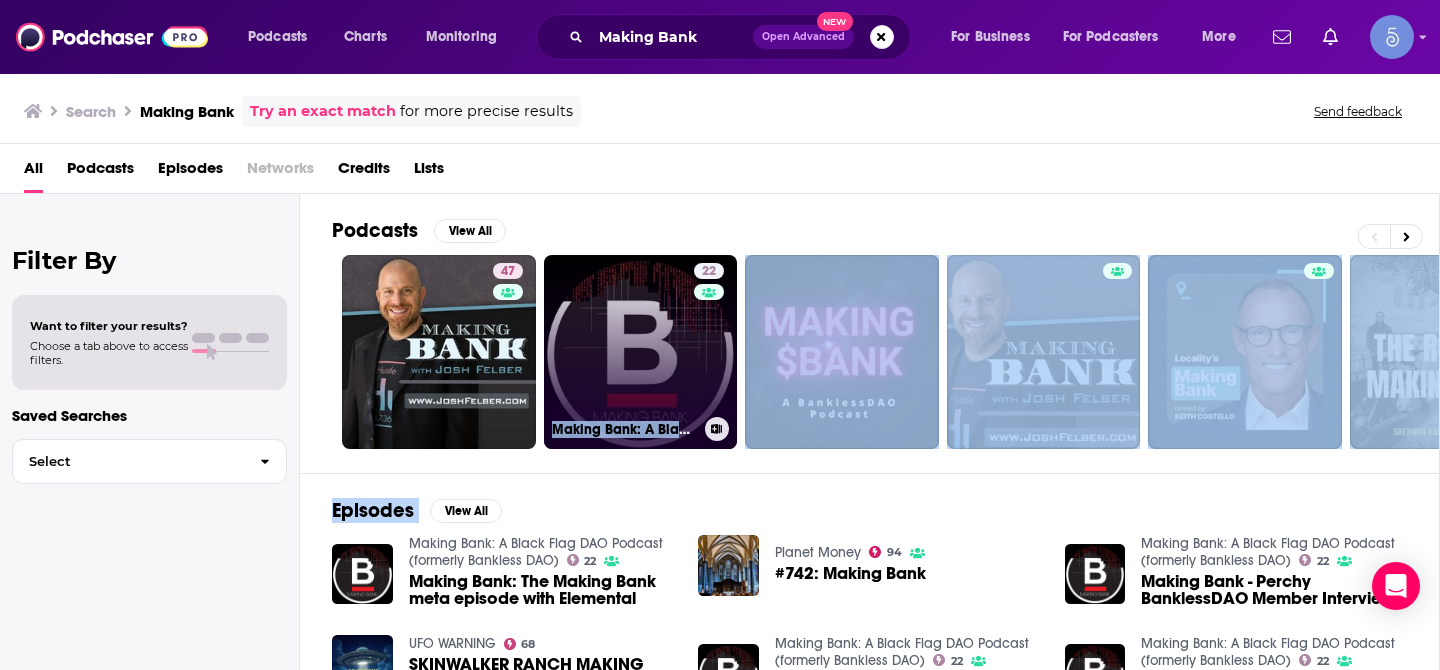 drag, startPoint x: 593, startPoint y: 477, endPoint x: 547, endPoint y: 418, distance: 74.8131 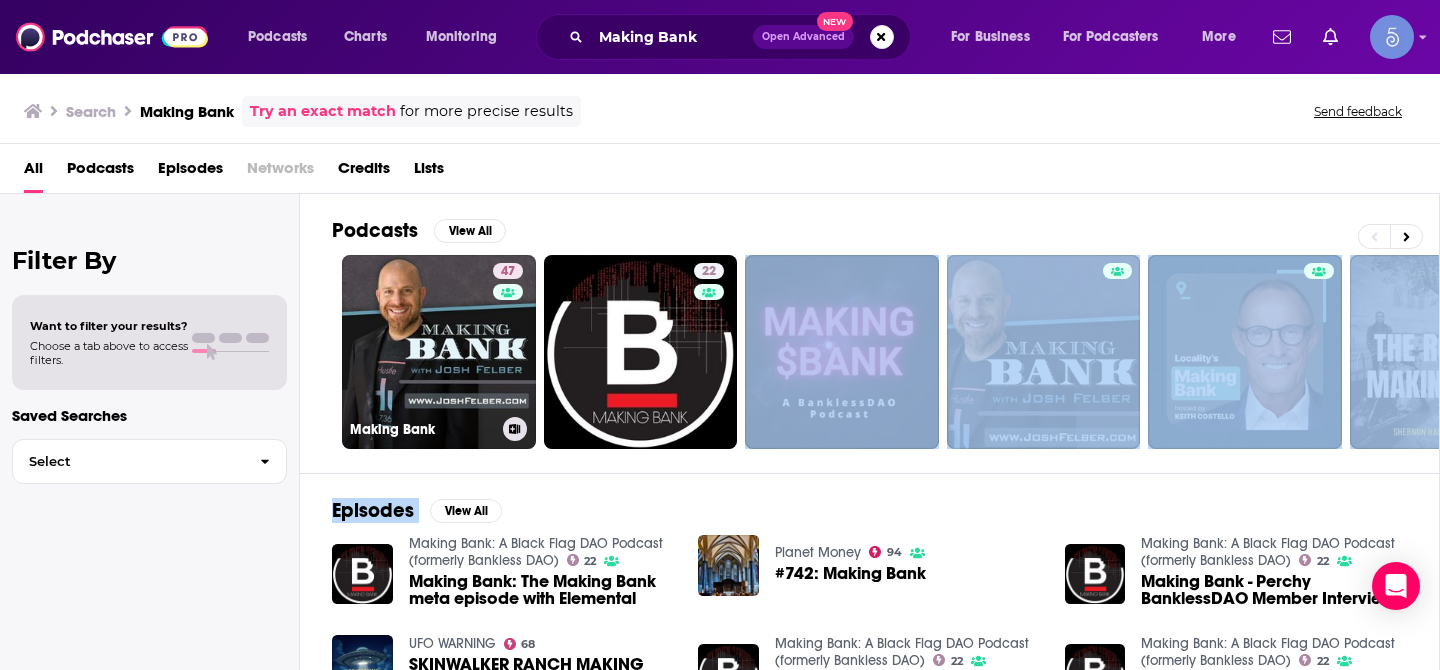 click on "Episodes View All Making Bank: A Black Flag DAO Podcast (formerly Bankless DAO) 22 Making Bank: The Making Bank meta episode with Elemental Planet Money 94 #742: Making Bank Making Bank: A Black Flag DAO Podcast (formerly Bankless DAO) 22 Making Bank - Perchy BanklessDAO Member Interview UFO WARNING 68 SKINWALKER RANCH MAKING BANK! Making Bank: A Black Flag DAO Podcast (formerly Bankless DAO) 22 Making Bank: Tokenomics at BanklessDAO with IcedCool Making Bank: A Black Flag DAO Podcast (formerly Bankless DAO) 22 Making Bank - Bankless Academy with Didierkrux and Tetranome Making Bank 47 Making Bank: Marketing Series  #MakingBank #S7E22 Making Bank 47 Making Bank: Marketing Series #MakingBank #S7E22 The GaryVee Audio Experience 84 An Interview with 'Making Bank'" at bounding box center [870, 656] 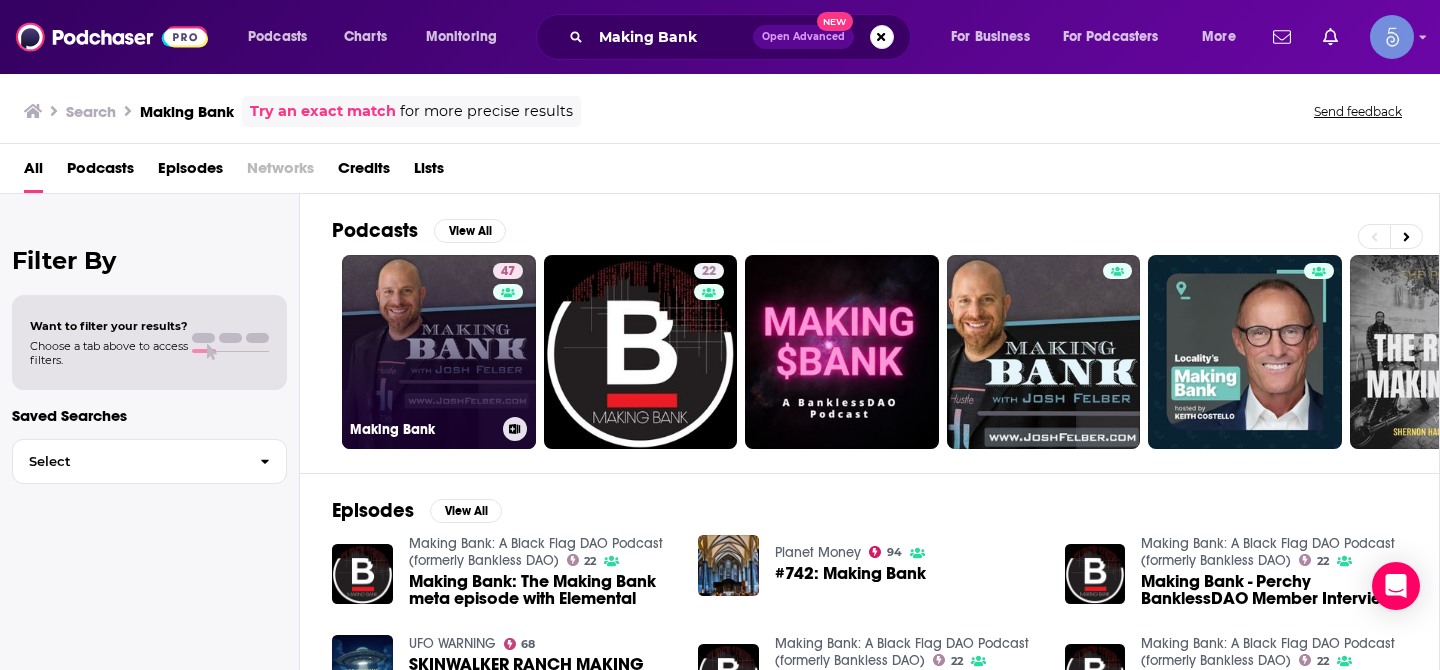 click on "[NUMBER] Making Bank" at bounding box center [439, 352] 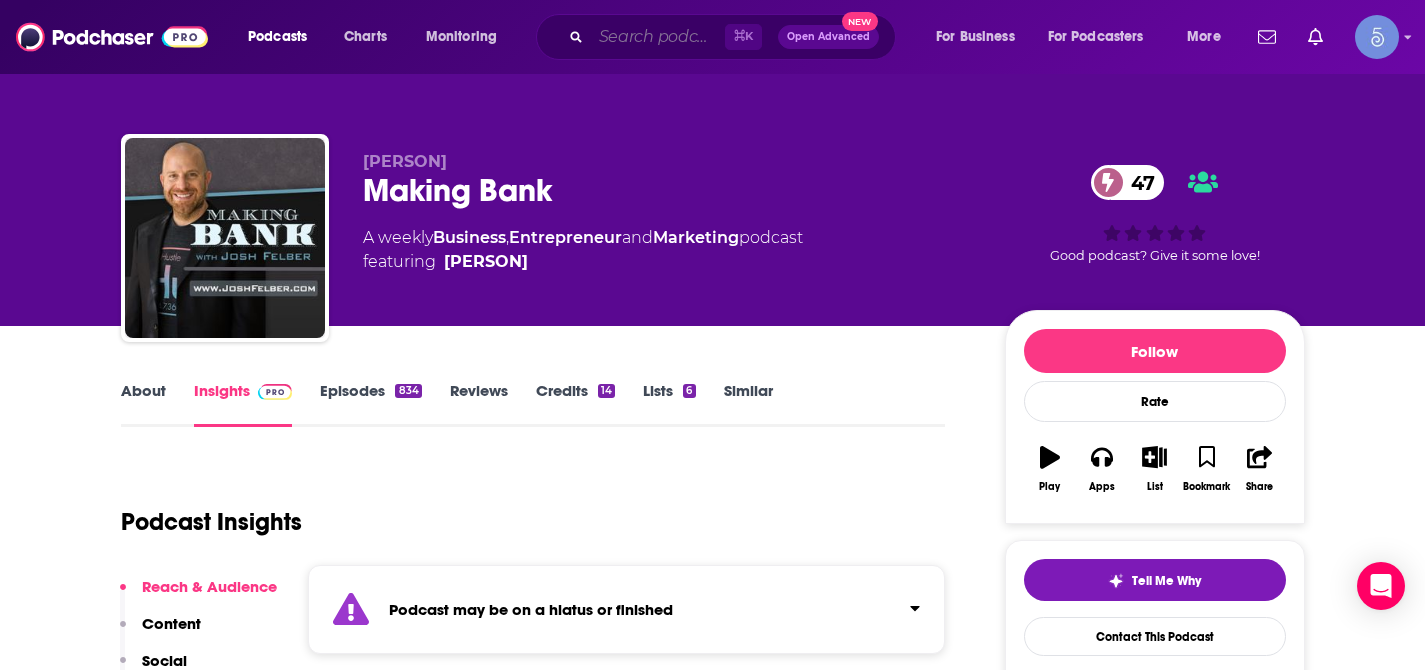 click at bounding box center [658, 37] 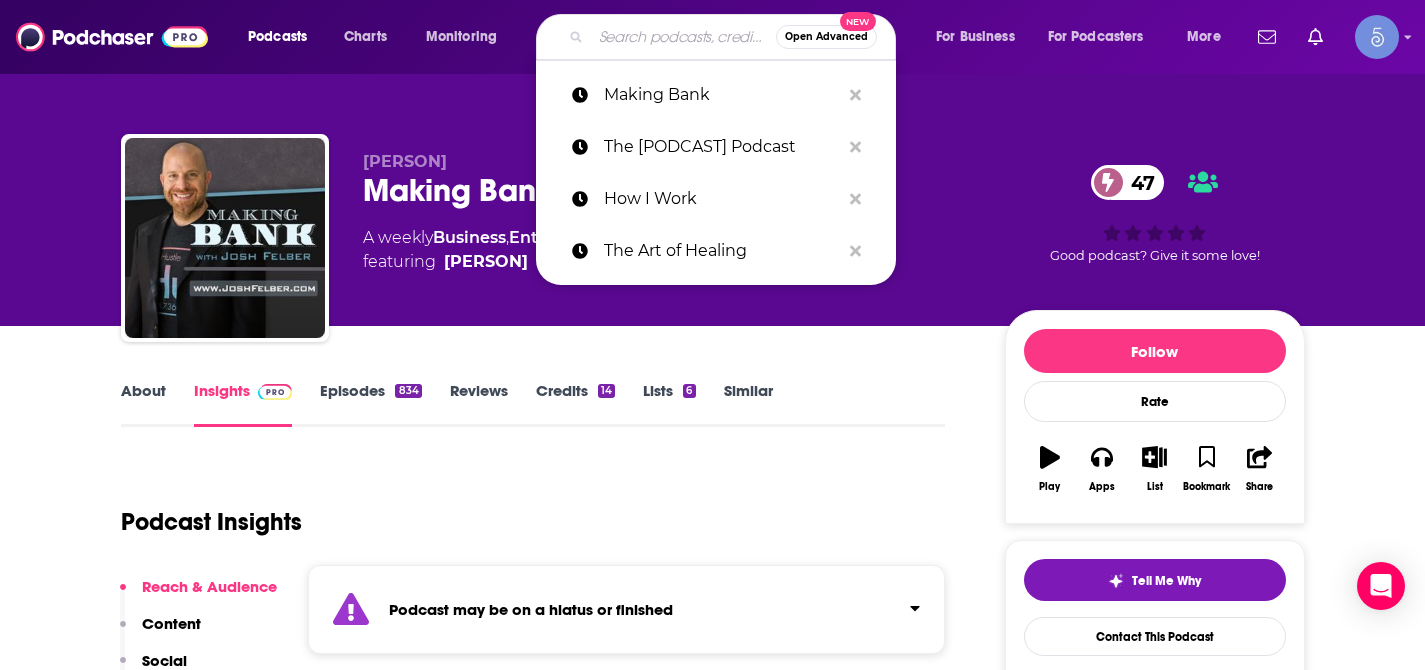 paste on "Got Invention Show" 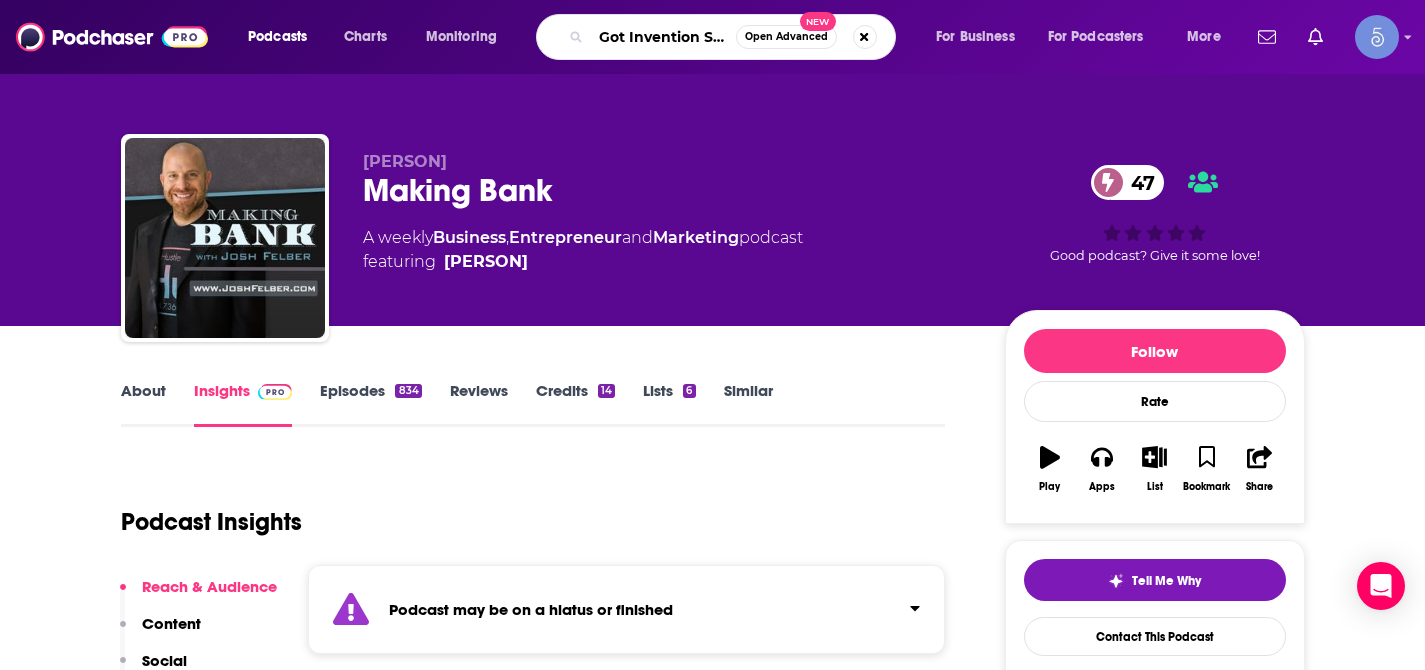 scroll, scrollTop: 0, scrollLeft: 18, axis: horizontal 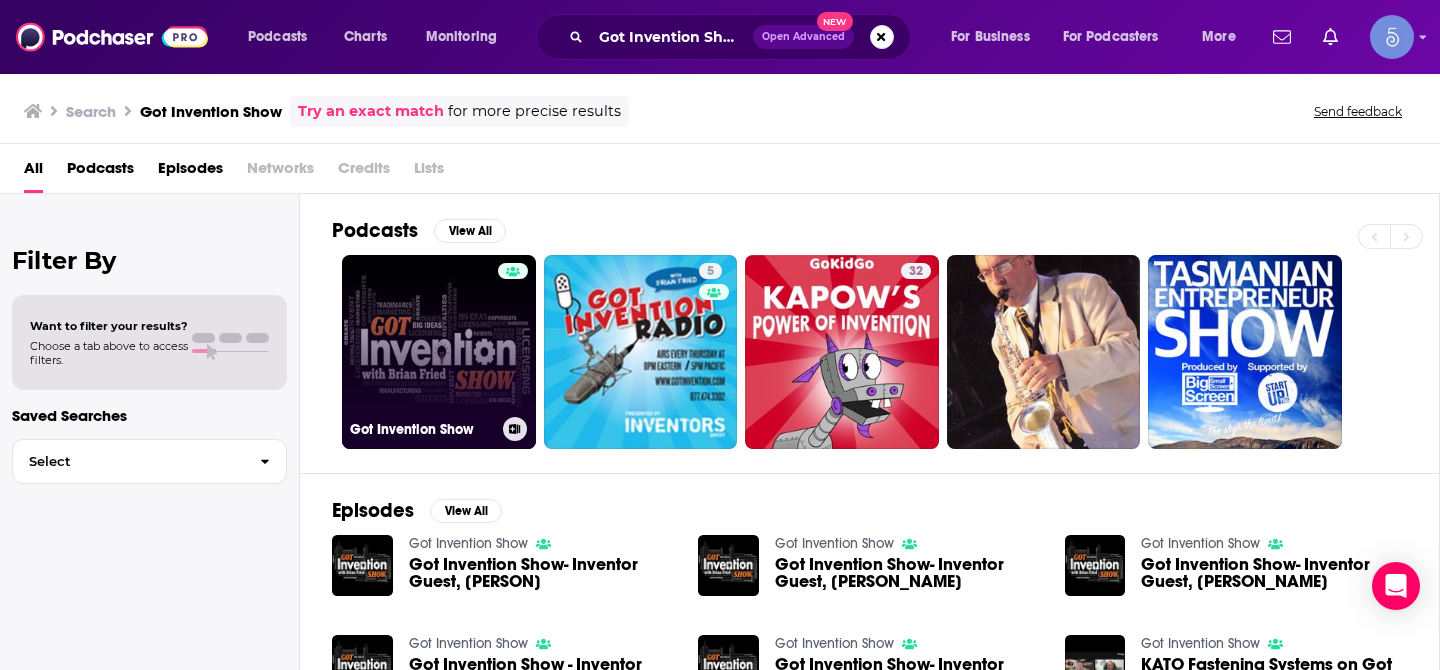 click on "Got Invention Show" at bounding box center (439, 352) 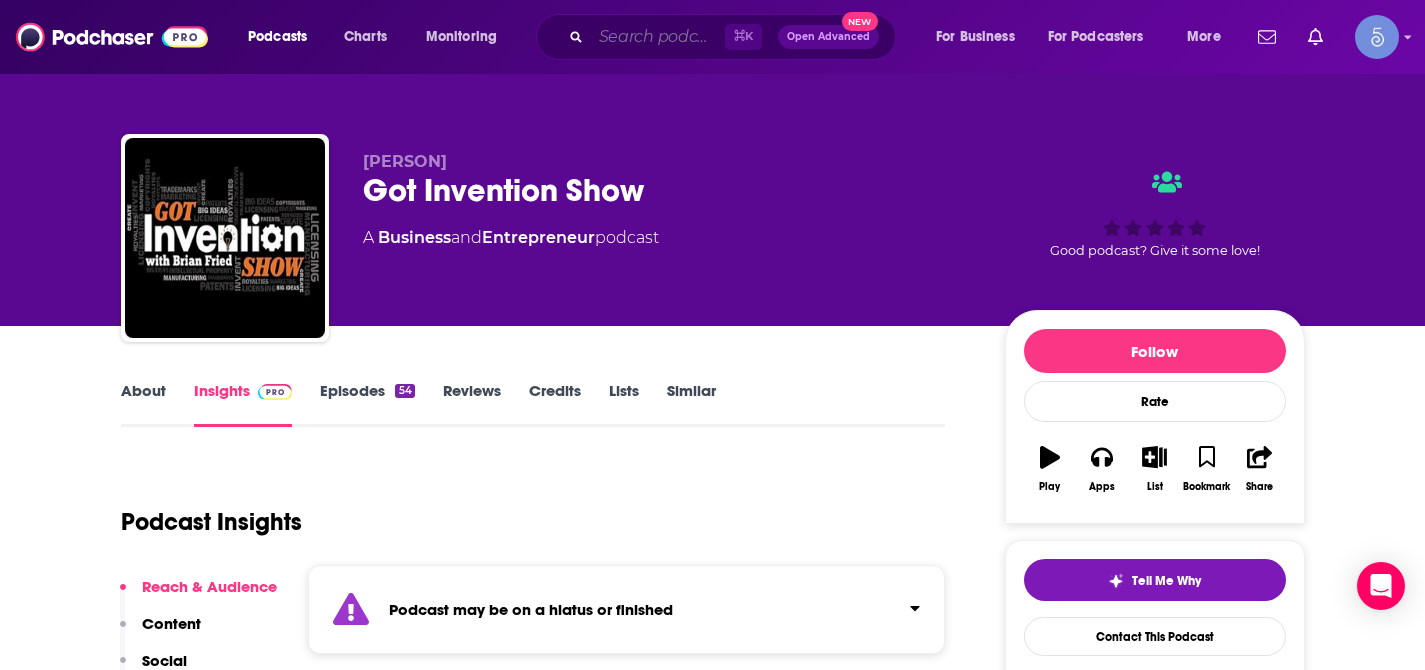 click at bounding box center (658, 37) 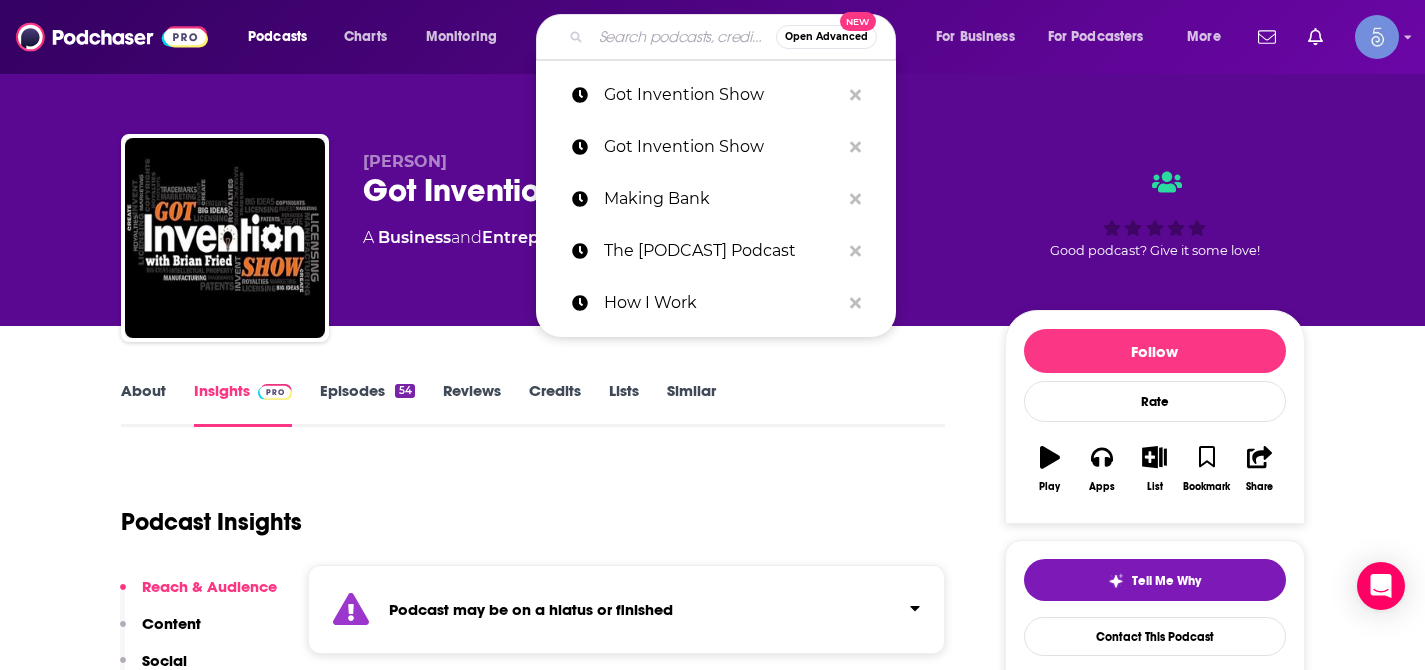 paste on "**Fired Up Fridays with [PERSON_NAME]**" 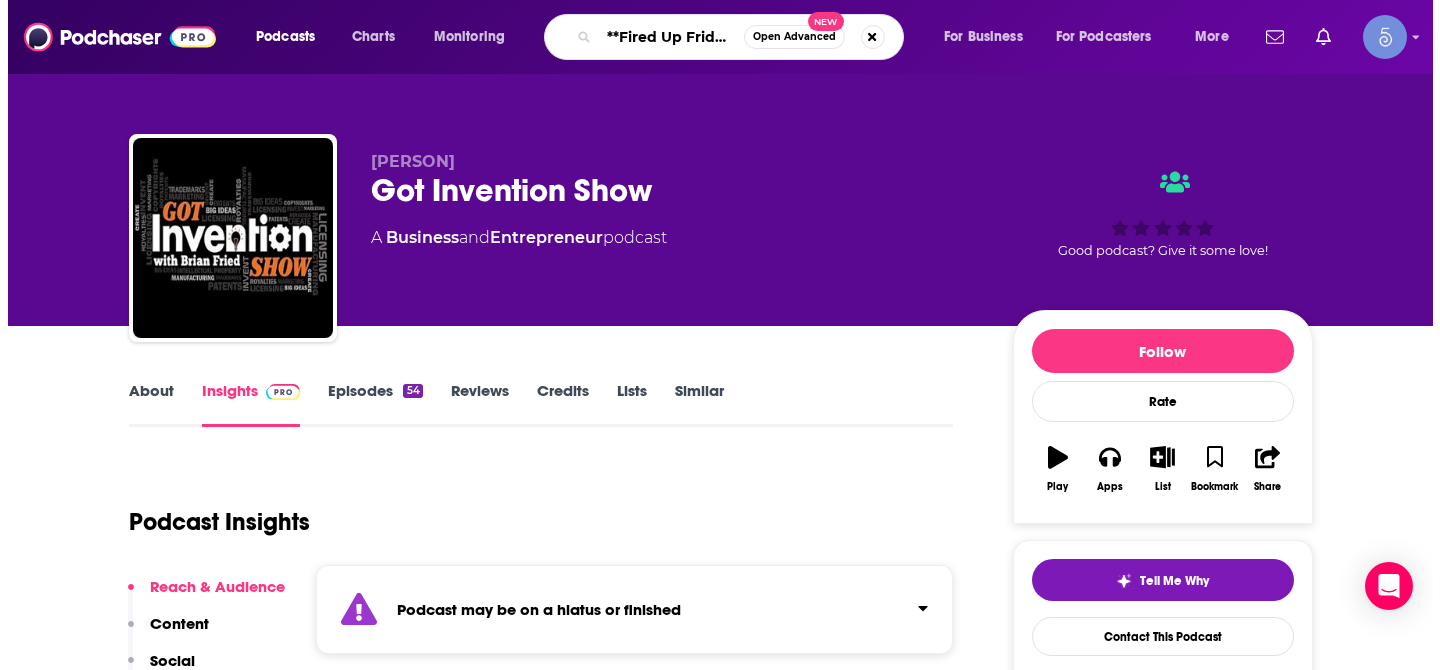 scroll, scrollTop: 0, scrollLeft: 139, axis: horizontal 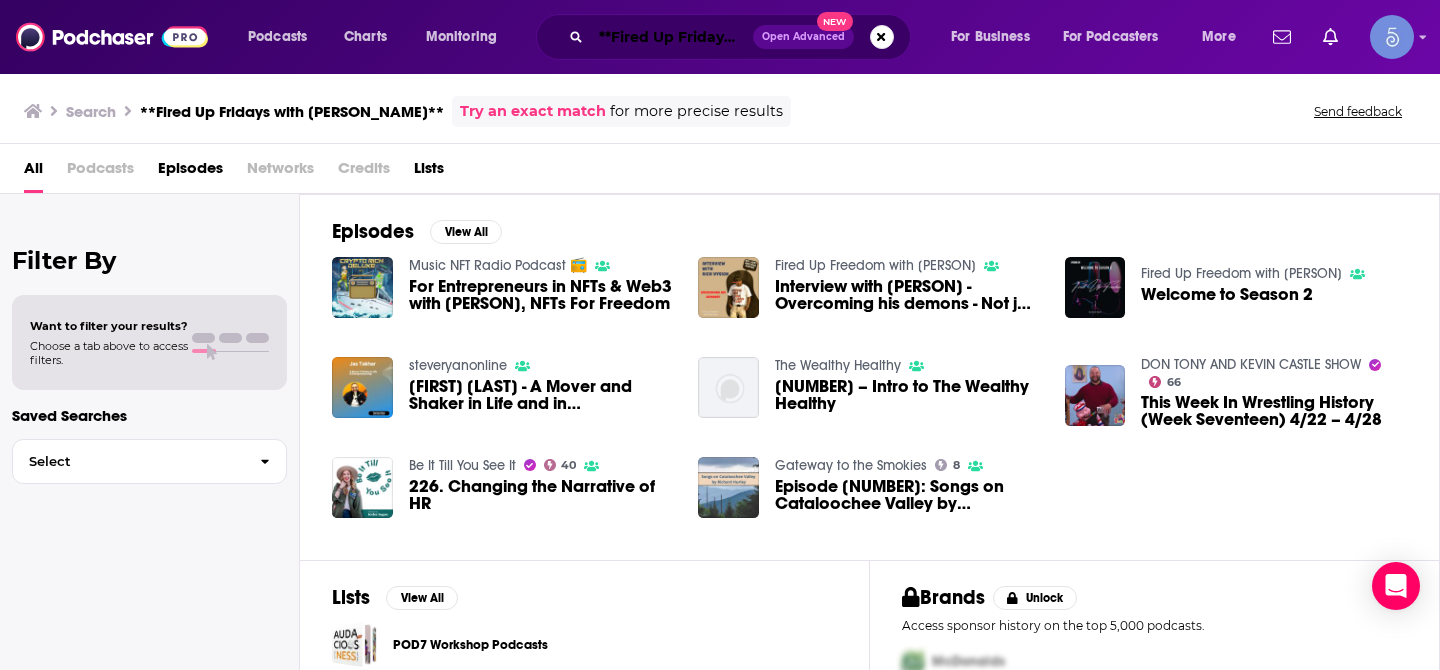 click on "**Fired Up Fridays with [PERSON_NAME]**" at bounding box center (672, 37) 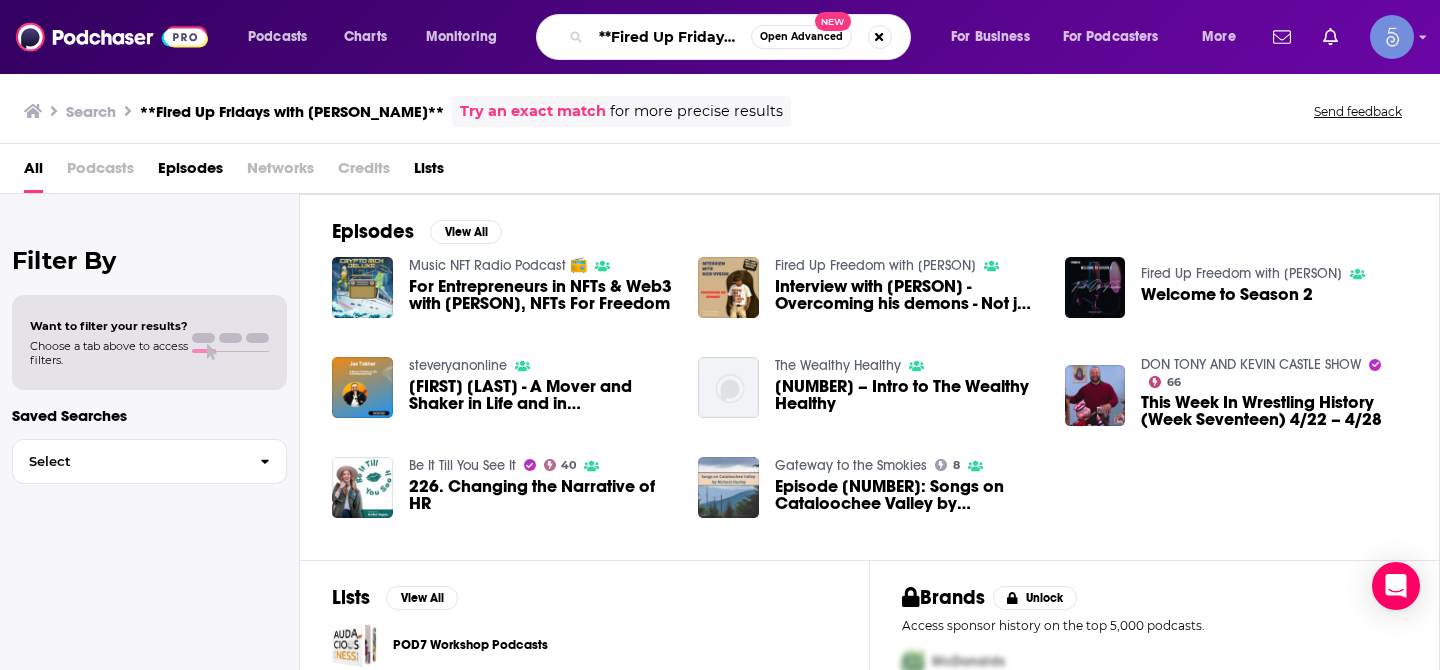 click on "**Fired Up Fridays with [PERSON_NAME]**" at bounding box center [671, 37] 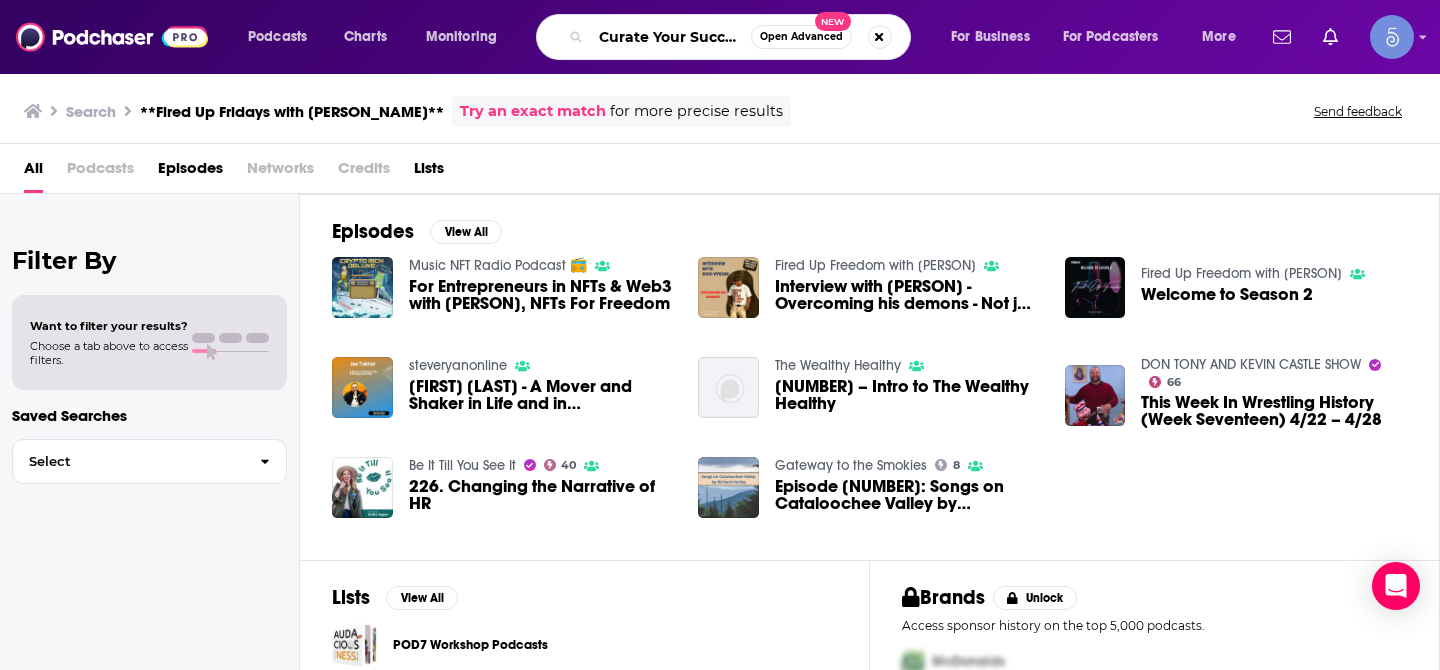 scroll, scrollTop: 0, scrollLeft: 144, axis: horizontal 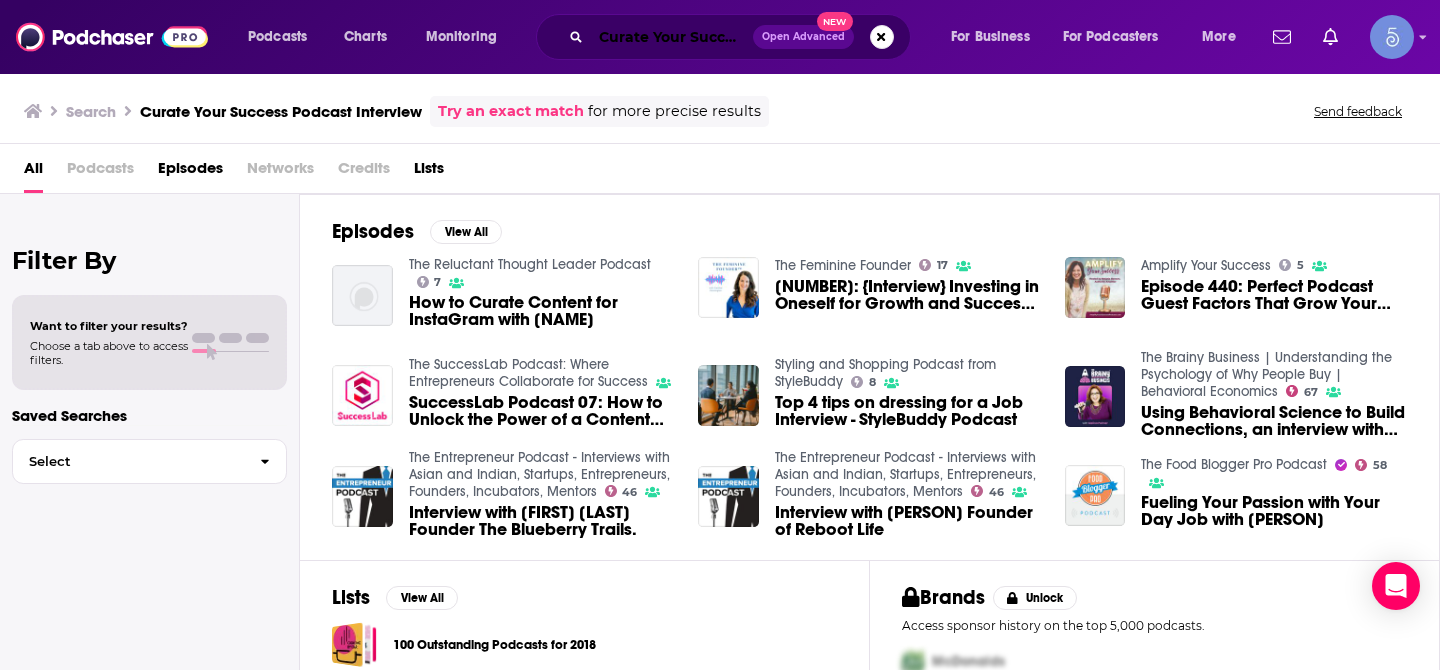 click on "Curate Your Success Podcast Interview" at bounding box center (672, 37) 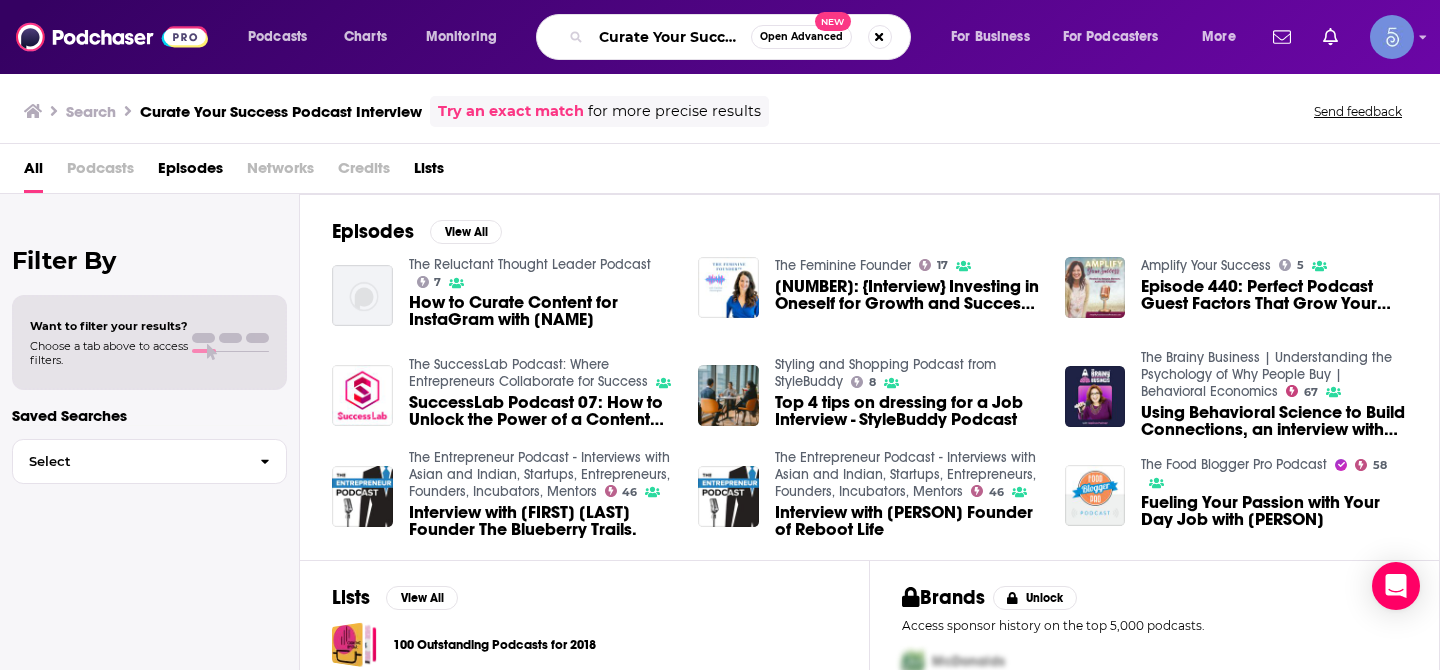 click on "Curate Your Success Podcast Interview" at bounding box center [671, 37] 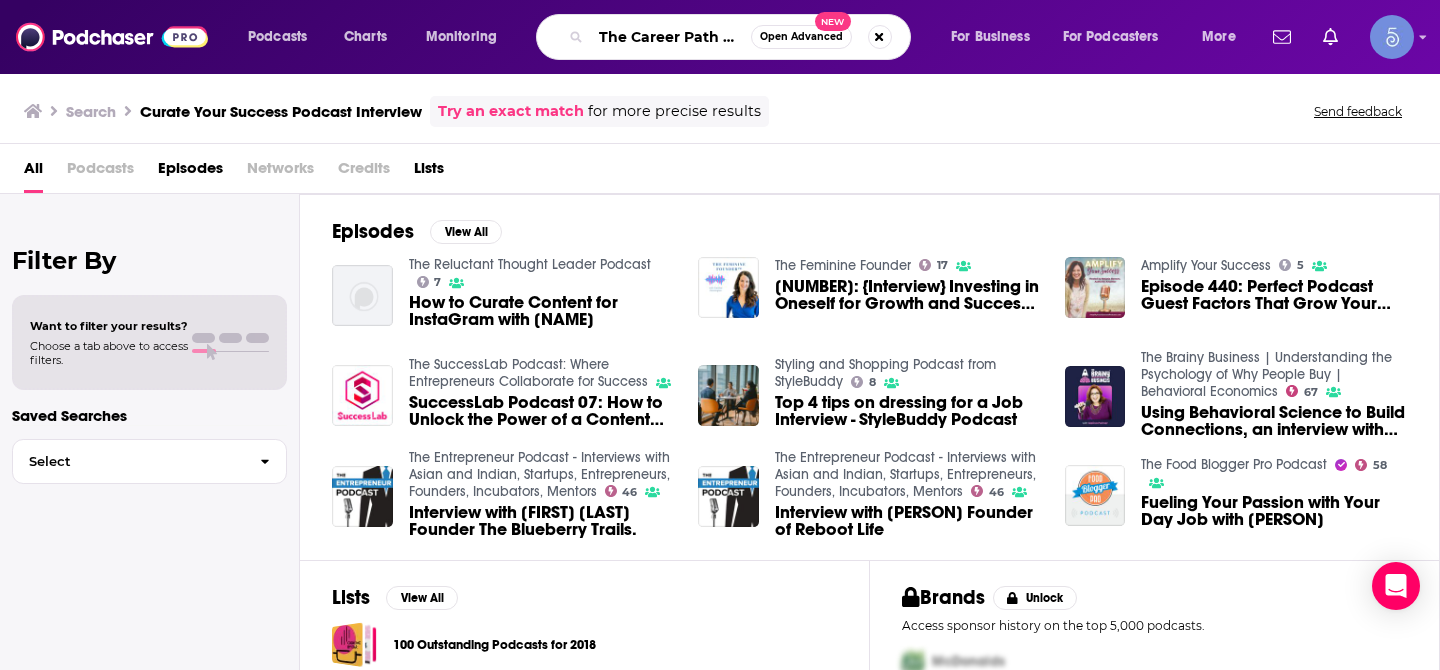 scroll, scrollTop: 0, scrollLeft: 120, axis: horizontal 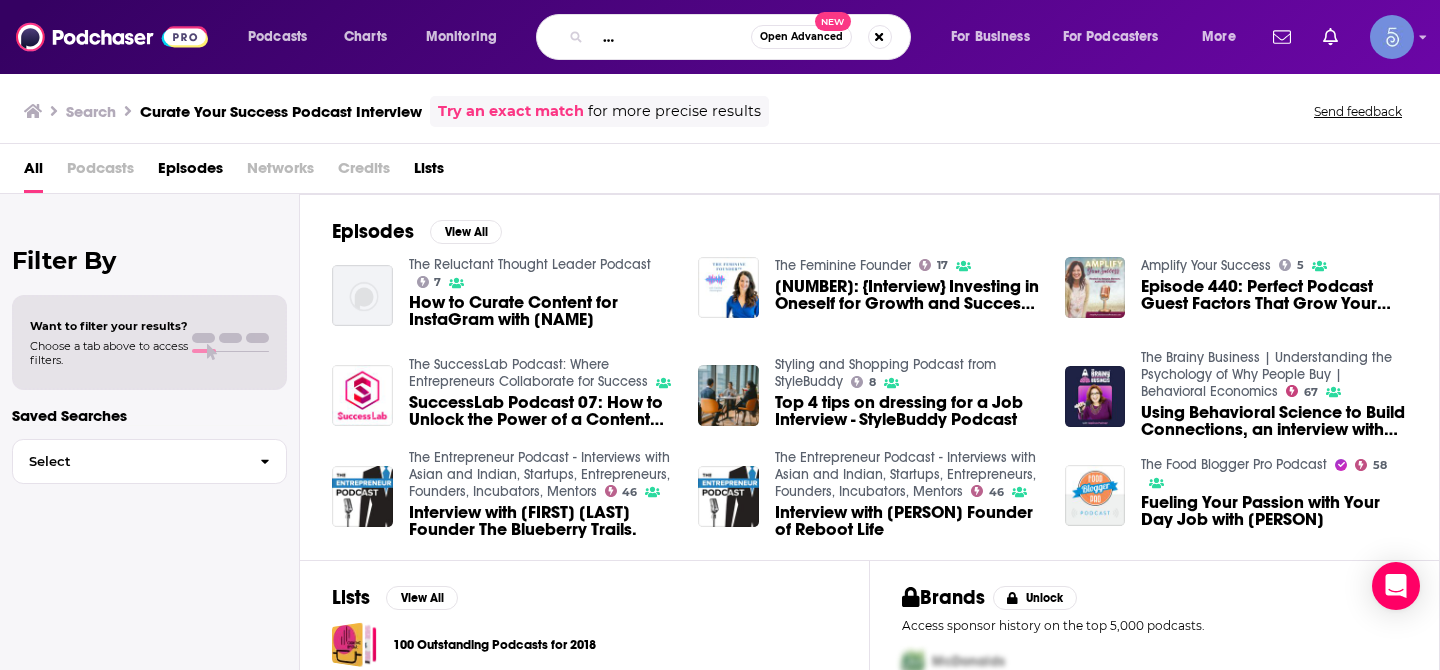 type on "The Career Path Mentoring Podcast" 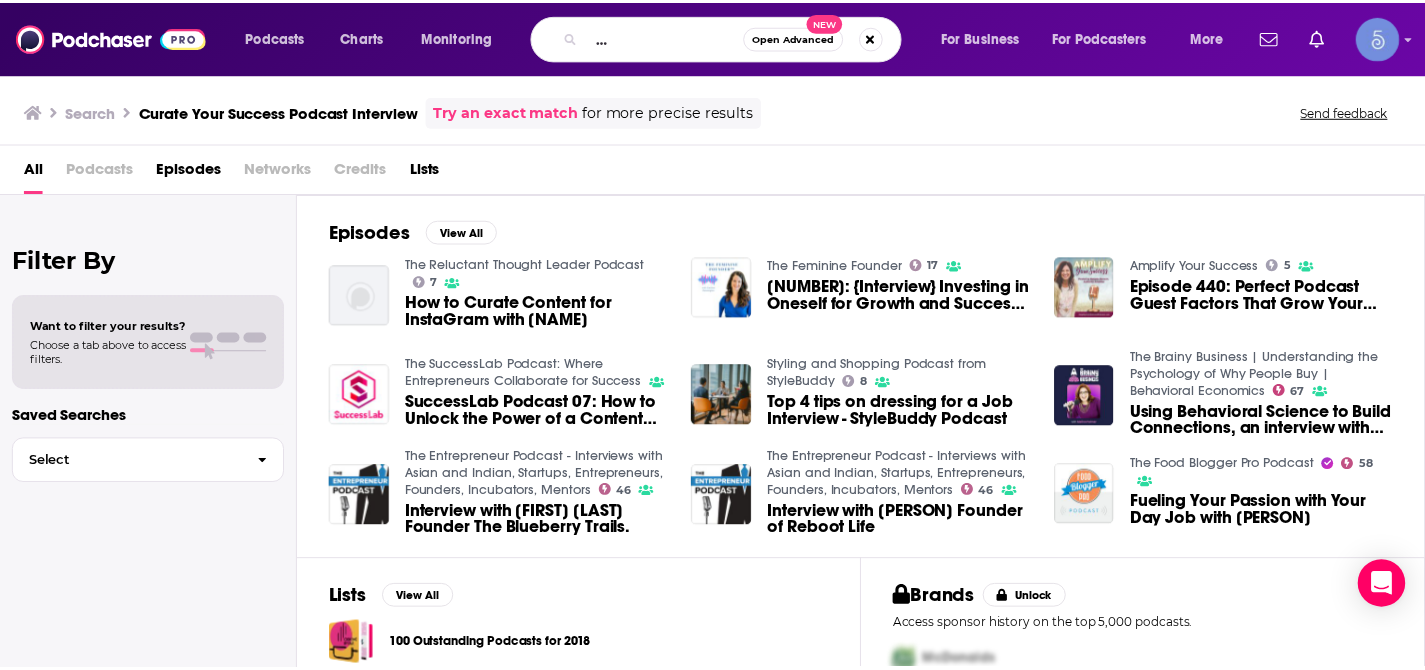 scroll, scrollTop: 0, scrollLeft: 0, axis: both 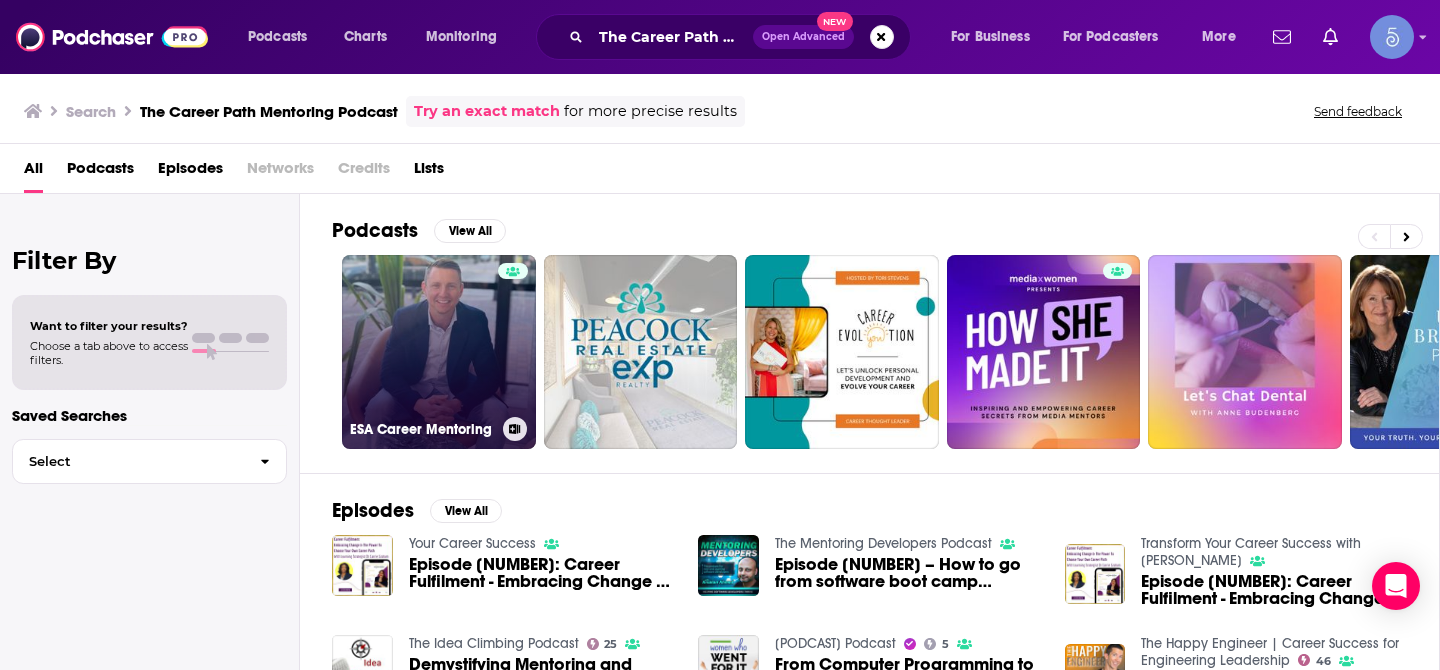 click on "ESA Career Mentoring" at bounding box center [439, 352] 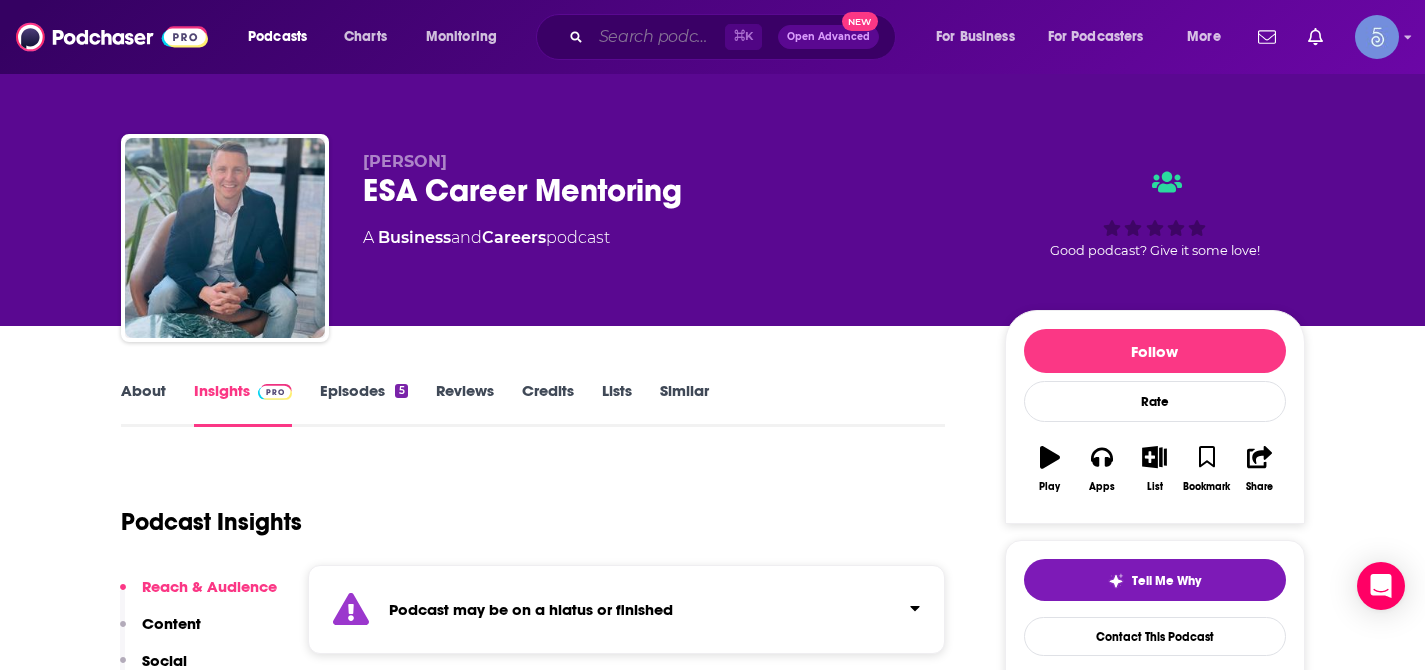 click at bounding box center [658, 37] 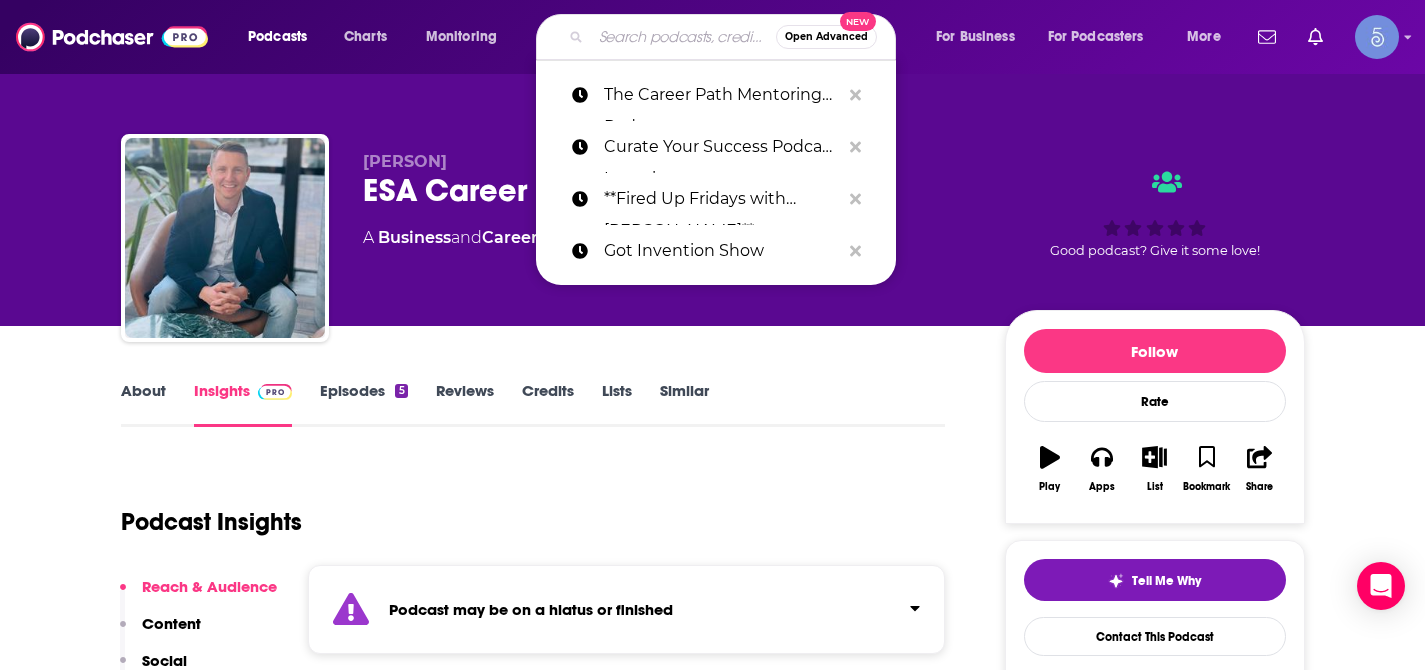 paste on "[PERSON_NAME] Talks Podcast" 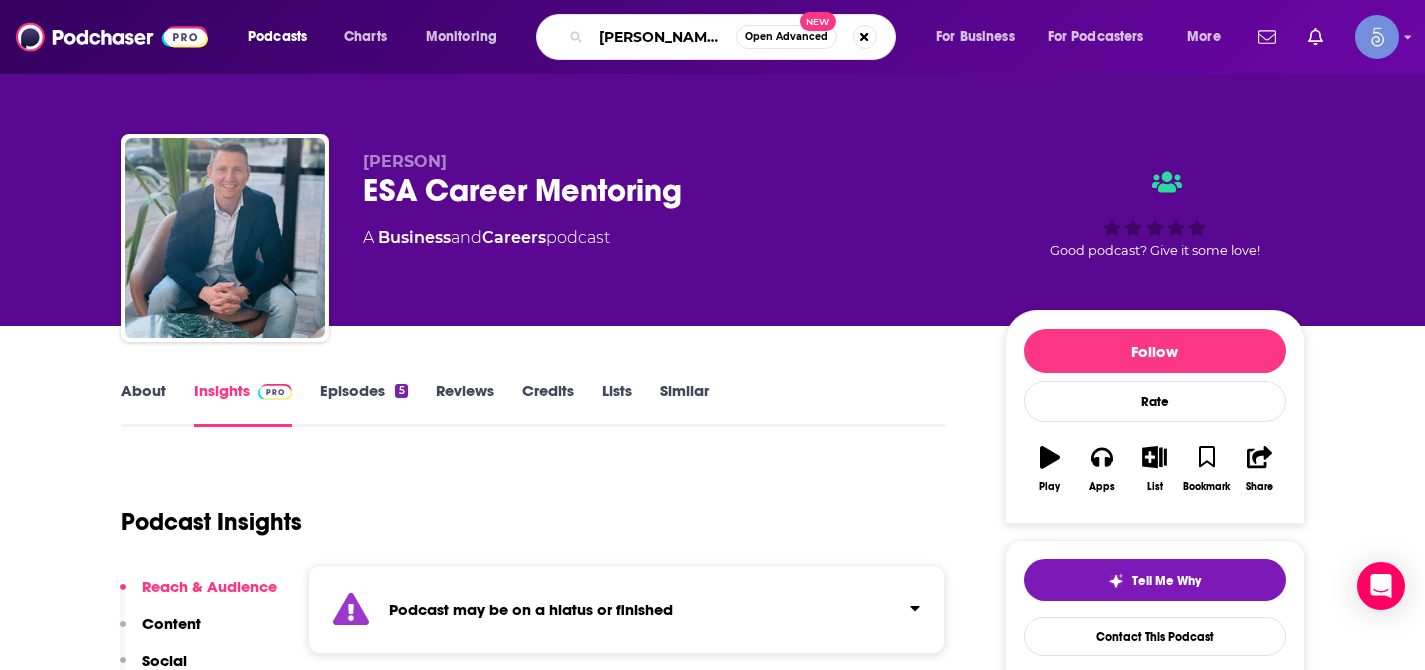 scroll, scrollTop: 0, scrollLeft: 44, axis: horizontal 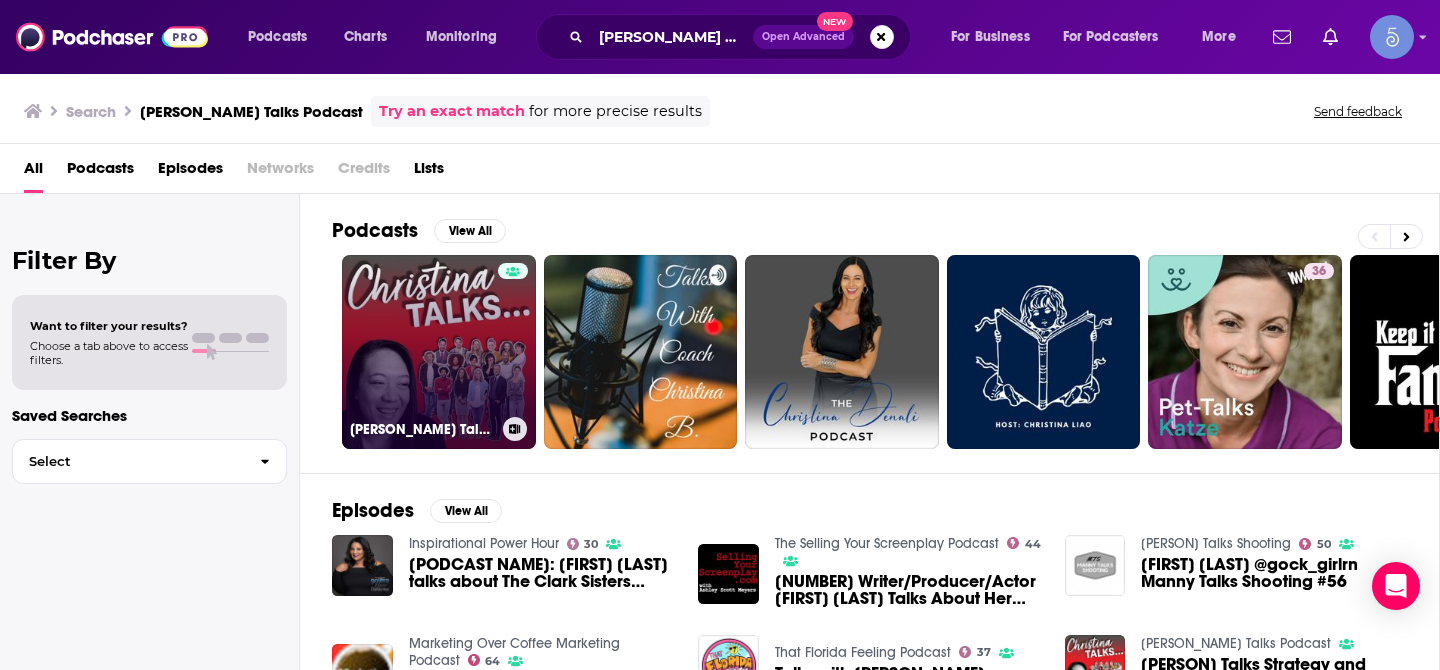 click on "[PERSON_NAME] Talks Podcast" at bounding box center (439, 352) 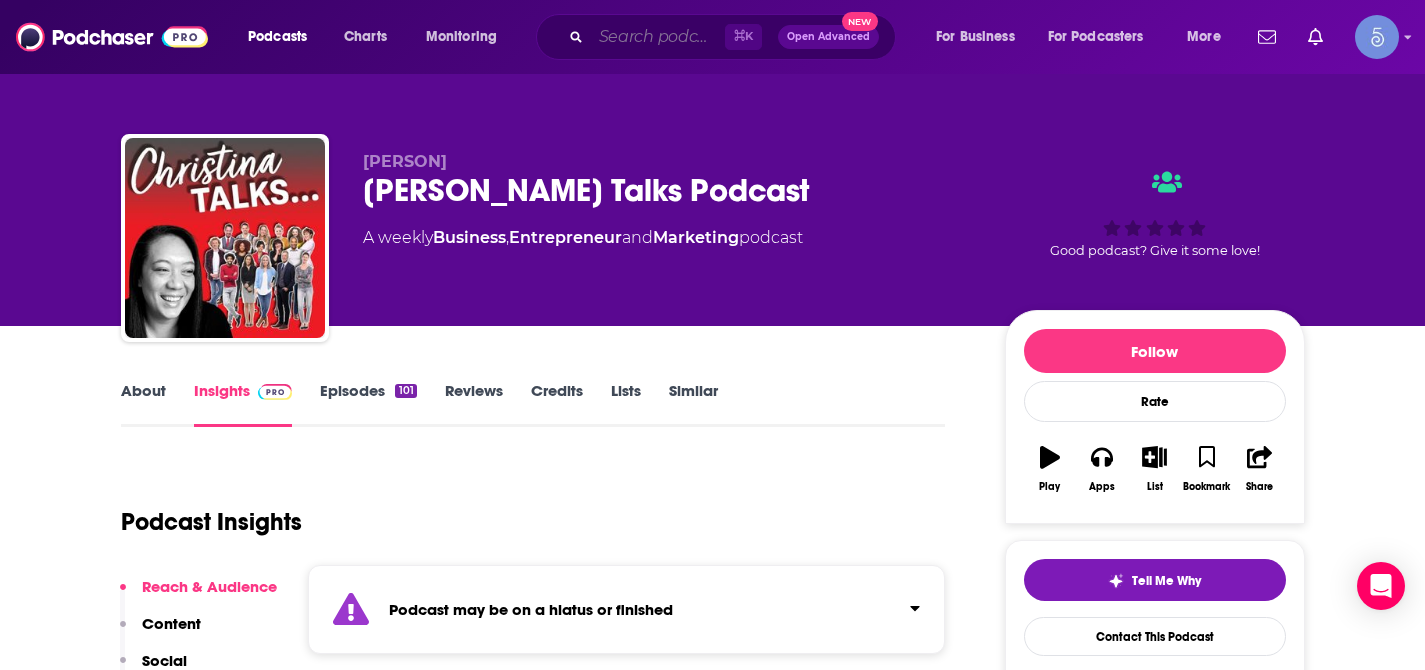 click at bounding box center [658, 37] 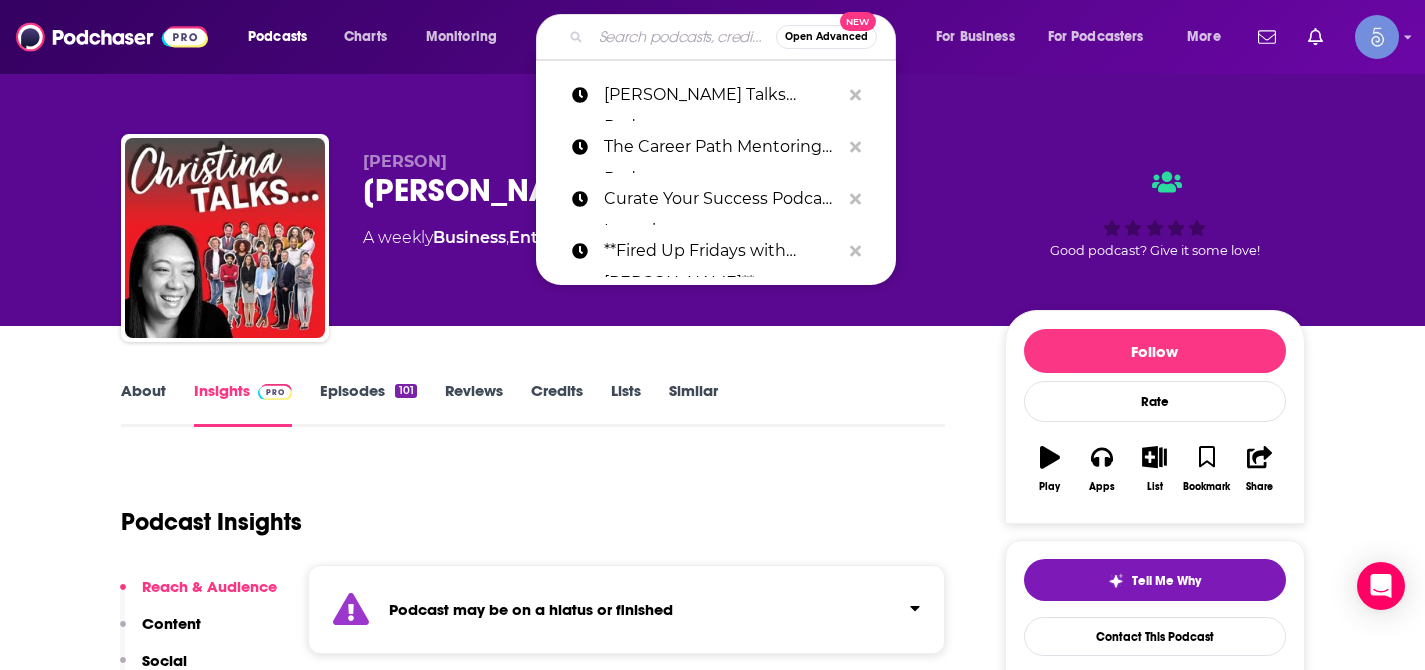 paste on "The Results Podcast with Michael Altshuler" 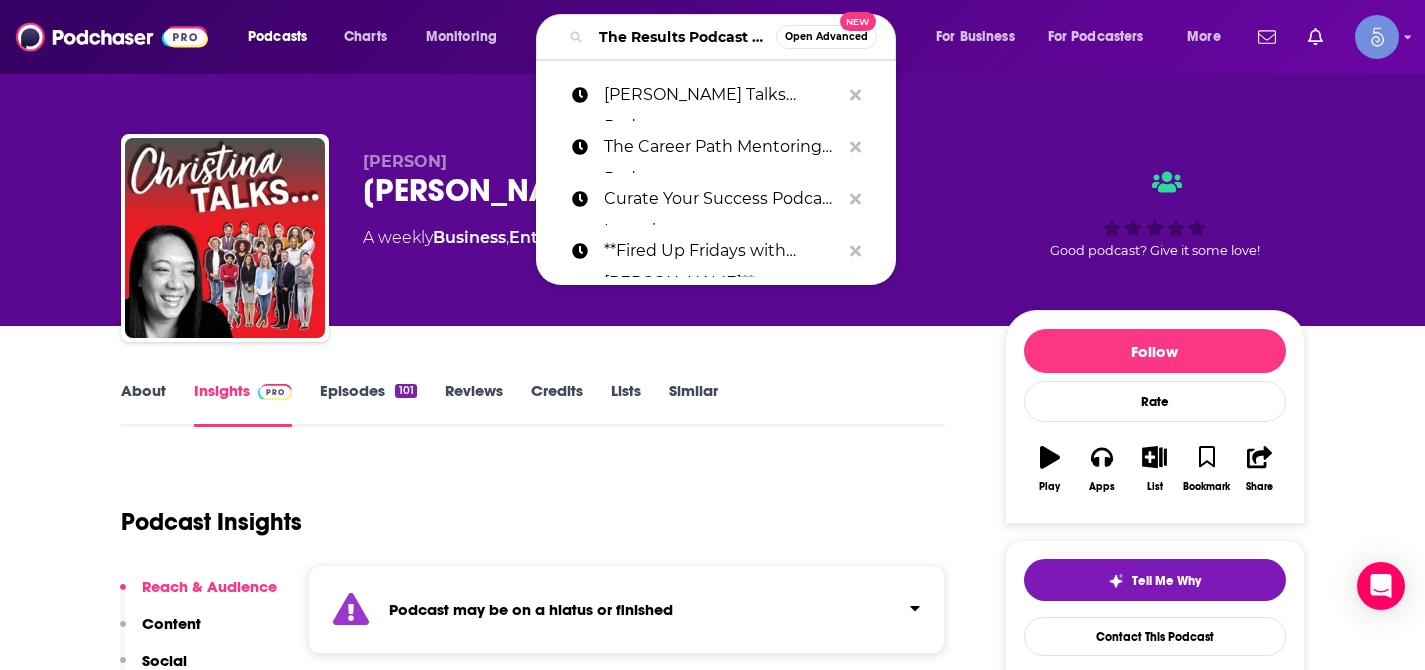 scroll, scrollTop: 0, scrollLeft: 192, axis: horizontal 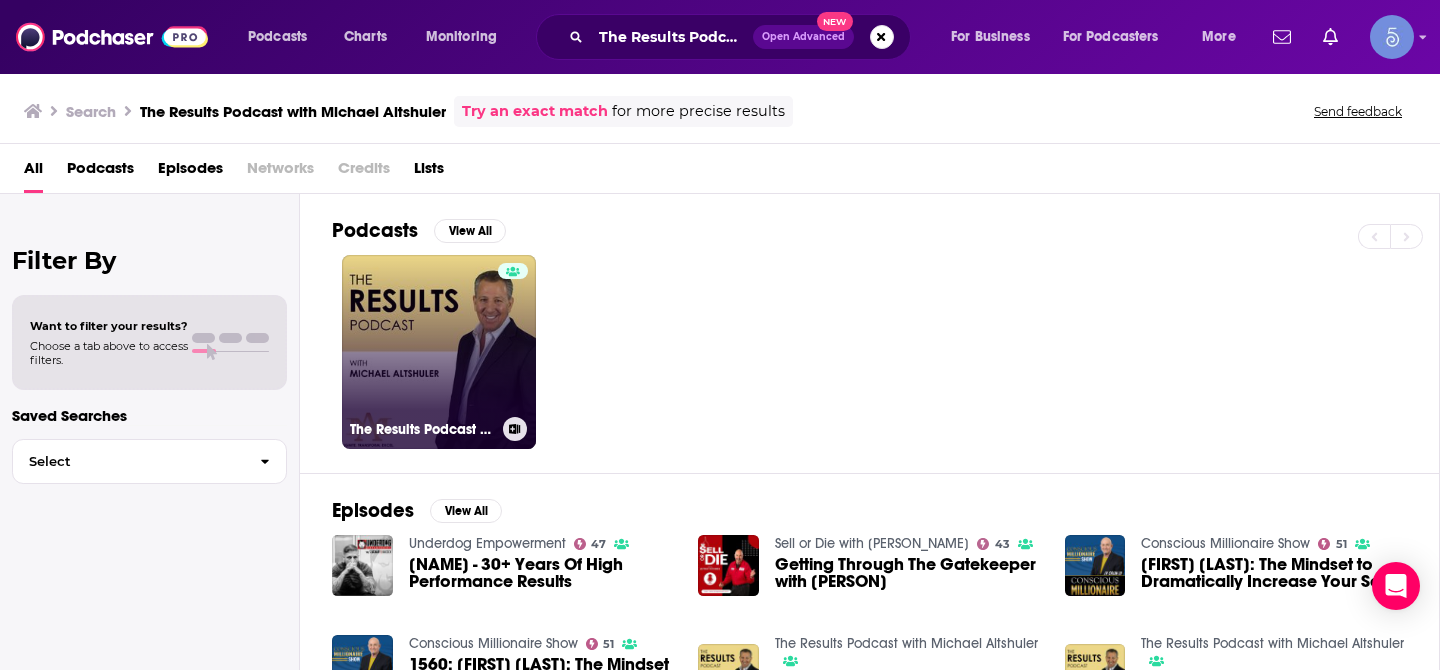 click on "The Results Podcast with Michael Altshuler" at bounding box center [439, 352] 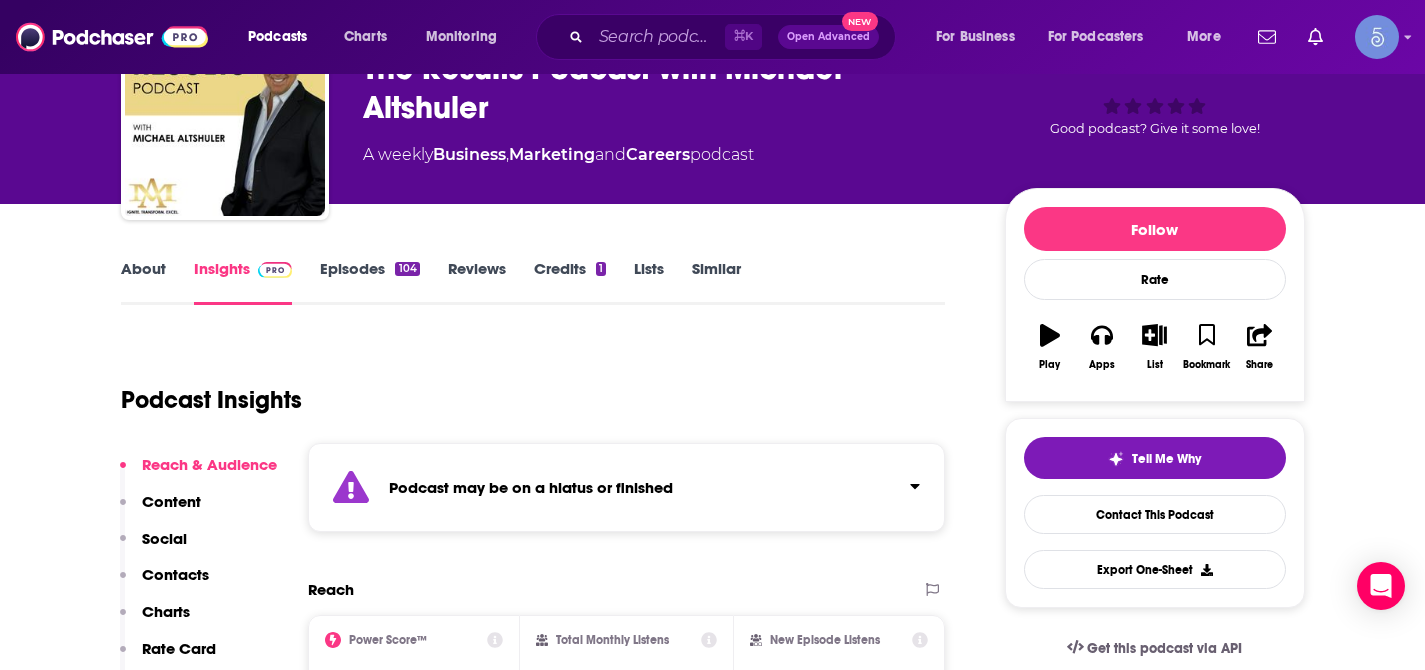 scroll, scrollTop: 149, scrollLeft: 0, axis: vertical 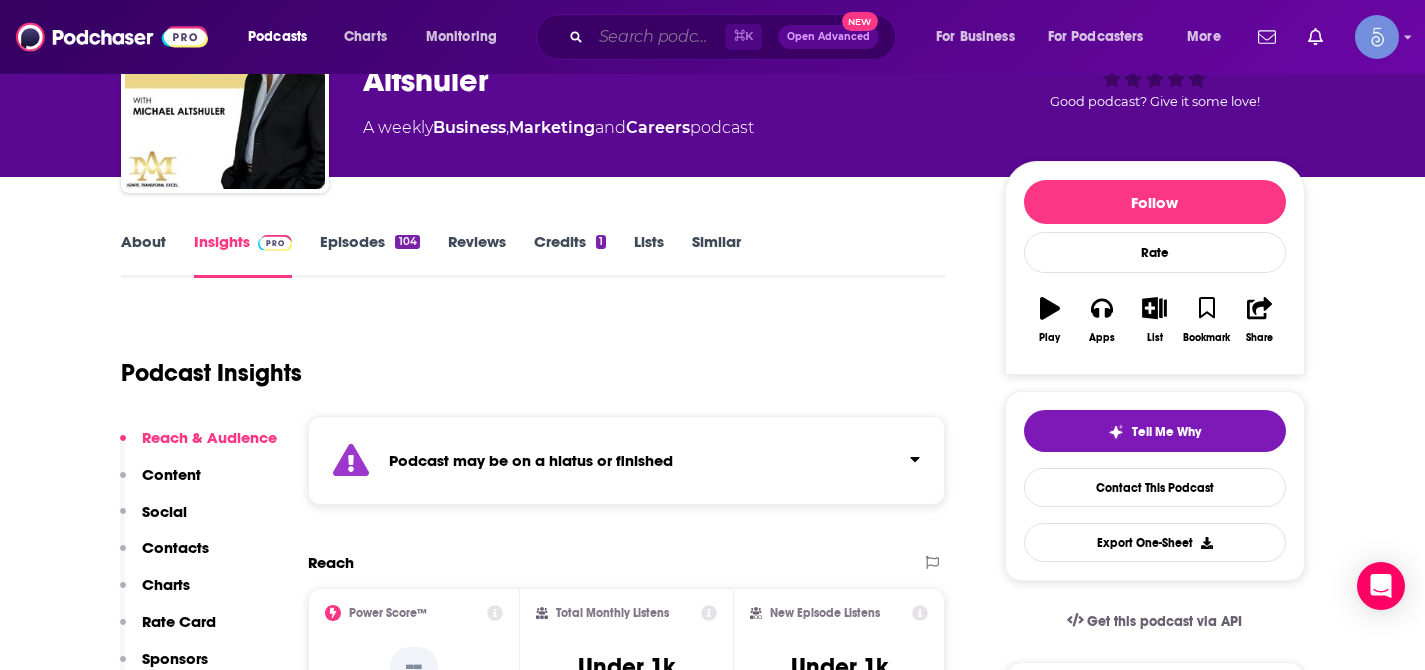 click at bounding box center (658, 37) 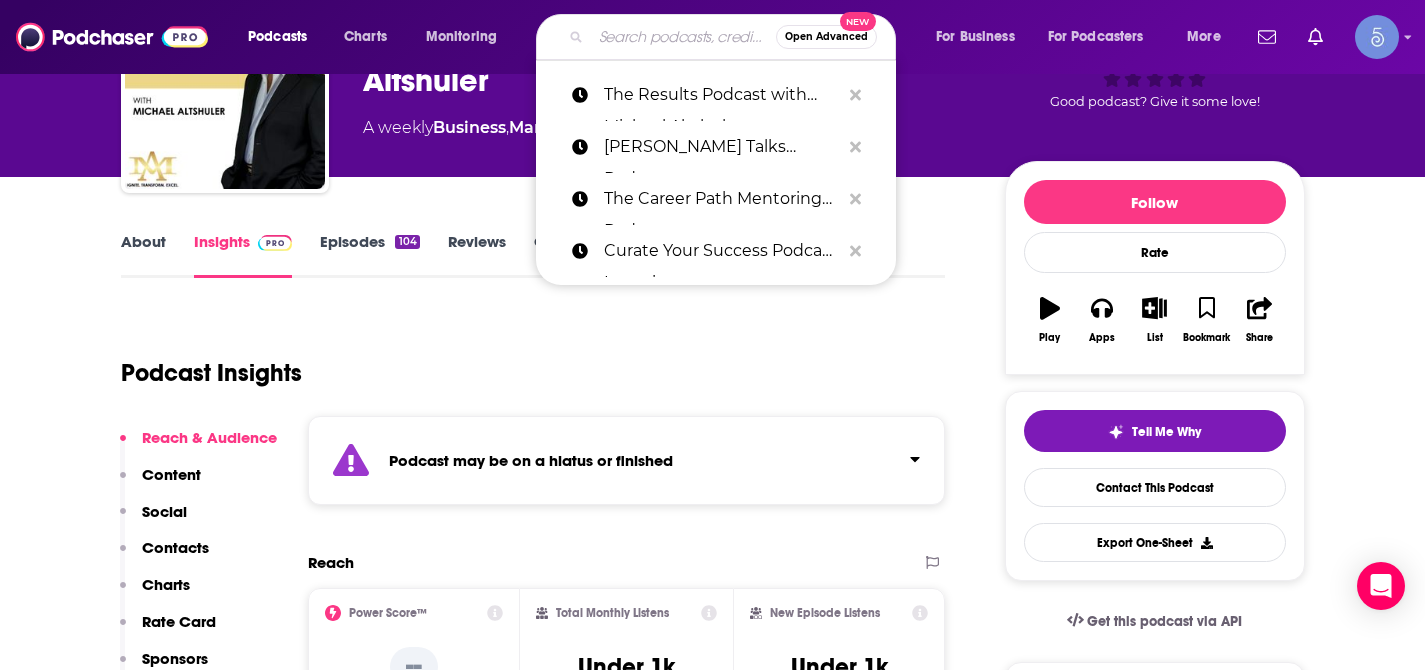 paste on "Take The Lead Radio" 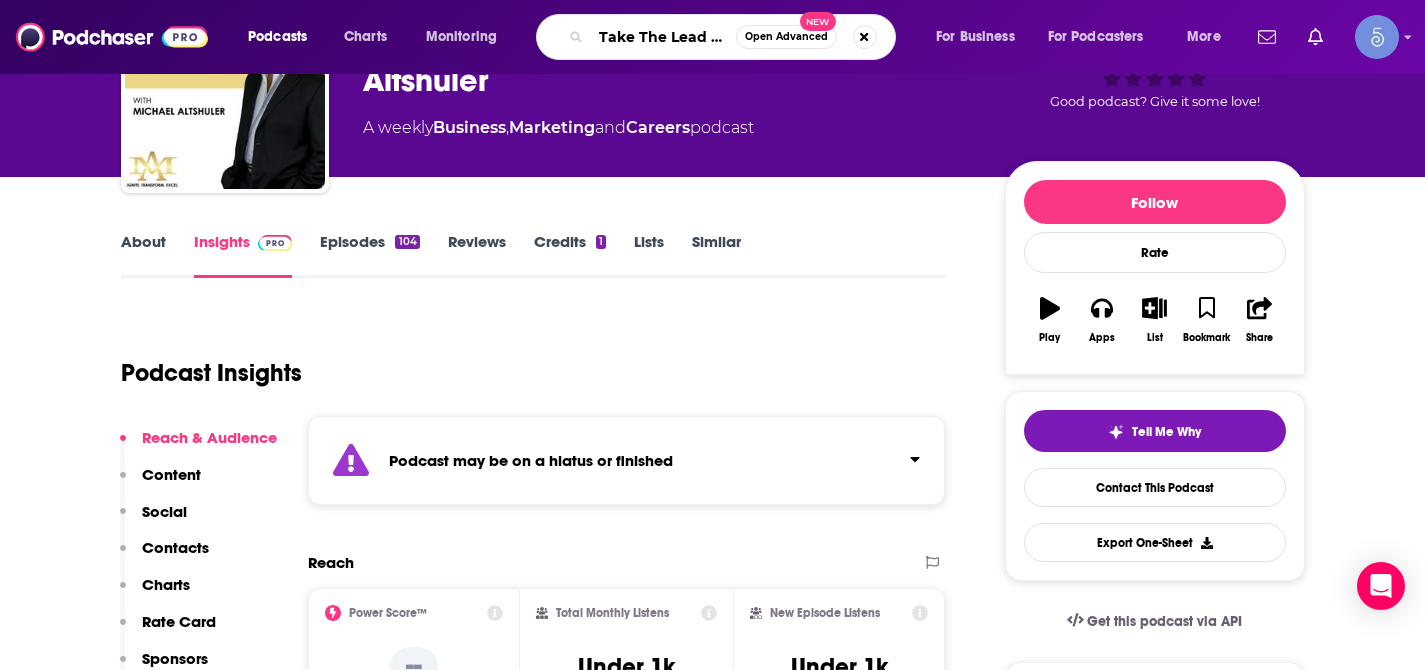 scroll, scrollTop: 0, scrollLeft: 28, axis: horizontal 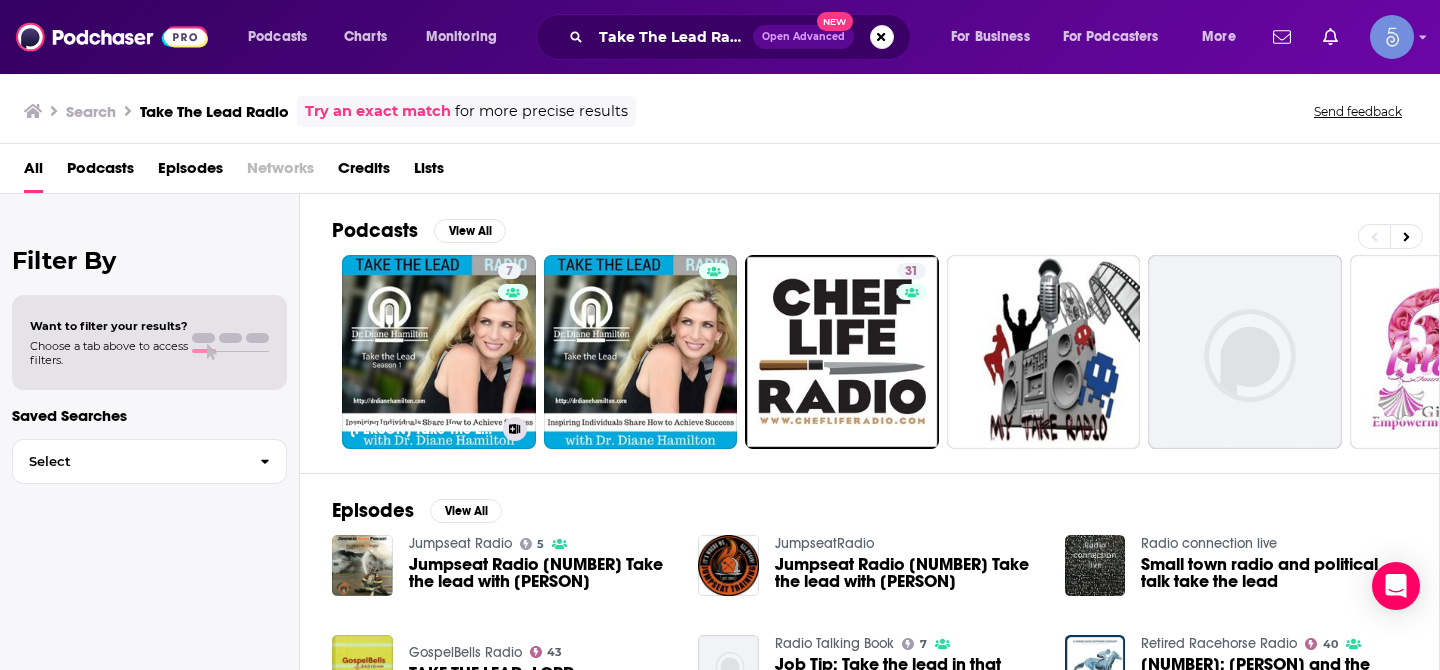 click on "7 [PODCAST]" at bounding box center (439, 352) 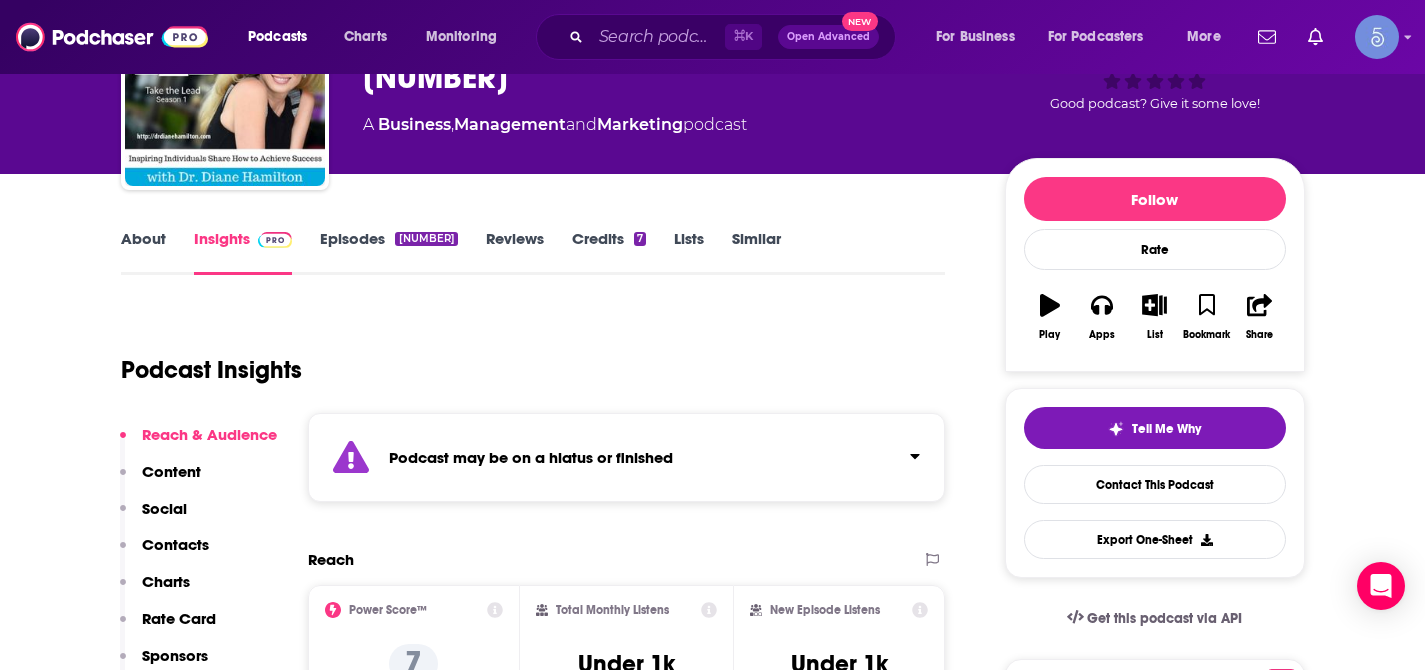 scroll, scrollTop: 189, scrollLeft: 0, axis: vertical 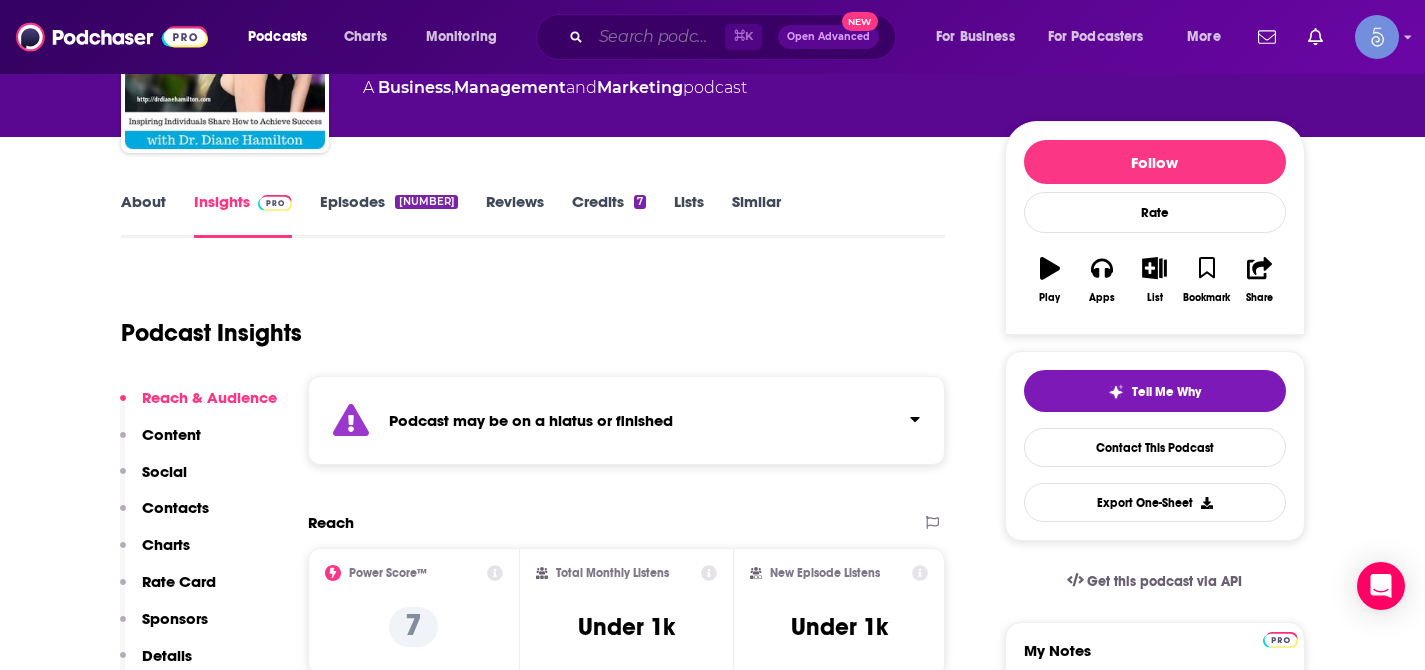 click at bounding box center (658, 37) 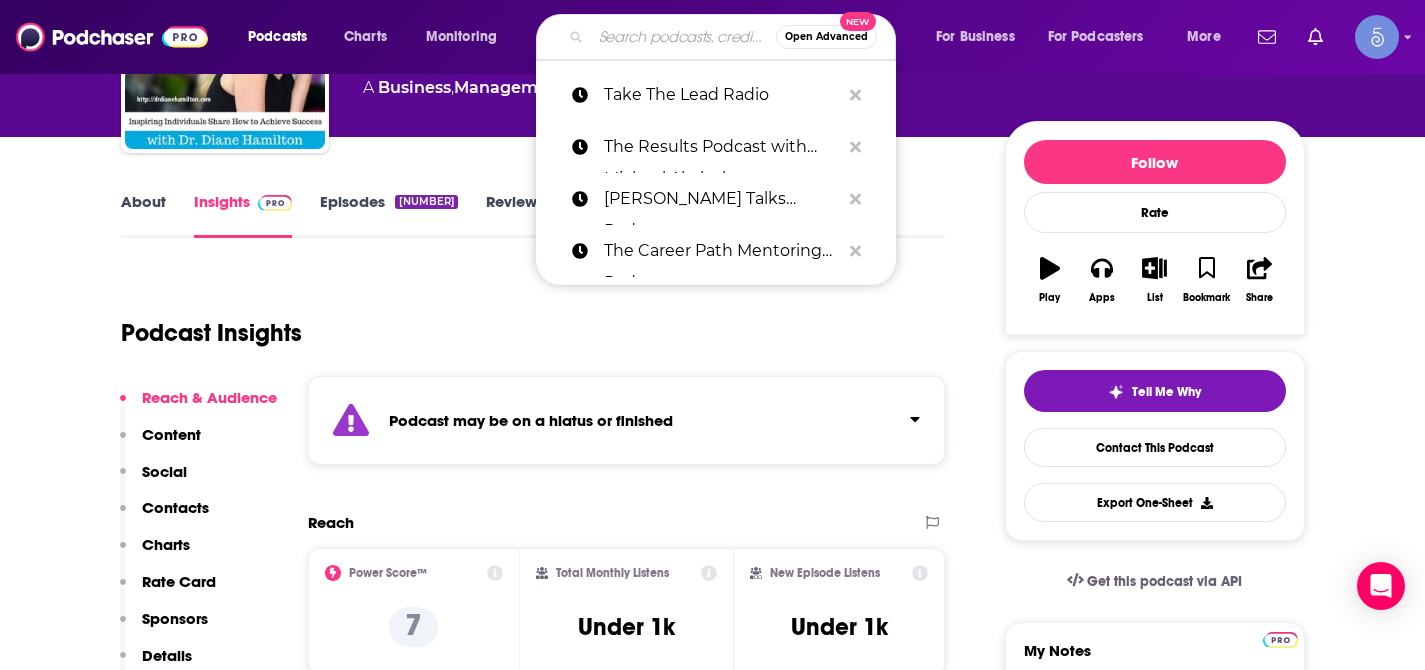 paste on "In House Warrior" 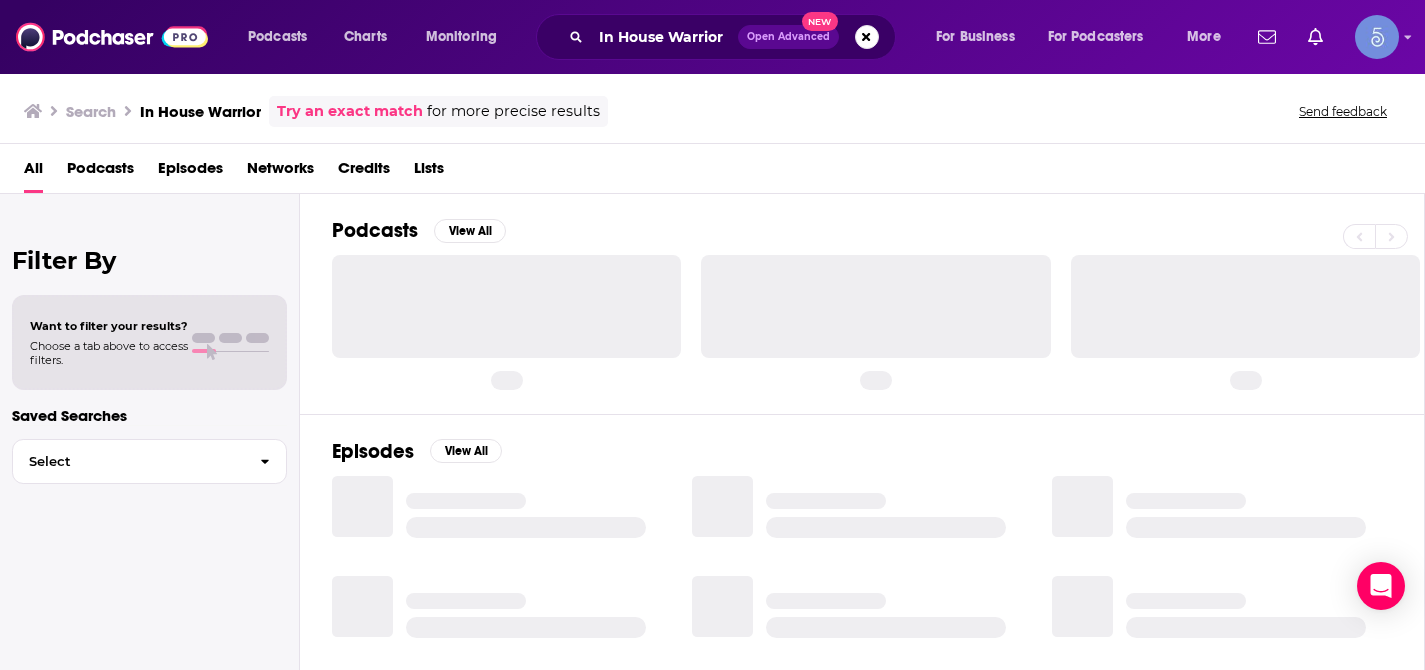 scroll, scrollTop: 0, scrollLeft: 0, axis: both 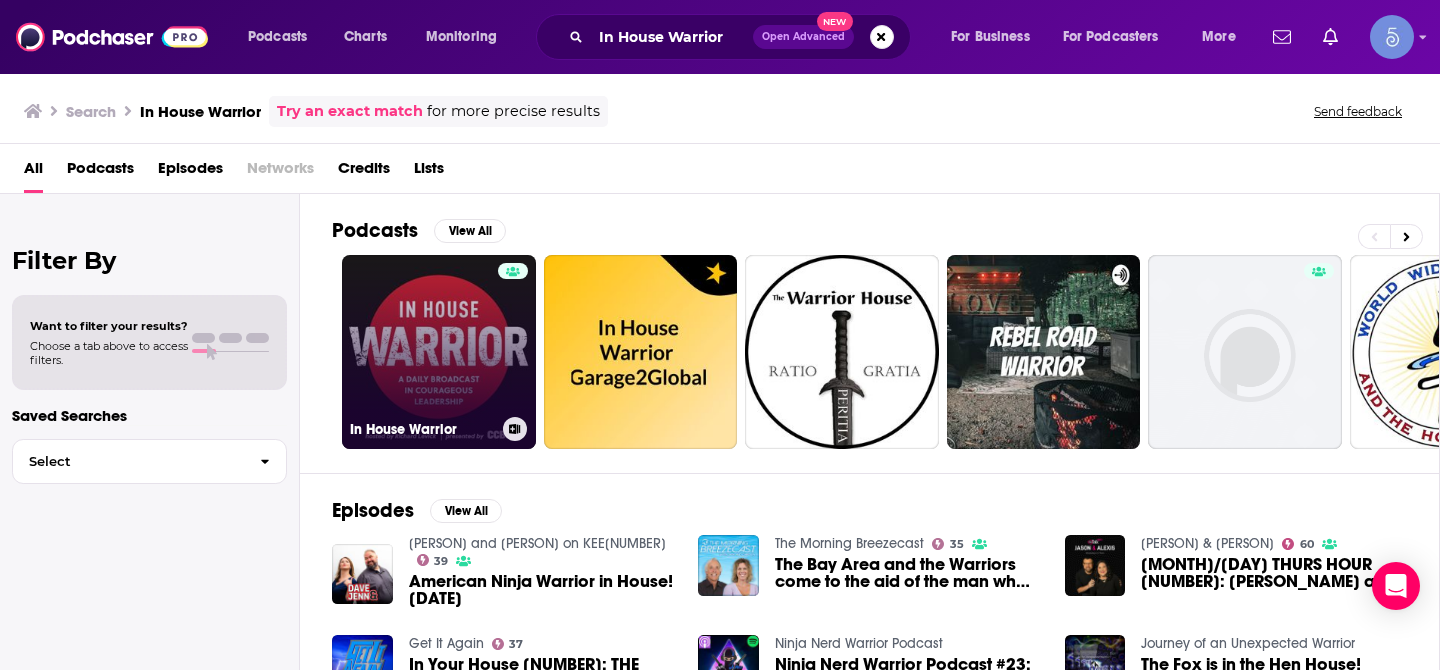 click on "In House Warrior" at bounding box center (439, 352) 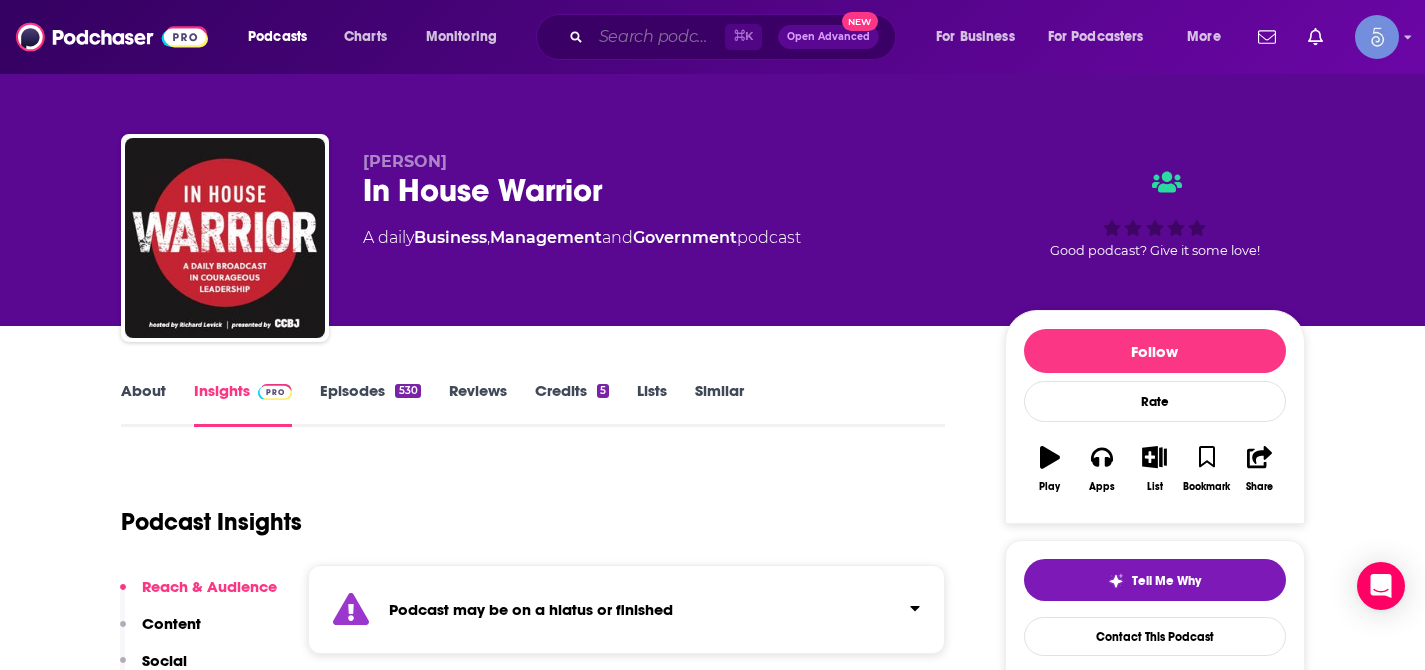 click at bounding box center (658, 37) 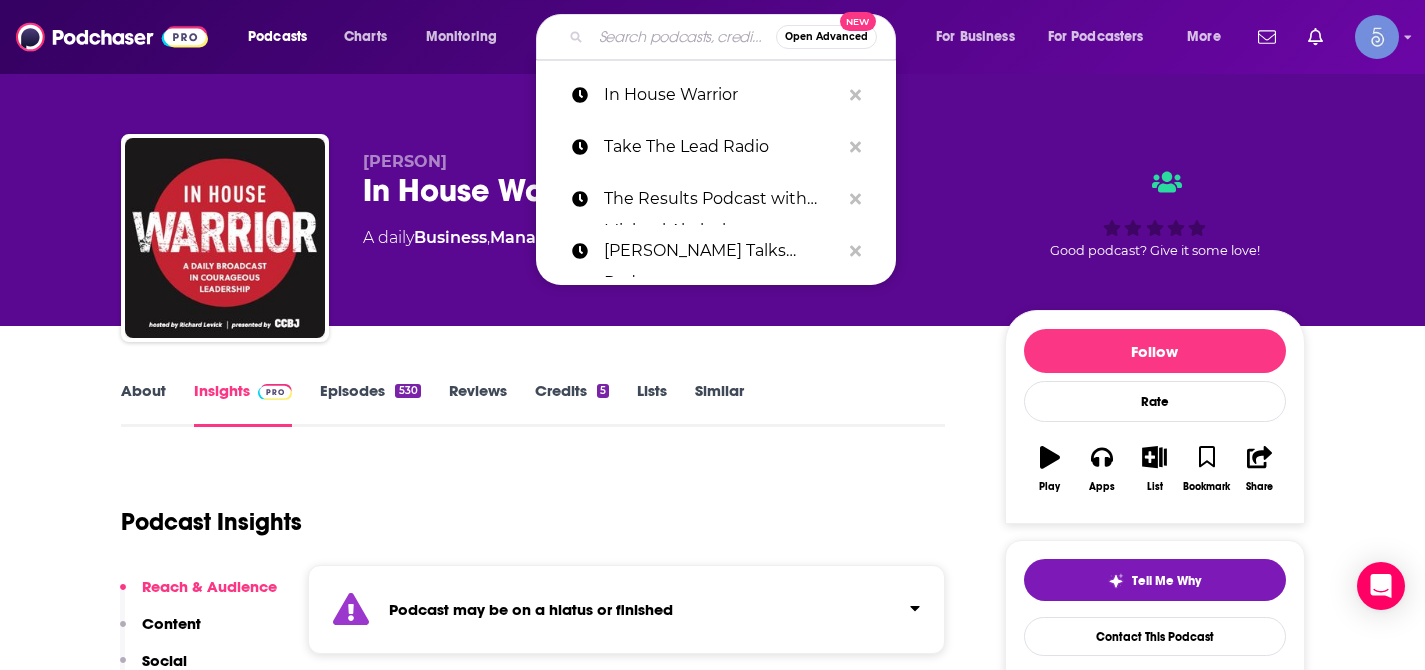 paste on "Always on the GROW with [PERSON]" 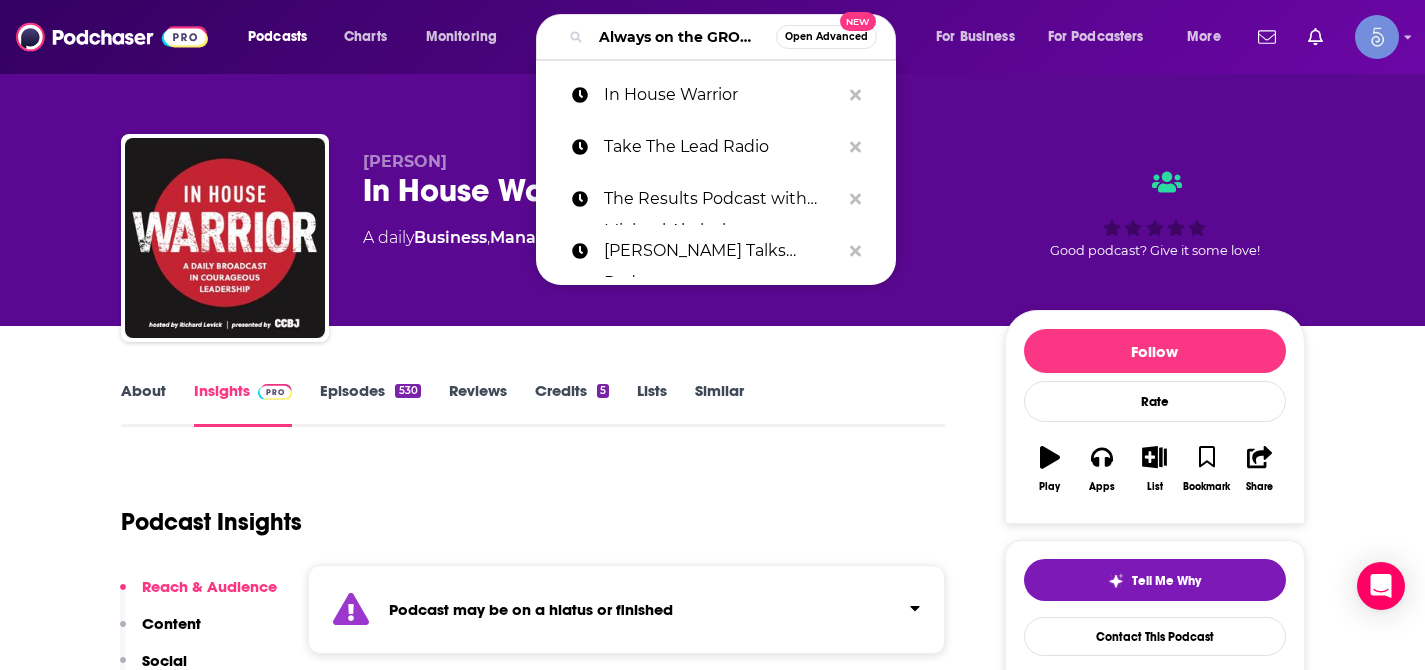 scroll, scrollTop: 0, scrollLeft: 174, axis: horizontal 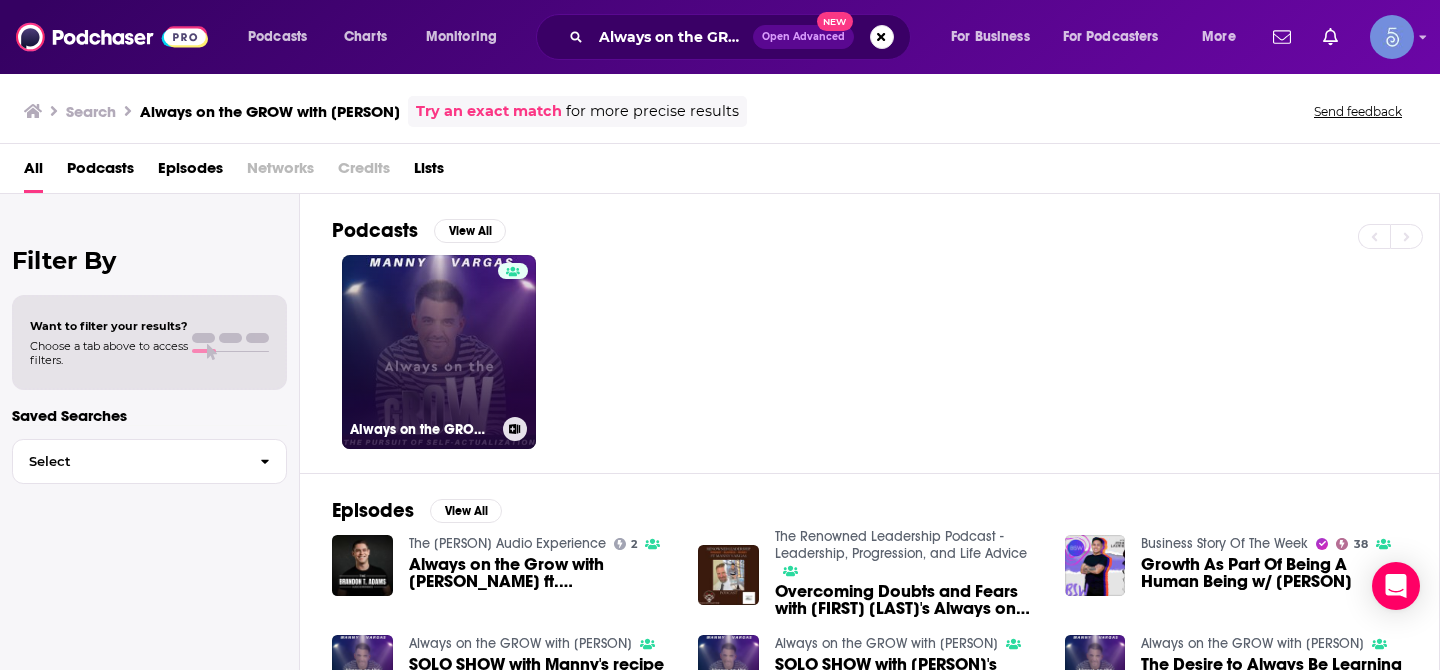 click on "Always on the GROW with [PERSON]" at bounding box center [439, 352] 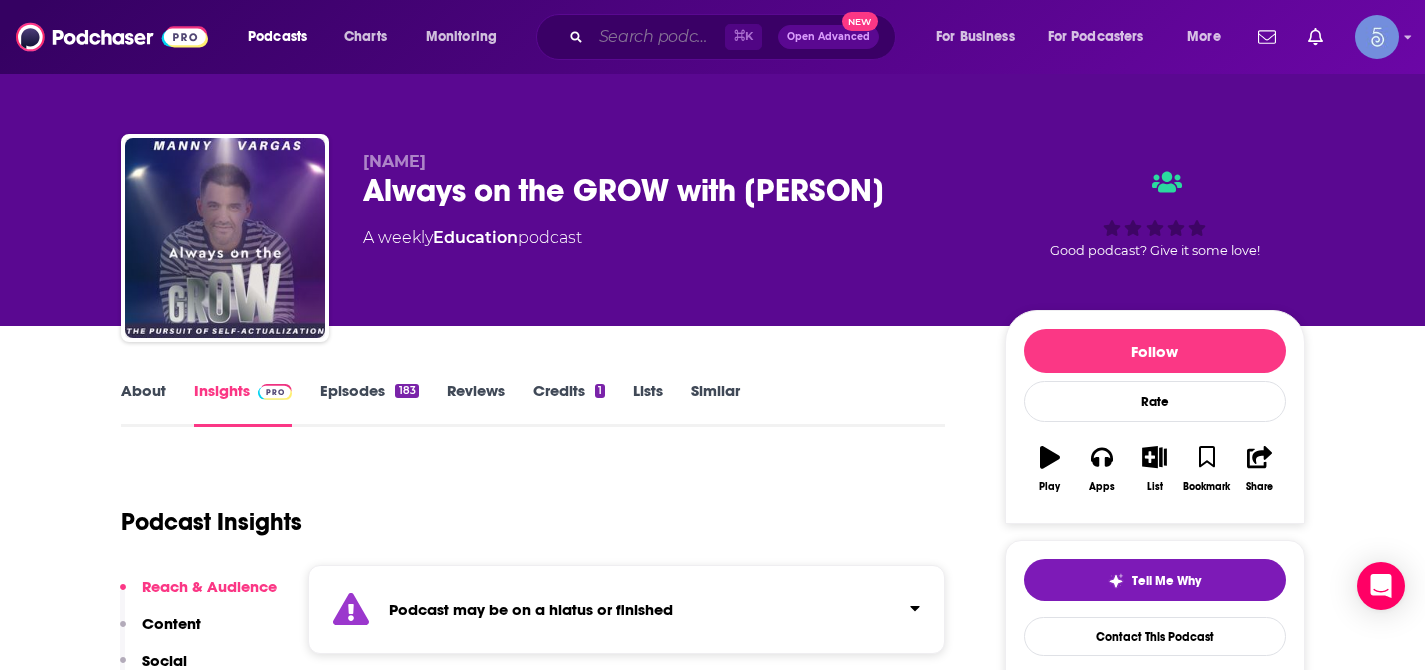 click at bounding box center [658, 37] 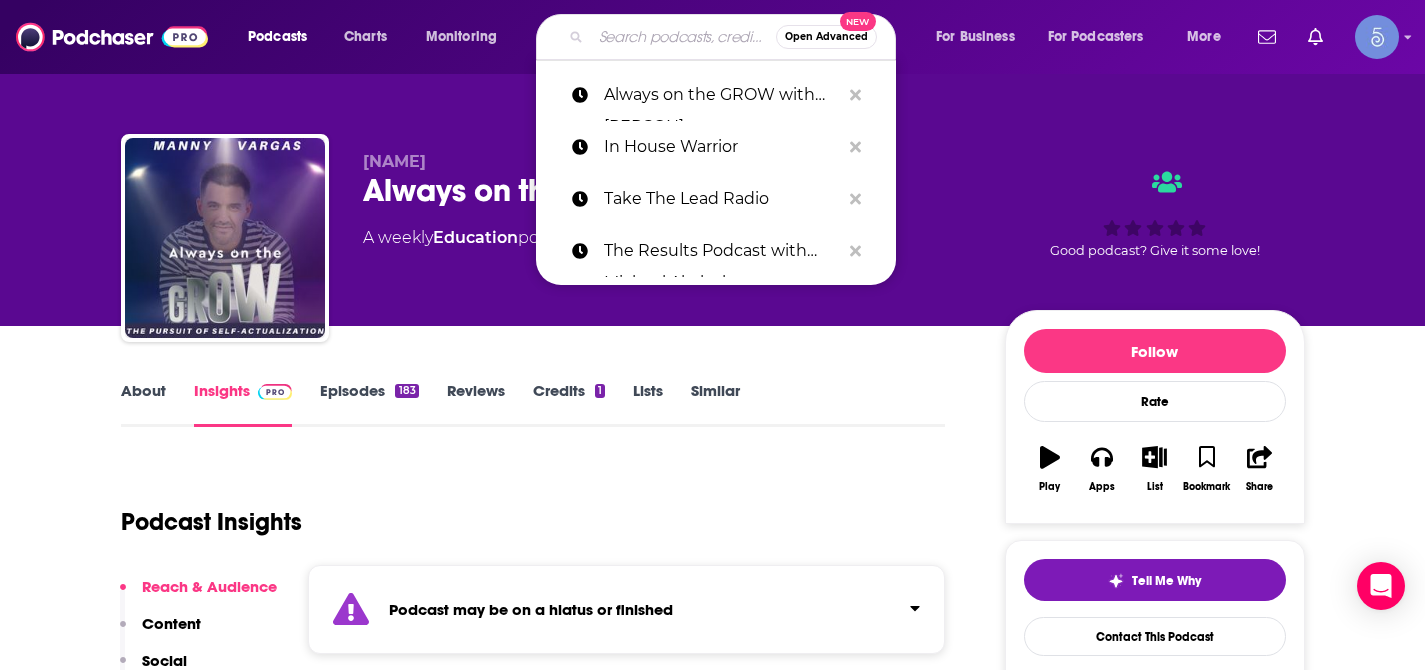 paste on "Bestbookbits" 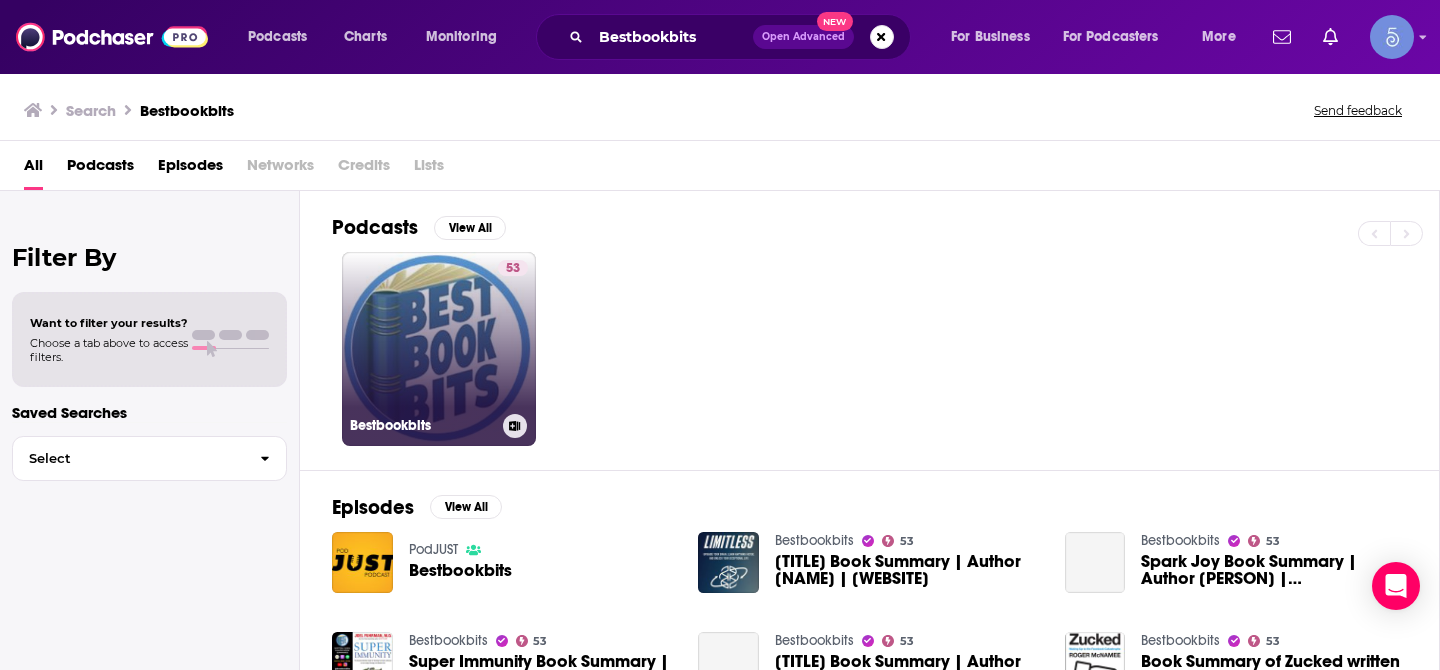 click on "53 [WEBSITE]" at bounding box center [439, 349] 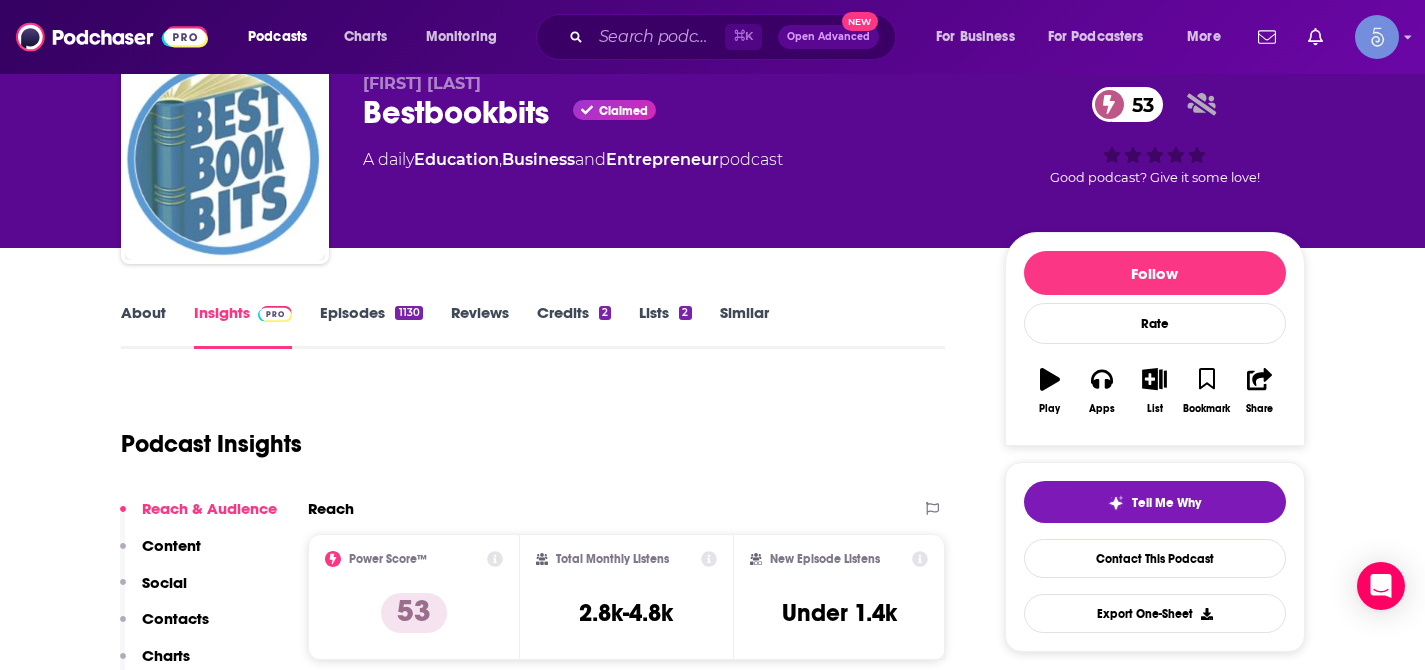 scroll, scrollTop: 75, scrollLeft: 0, axis: vertical 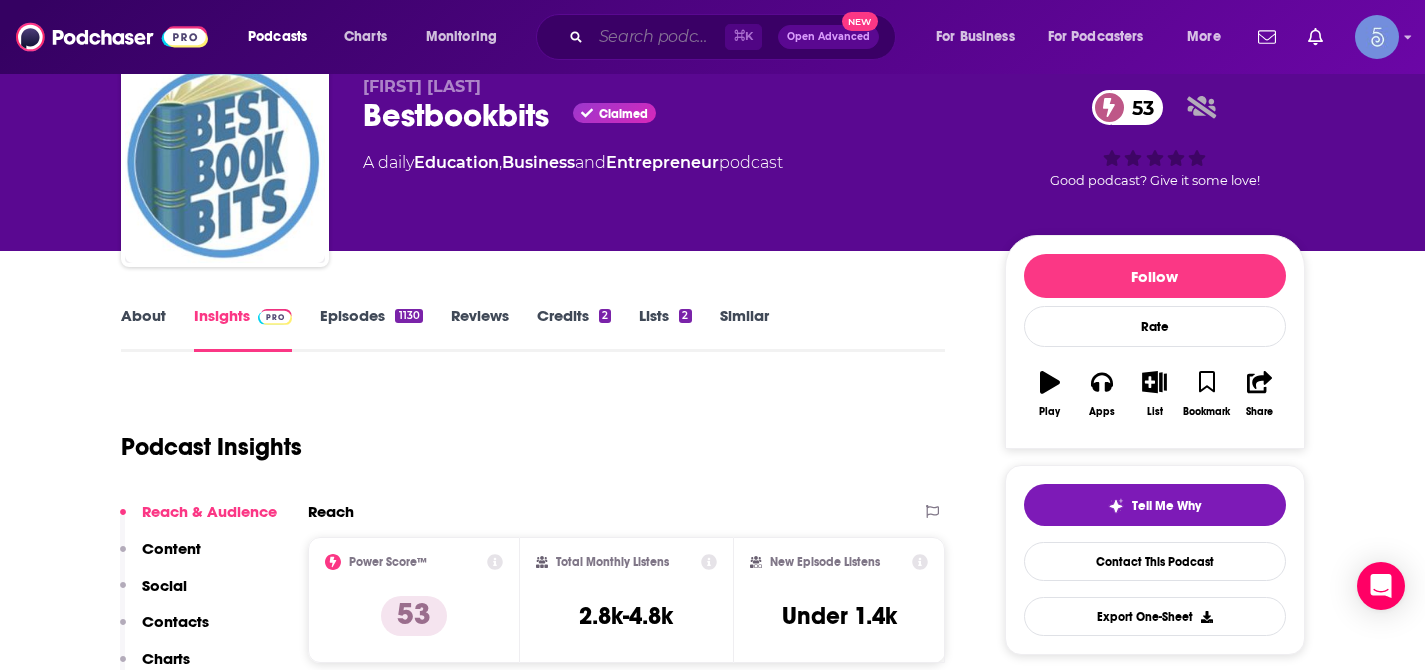 click at bounding box center (658, 37) 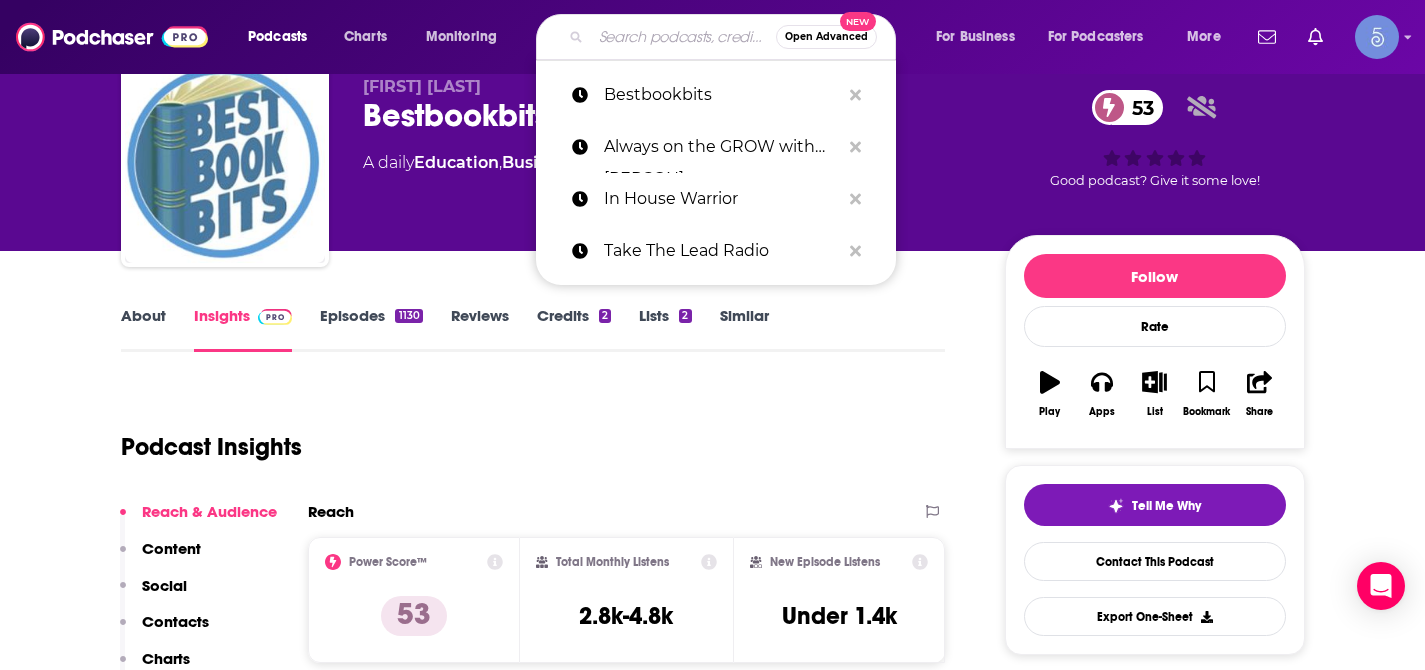 paste on "The Dealer Playbook" 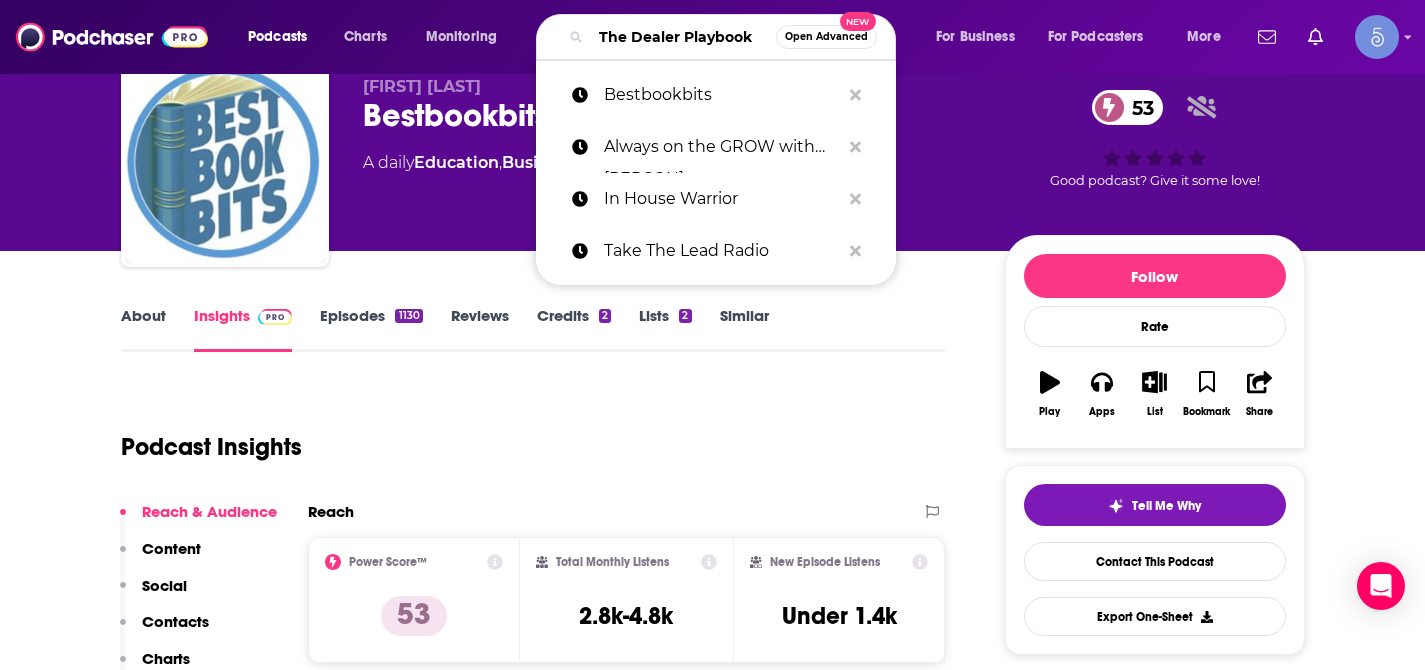 scroll, scrollTop: 0, scrollLeft: 25, axis: horizontal 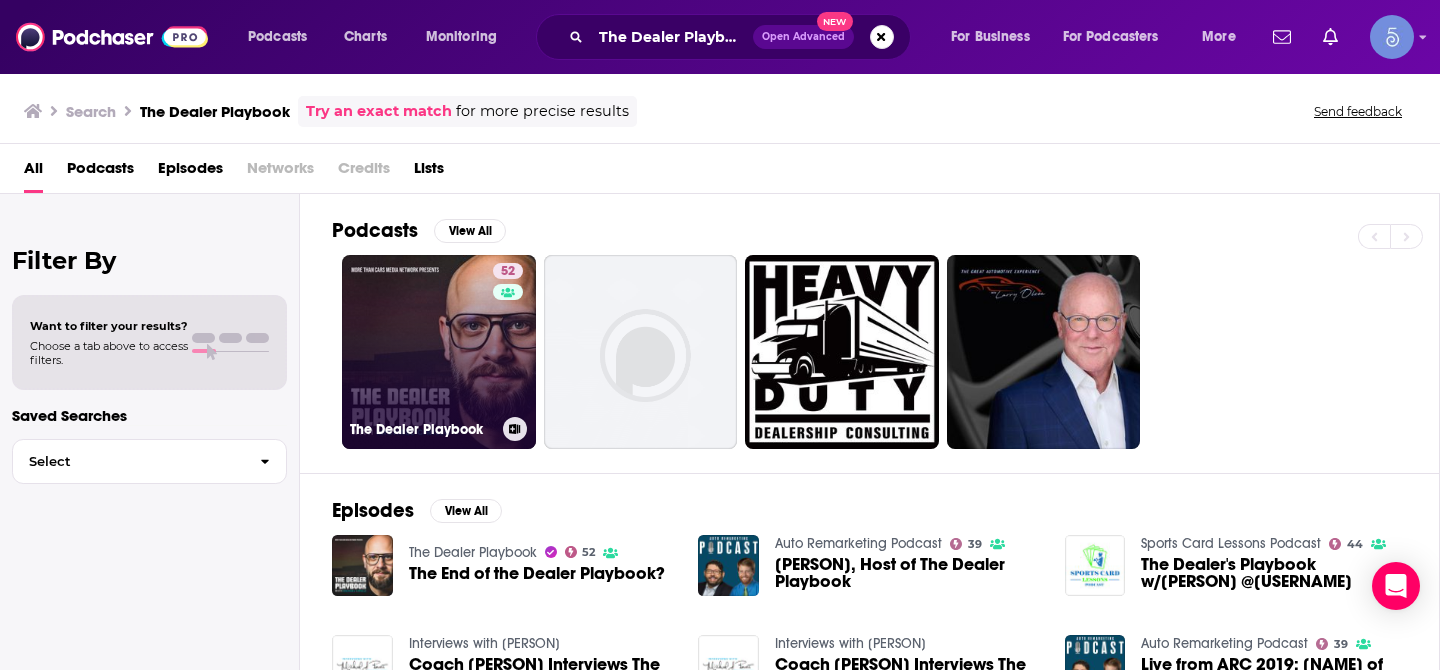 click on "52 The Dealer Playbook" at bounding box center [439, 352] 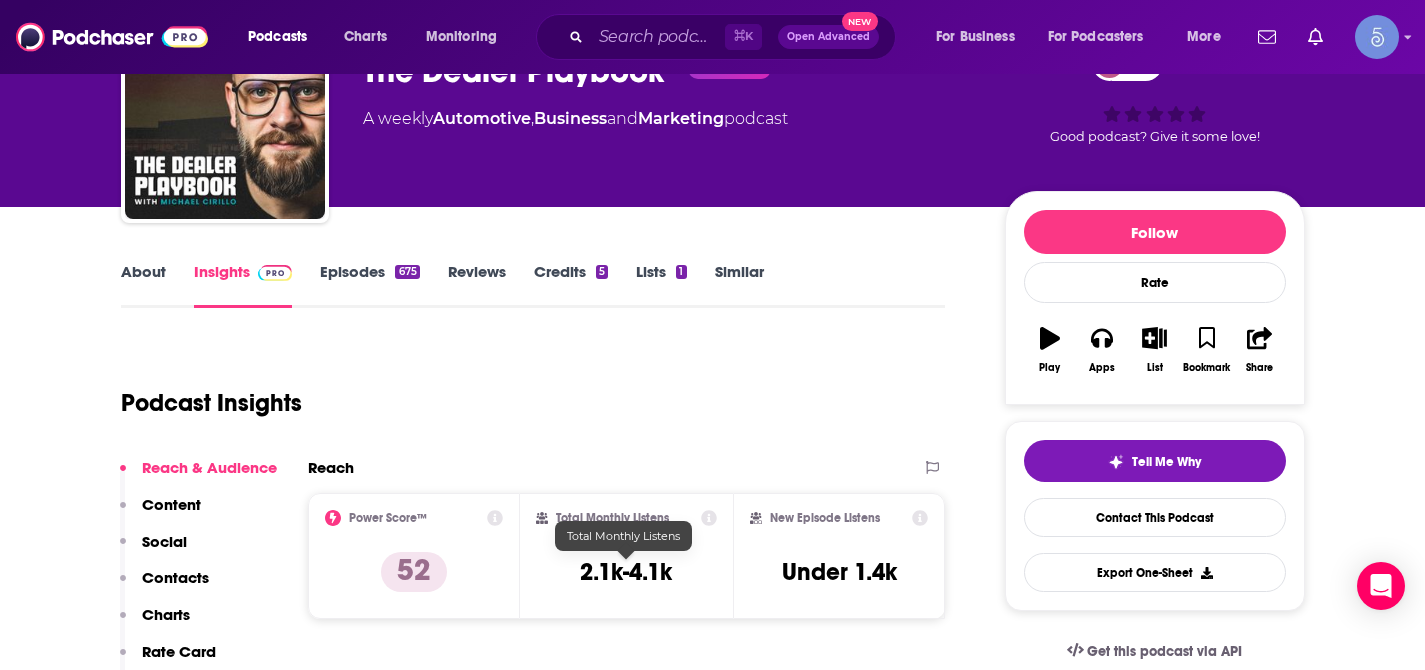 scroll, scrollTop: 102, scrollLeft: 0, axis: vertical 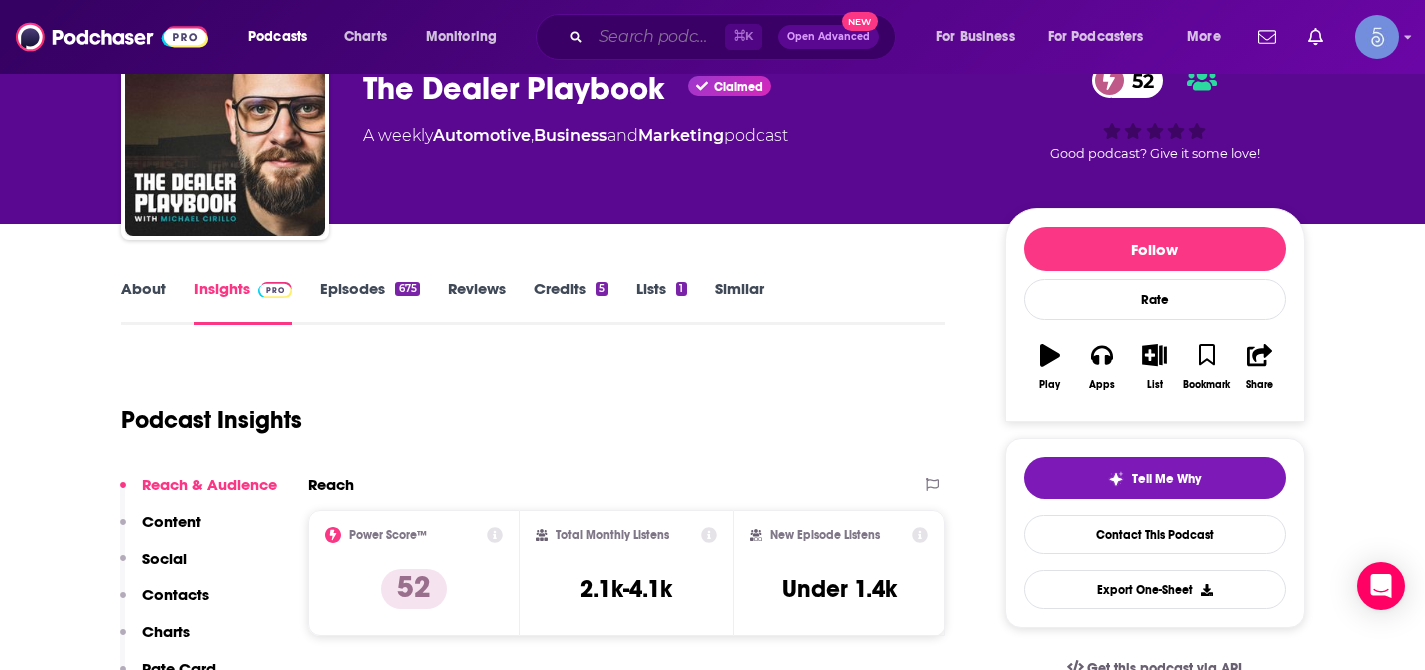 click at bounding box center (658, 37) 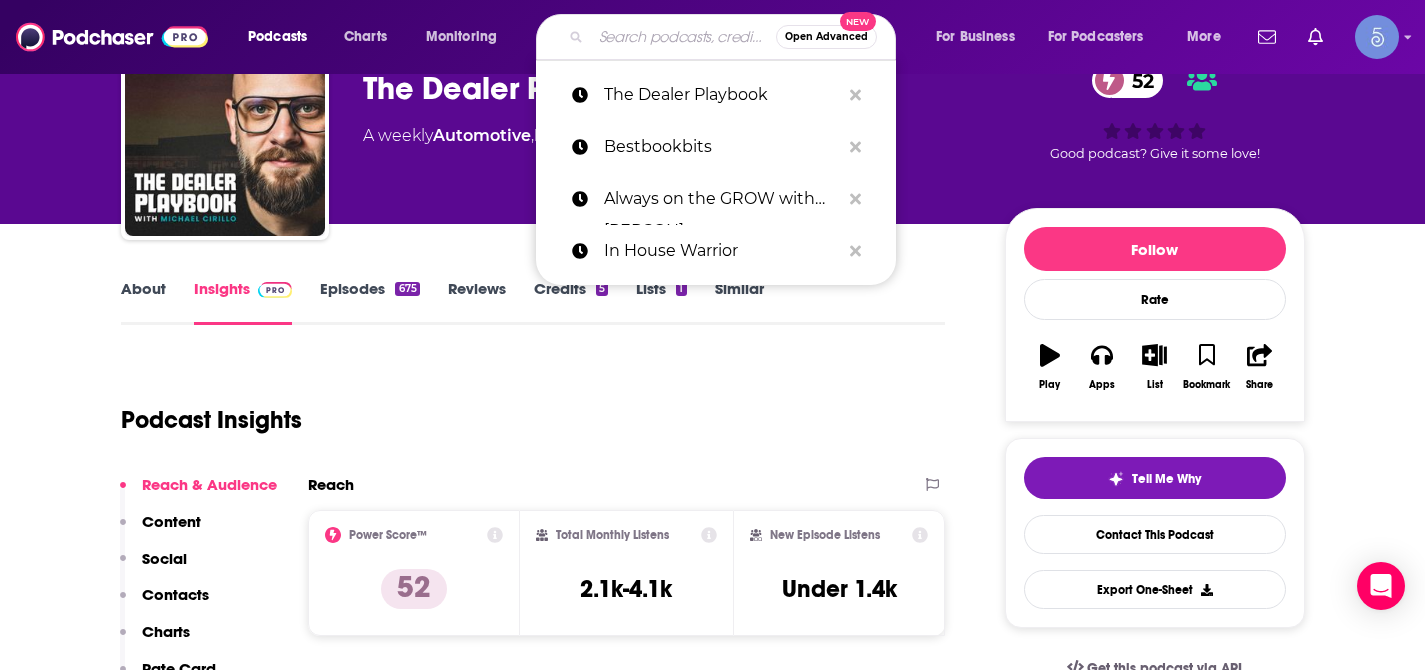 paste on "Behind the Numbers" 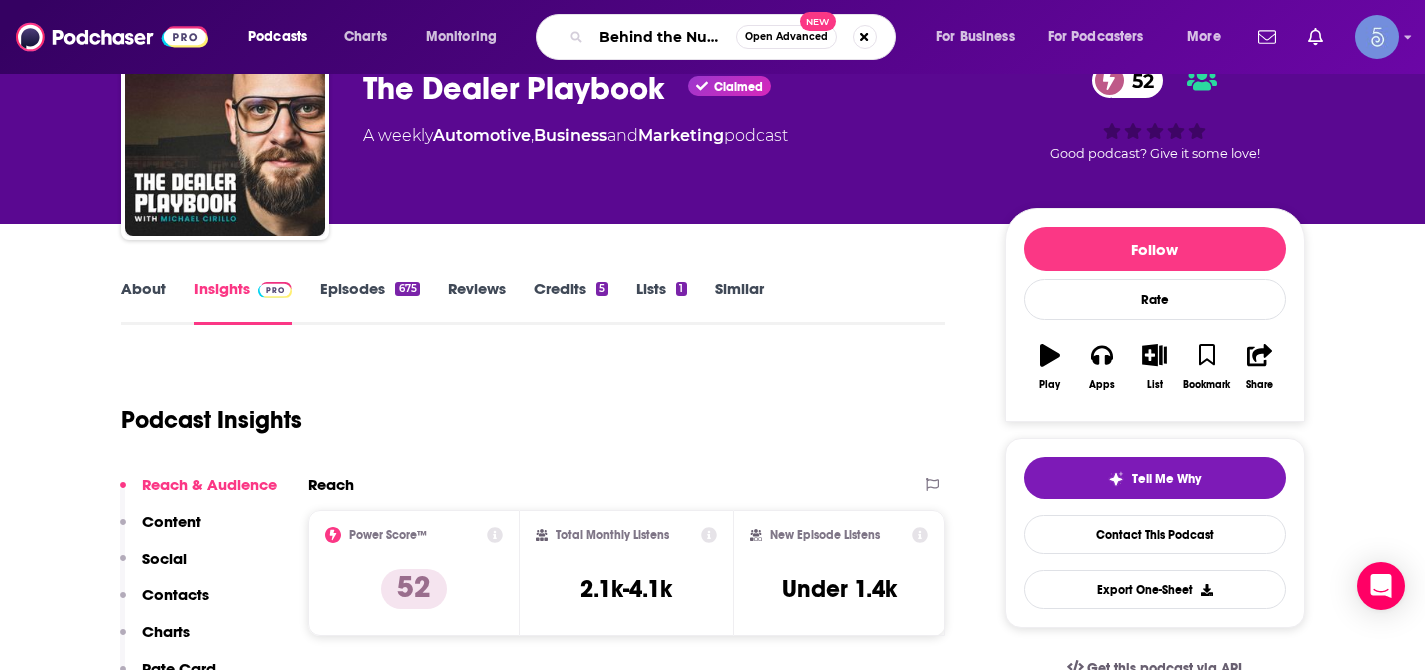 scroll, scrollTop: 0, scrollLeft: 26, axis: horizontal 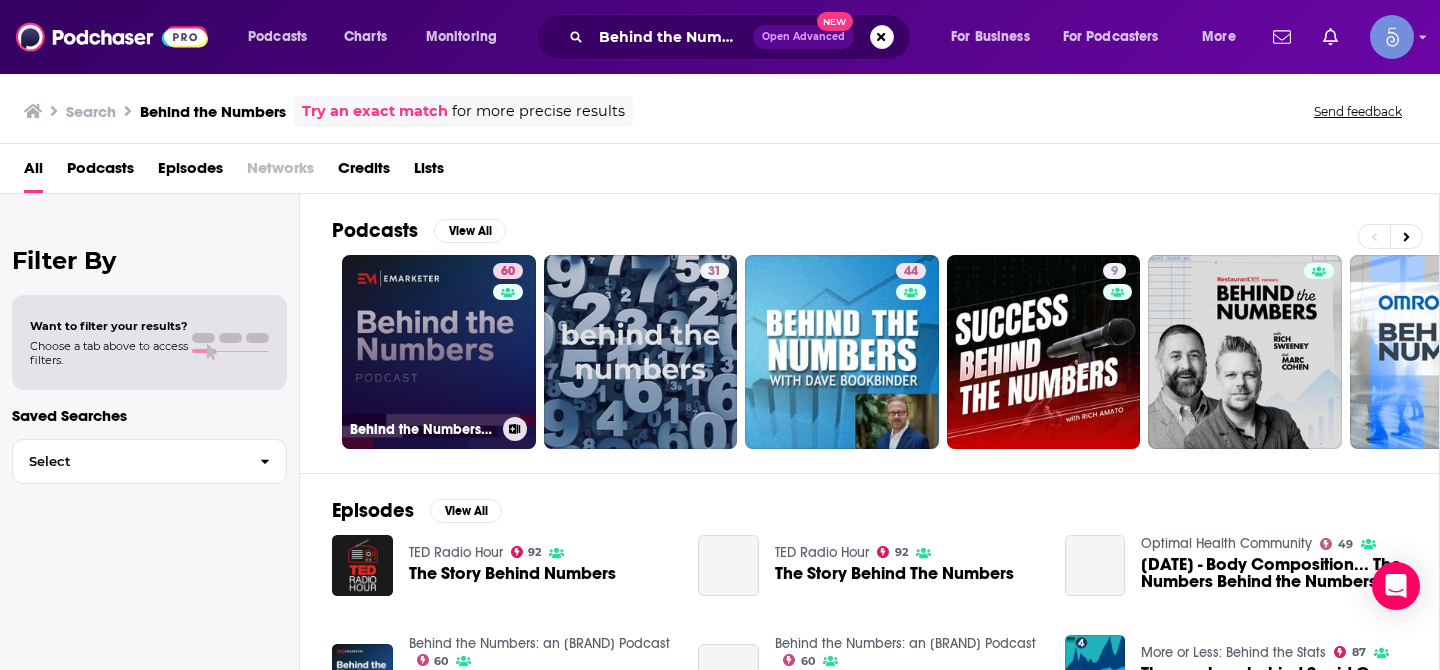 click on "60 Behind the Numbers: an EMARKETER Podcast" at bounding box center [439, 352] 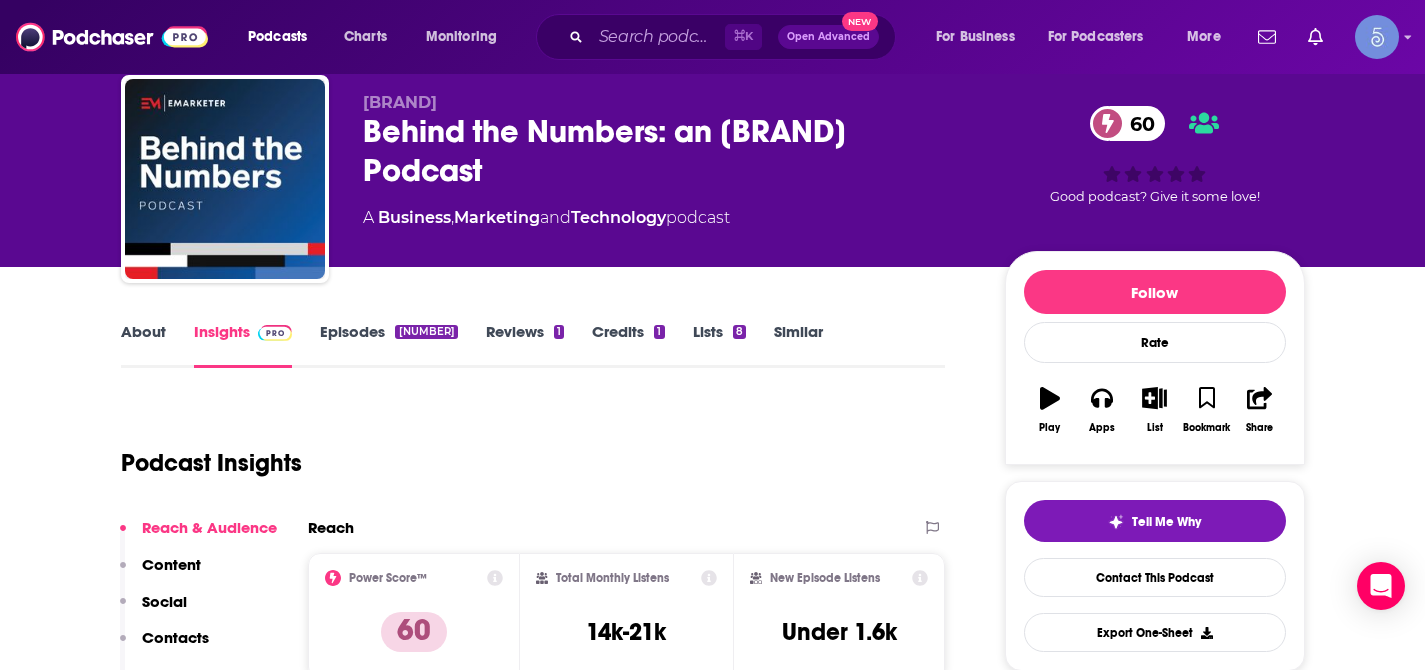 scroll, scrollTop: 69, scrollLeft: 0, axis: vertical 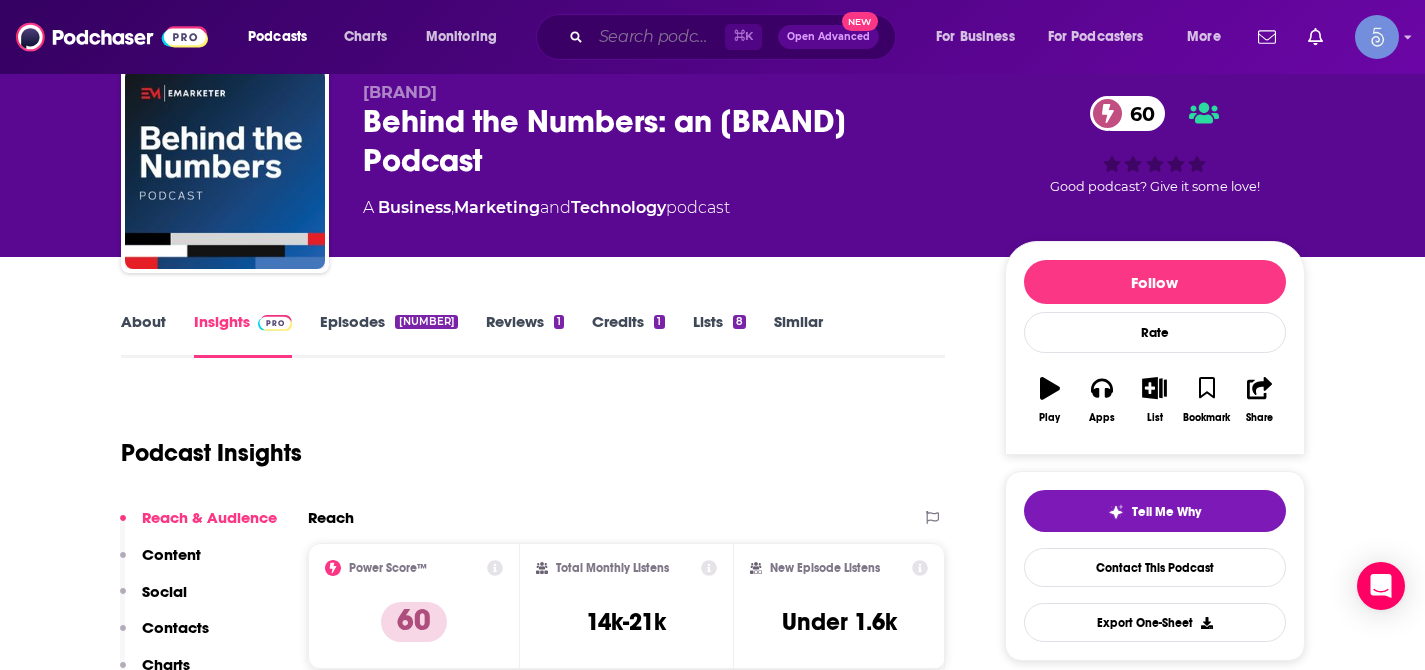 click at bounding box center [658, 37] 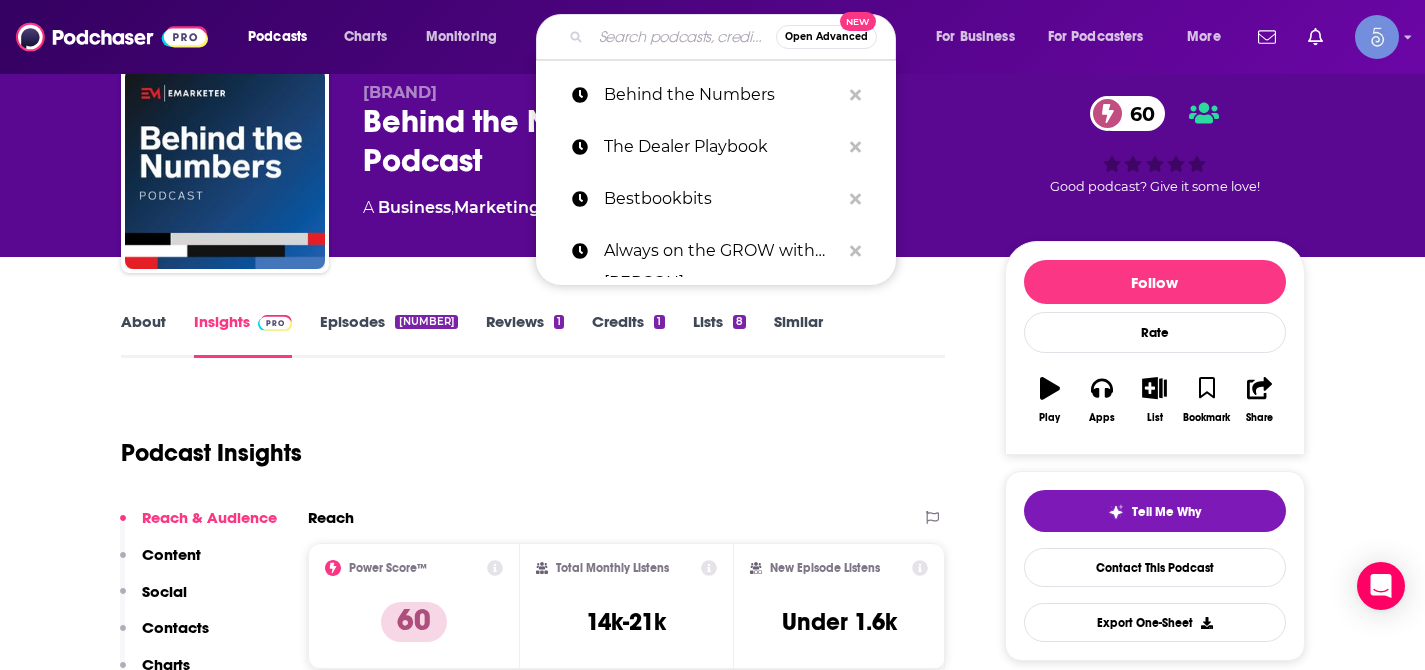 paste on "The Authentic Entrepreneur" 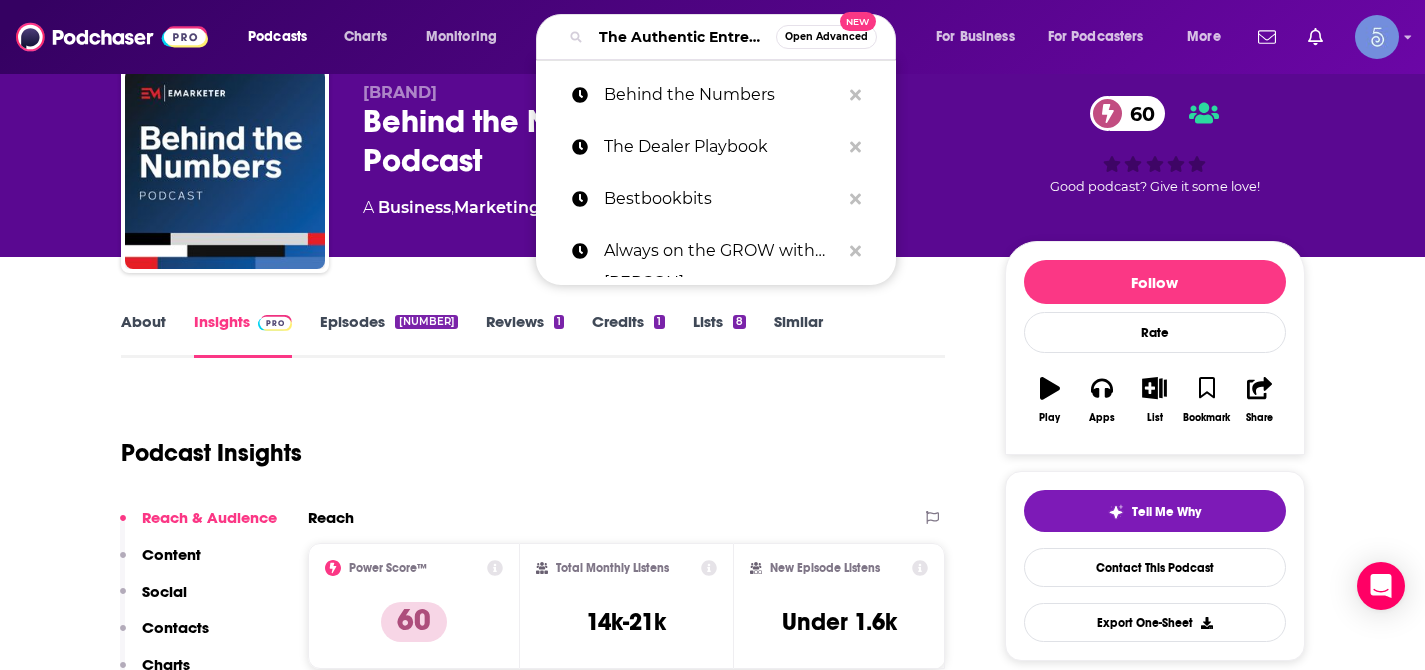 scroll, scrollTop: 0, scrollLeft: 80, axis: horizontal 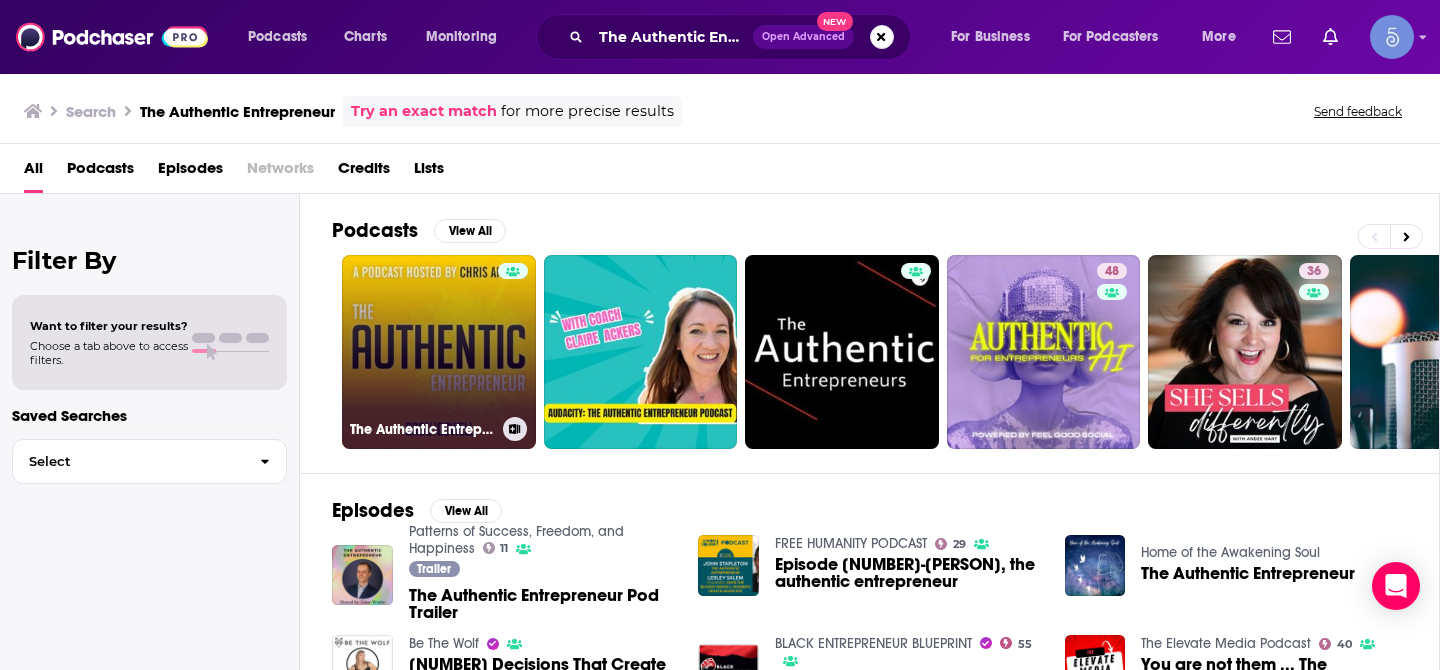 click on "The Authentic Entrepreneur | Entrepreneurs at the Intersection of Authenticity and Success" at bounding box center (439, 352) 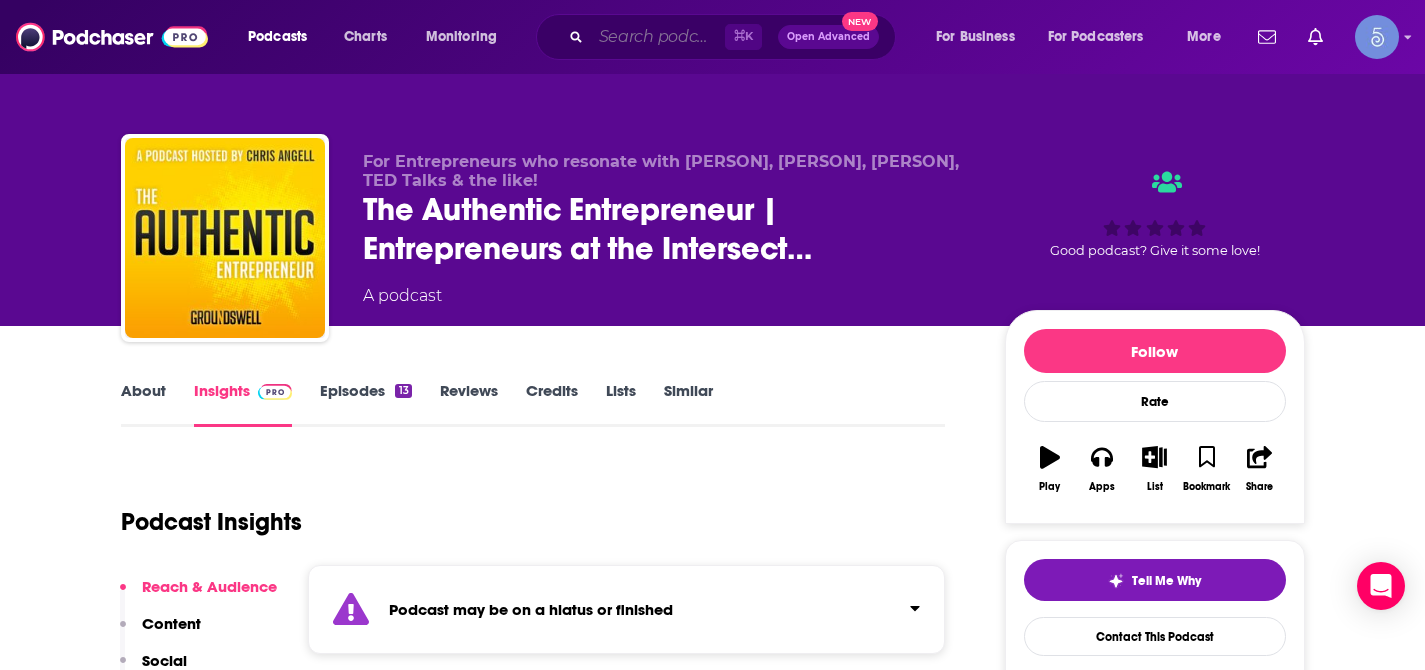 click at bounding box center (658, 37) 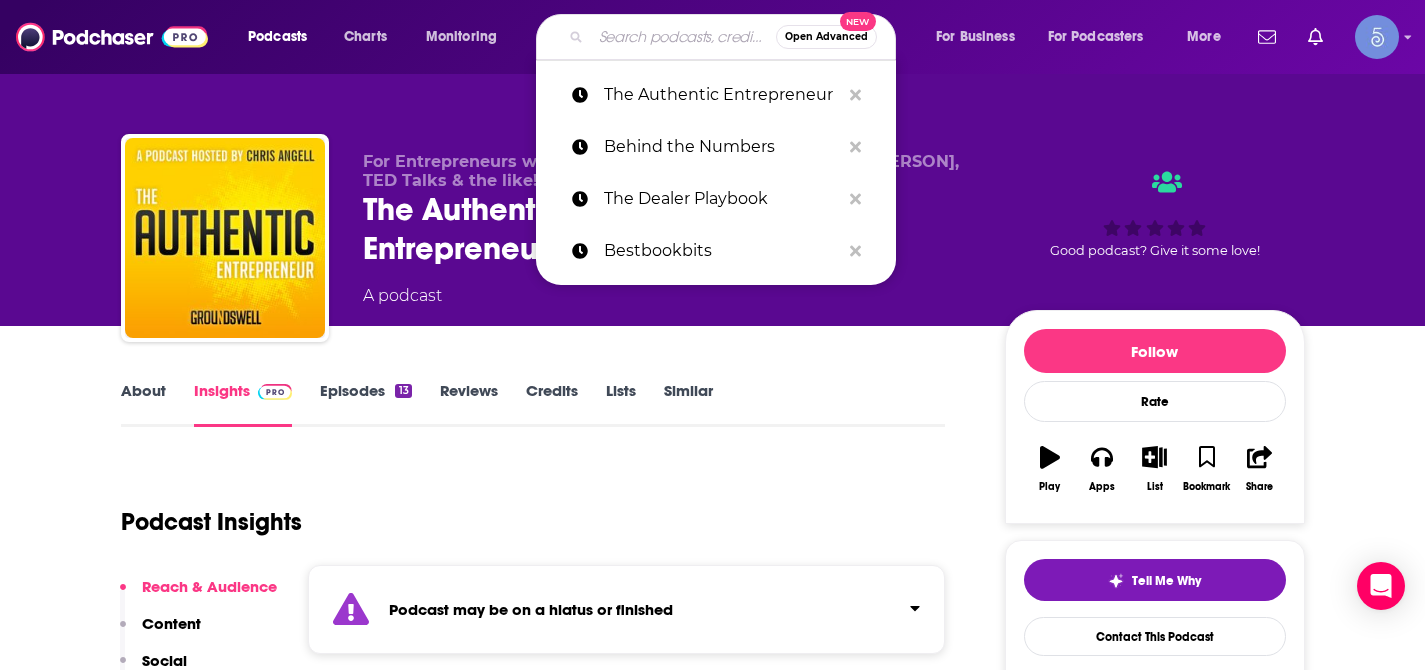 paste on "Unmute your Mic" 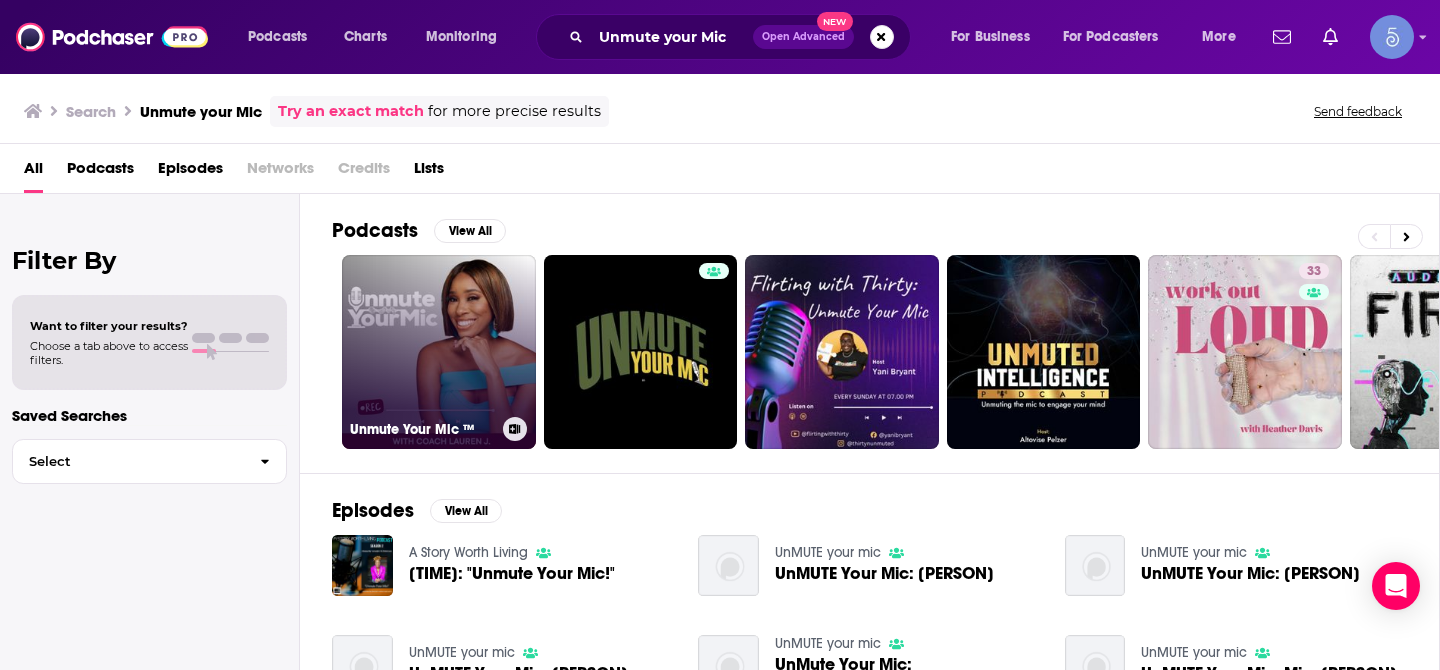 click on "Unmute Your Mic ™" at bounding box center [439, 352] 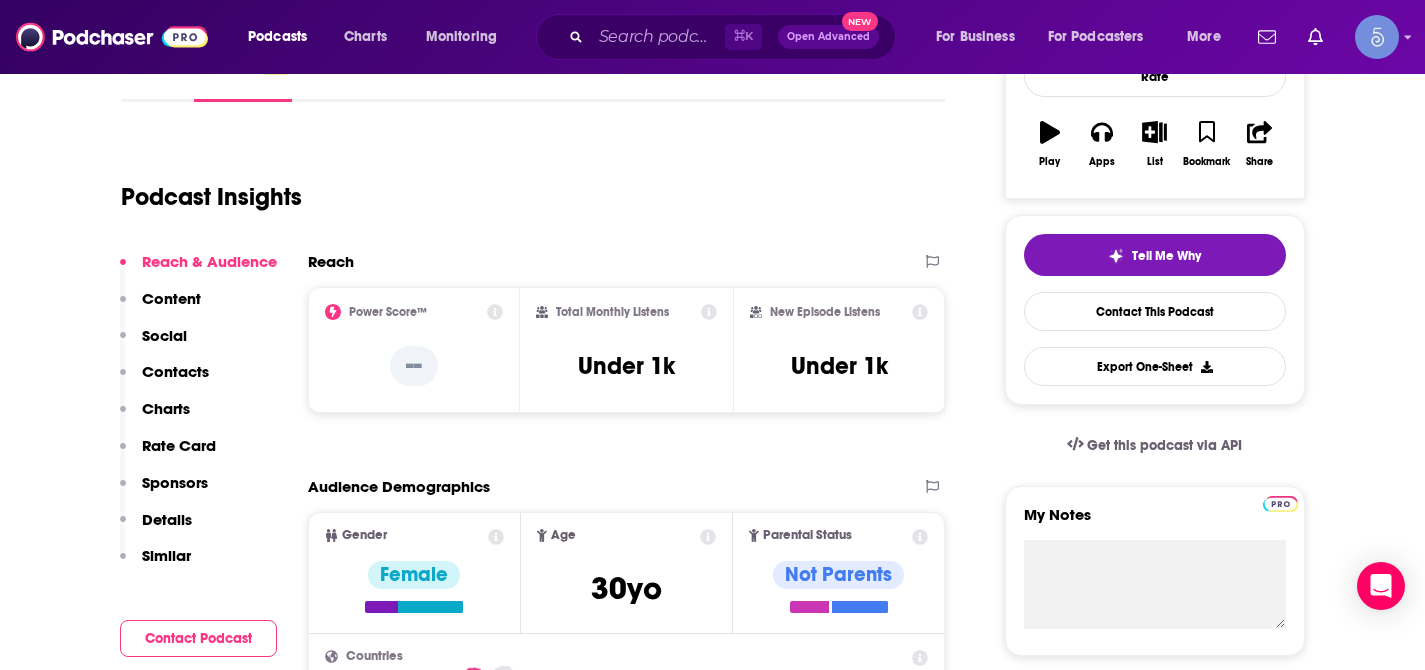 scroll, scrollTop: 0, scrollLeft: 0, axis: both 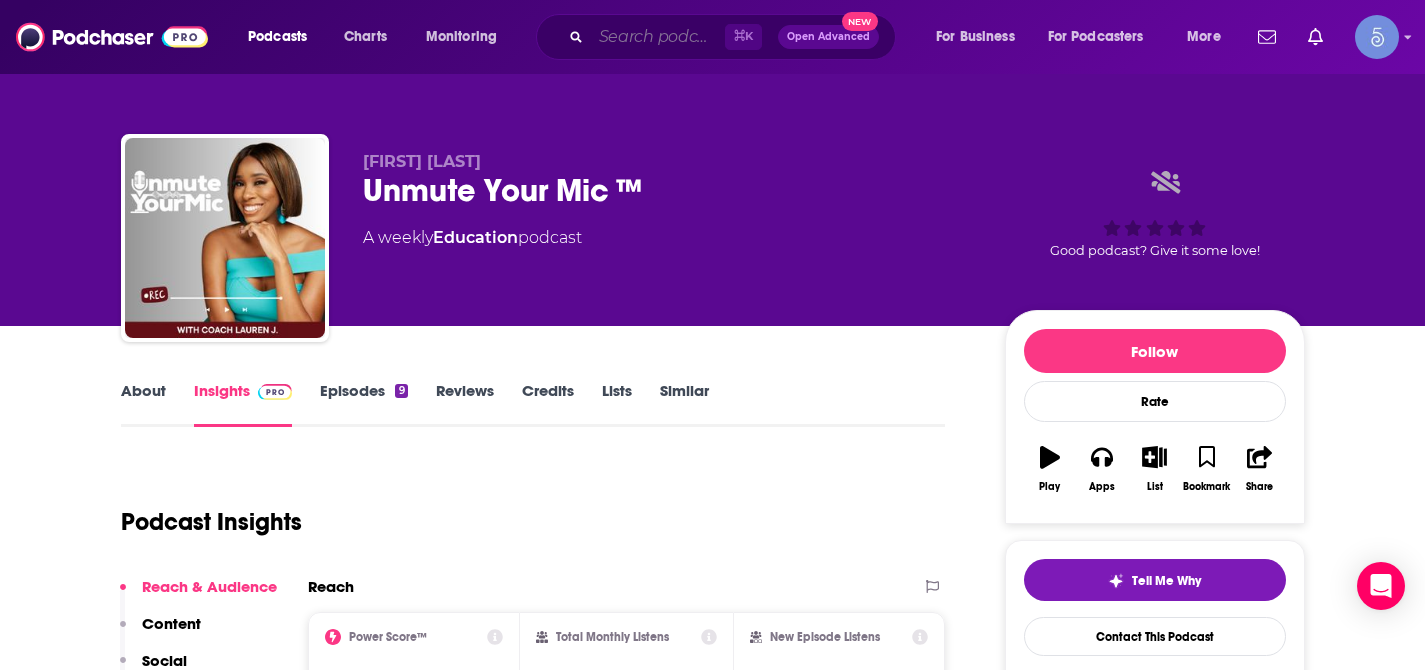 click at bounding box center [658, 37] 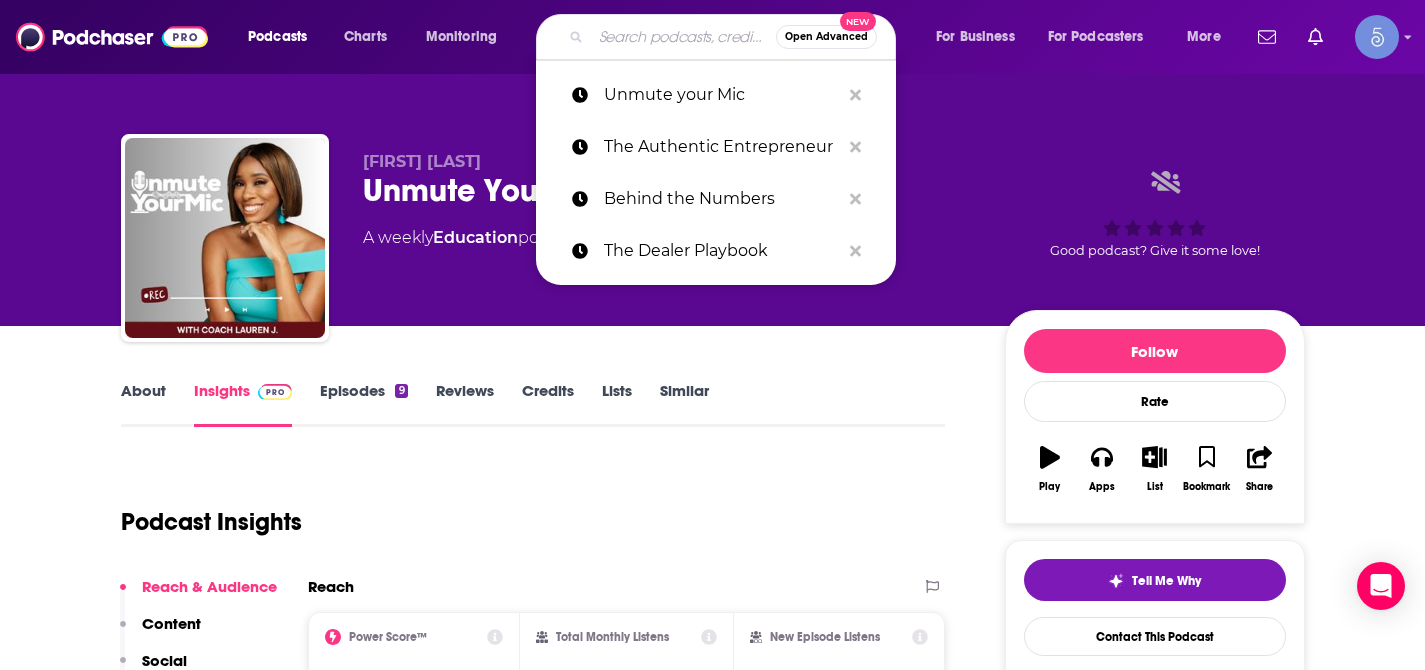 paste on "SAGE Mindset" 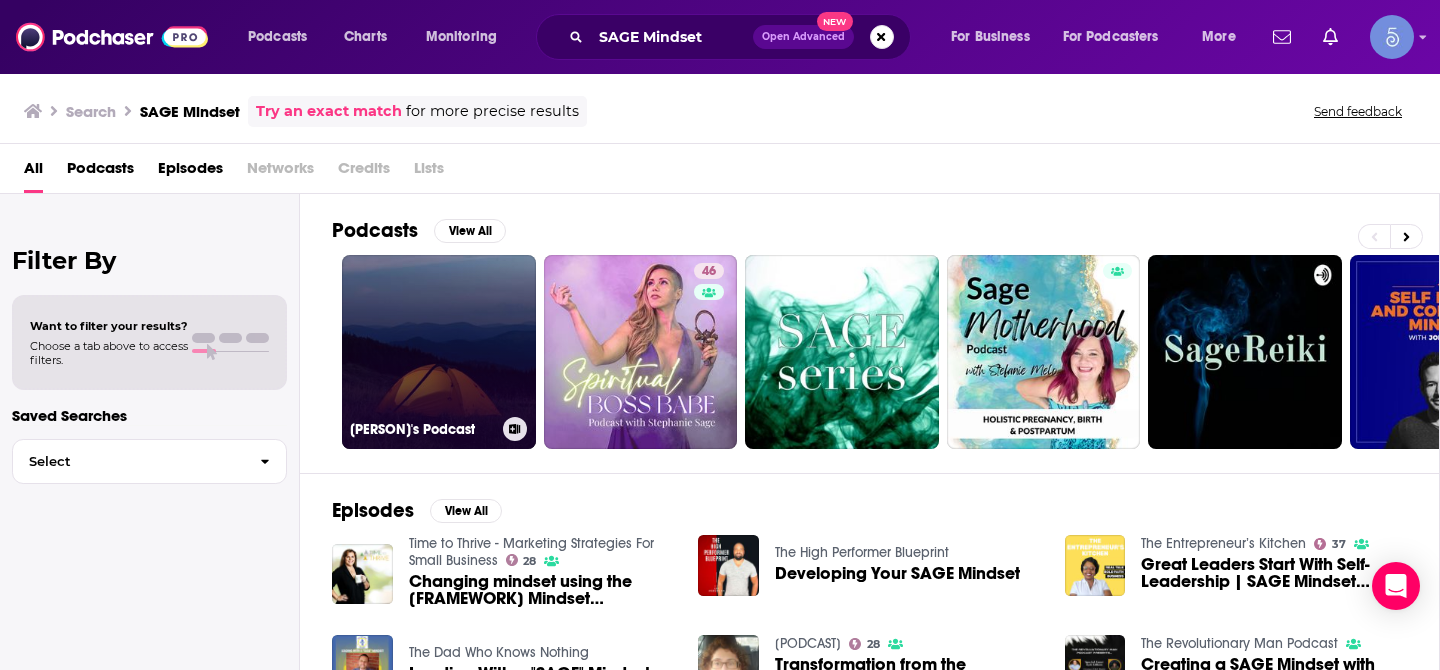 click on "[PERSON]'s Podcast" at bounding box center [439, 352] 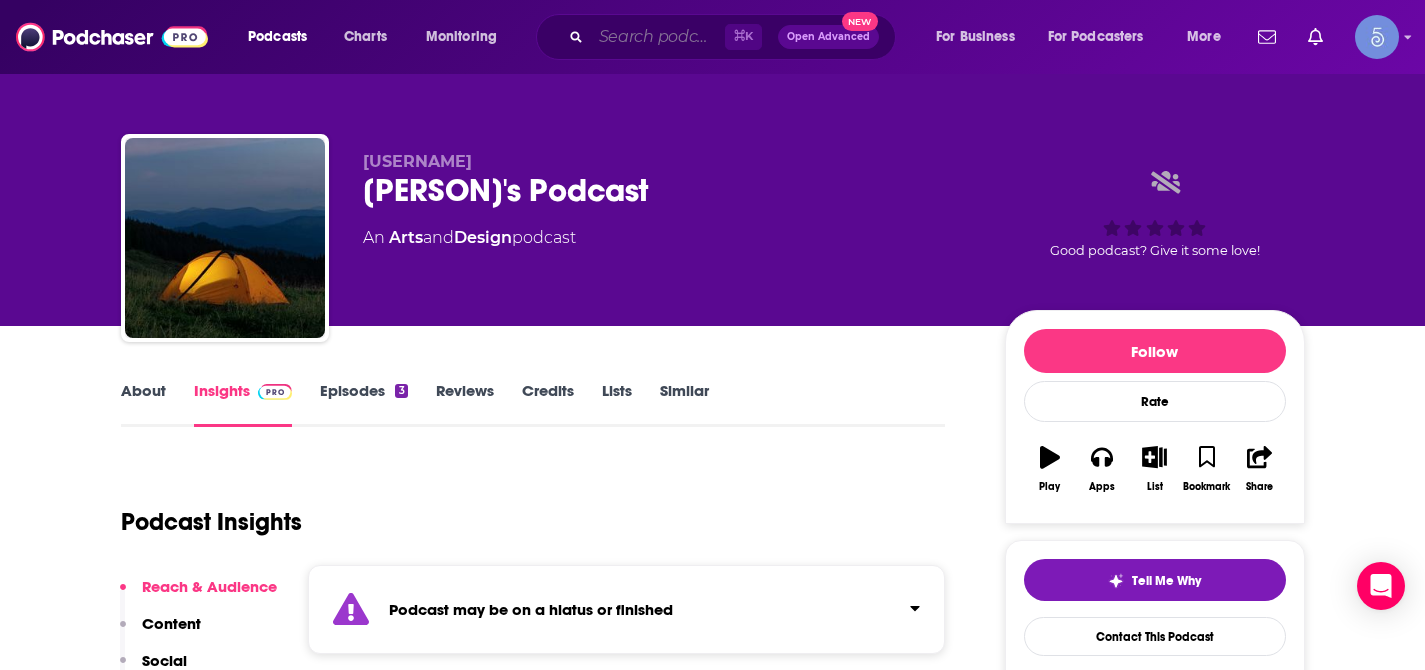 click at bounding box center [658, 37] 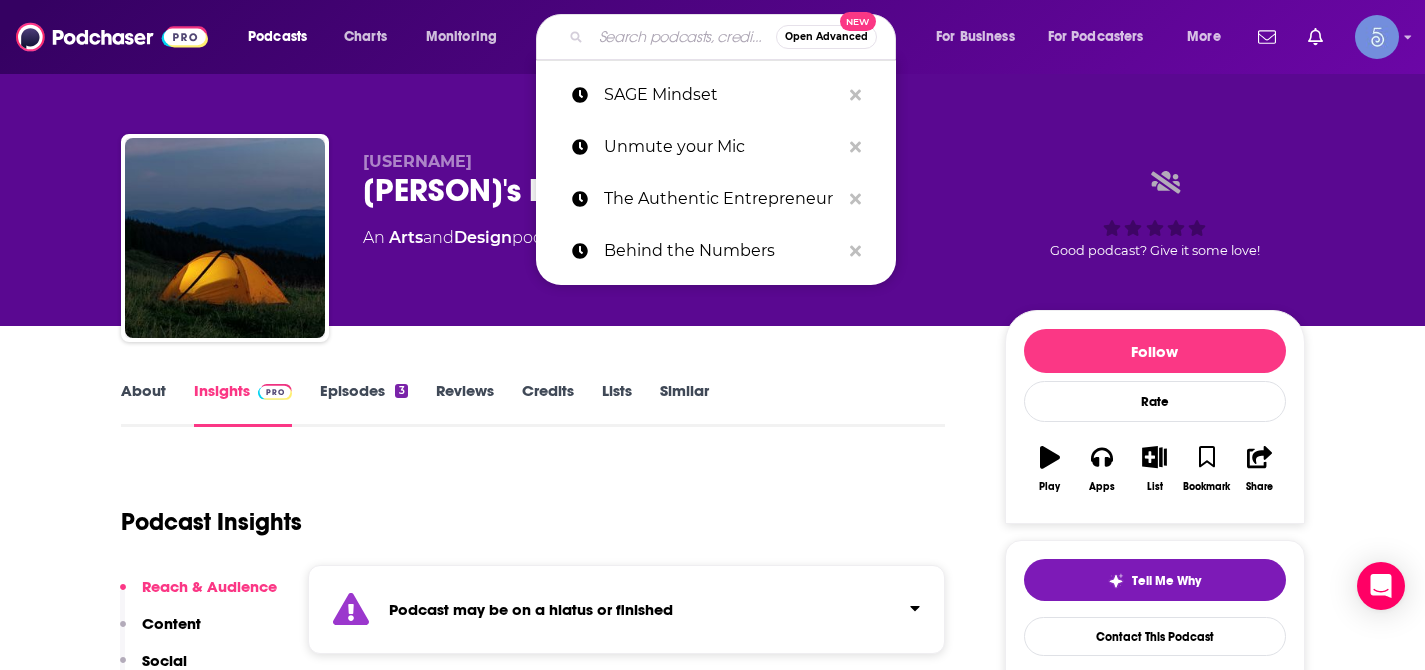 paste on "Super Agents Live- Selling Real Estate" 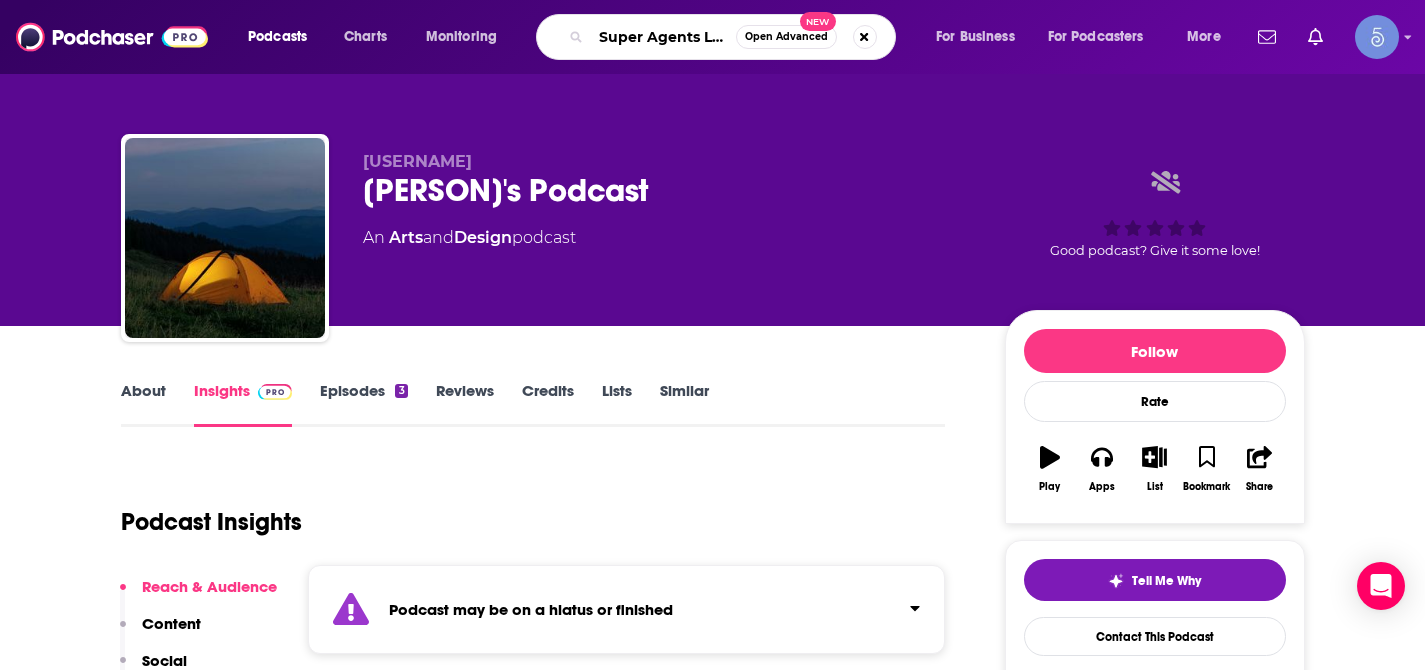 scroll, scrollTop: 0, scrollLeft: 152, axis: horizontal 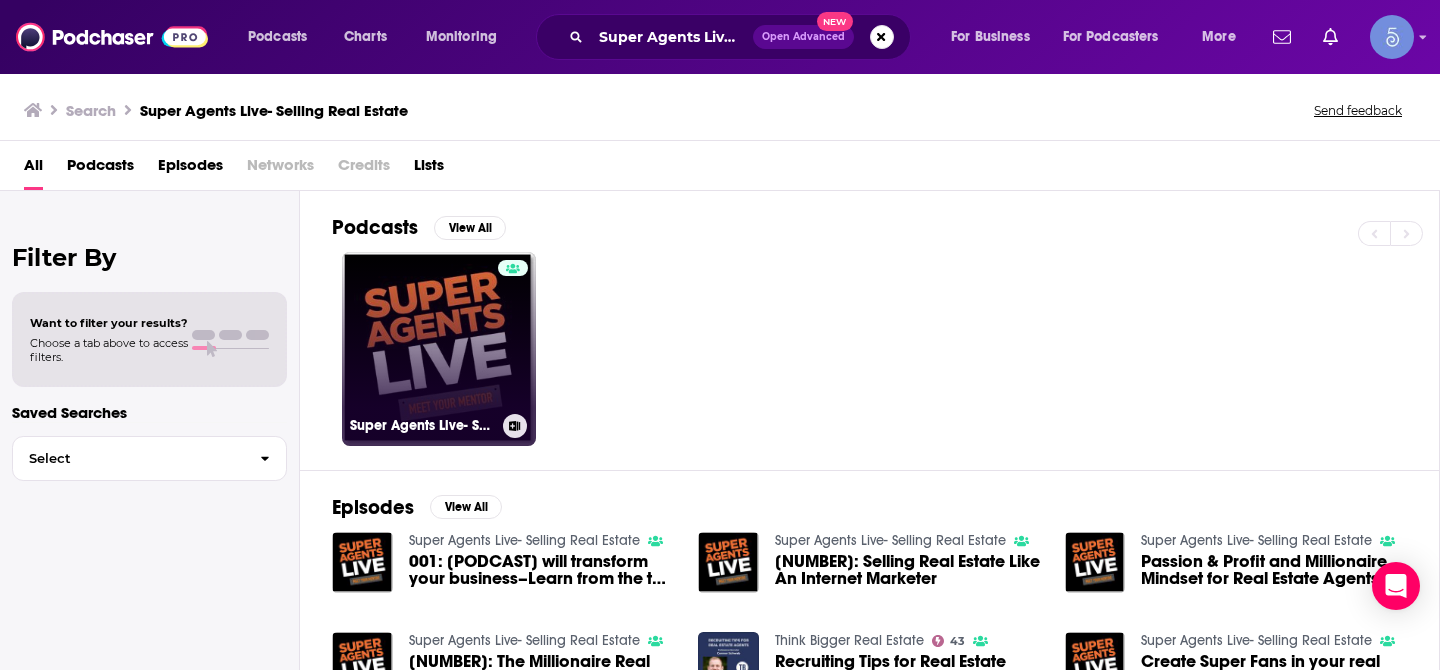click on "Super Agents Live- Selling Real Estate" at bounding box center [439, 349] 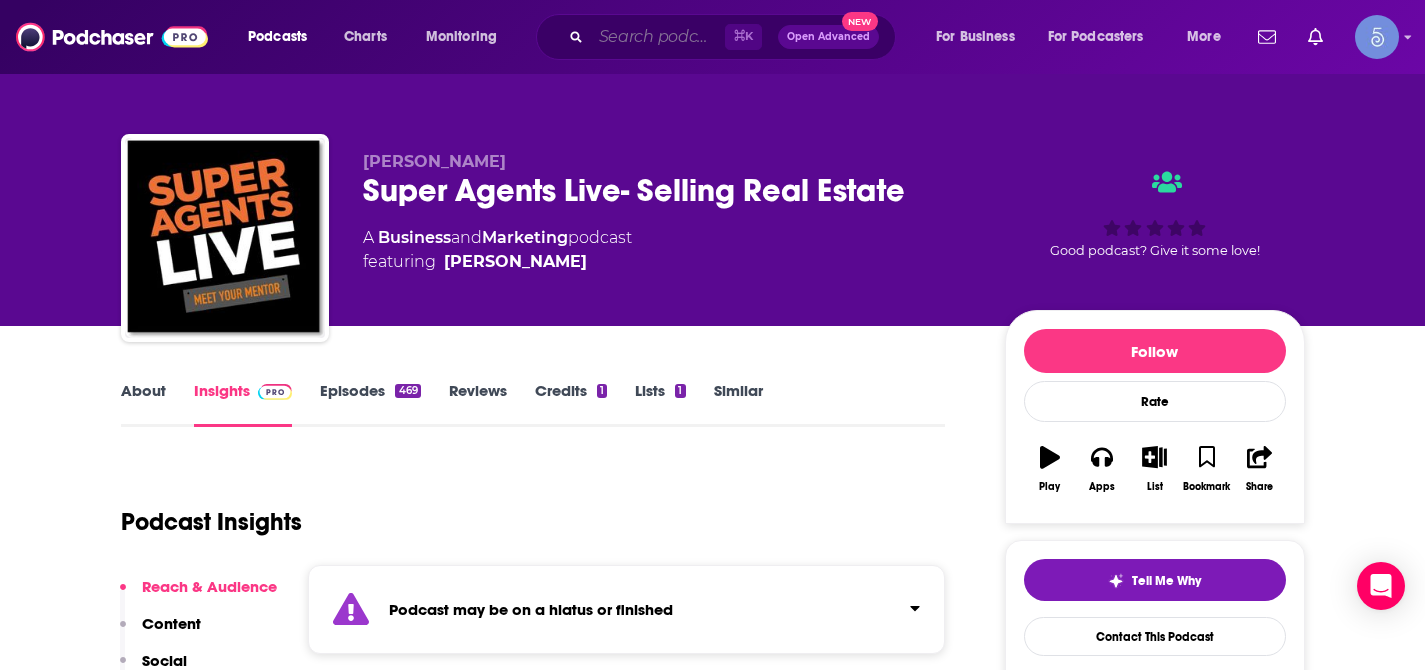 click at bounding box center [658, 37] 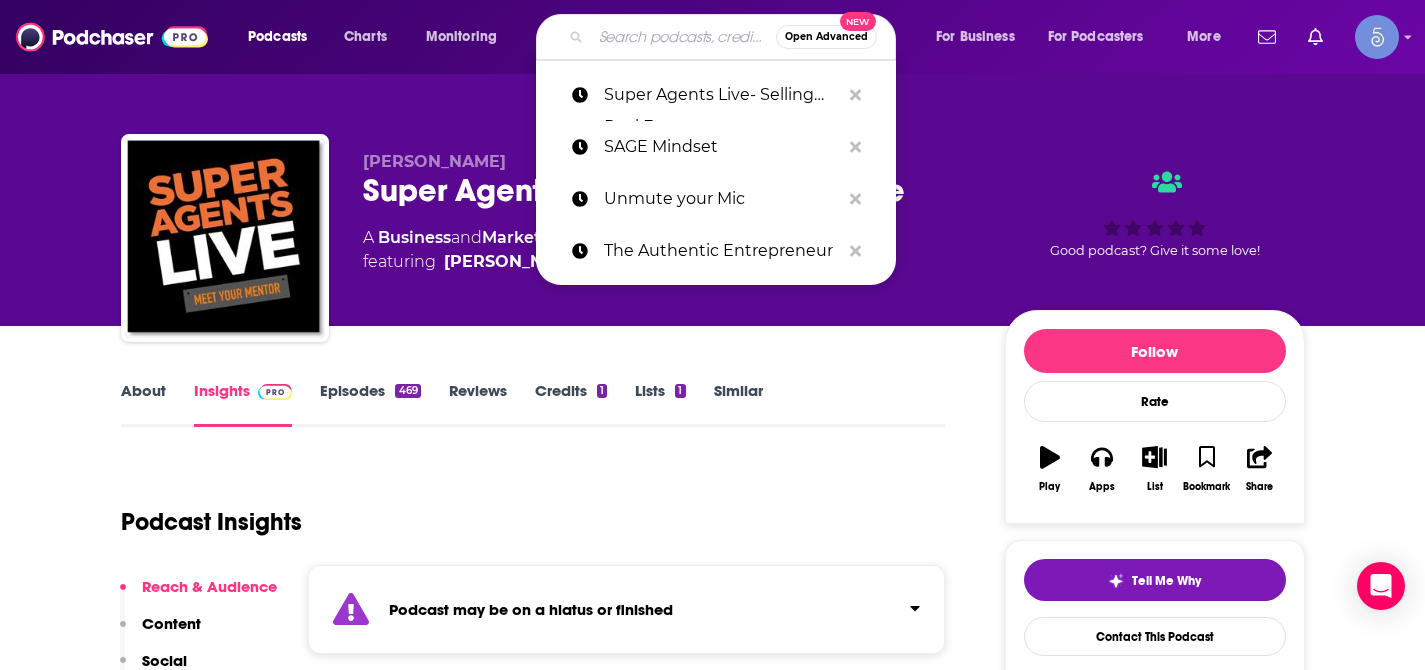 paste on "Screw It, Just Do It" 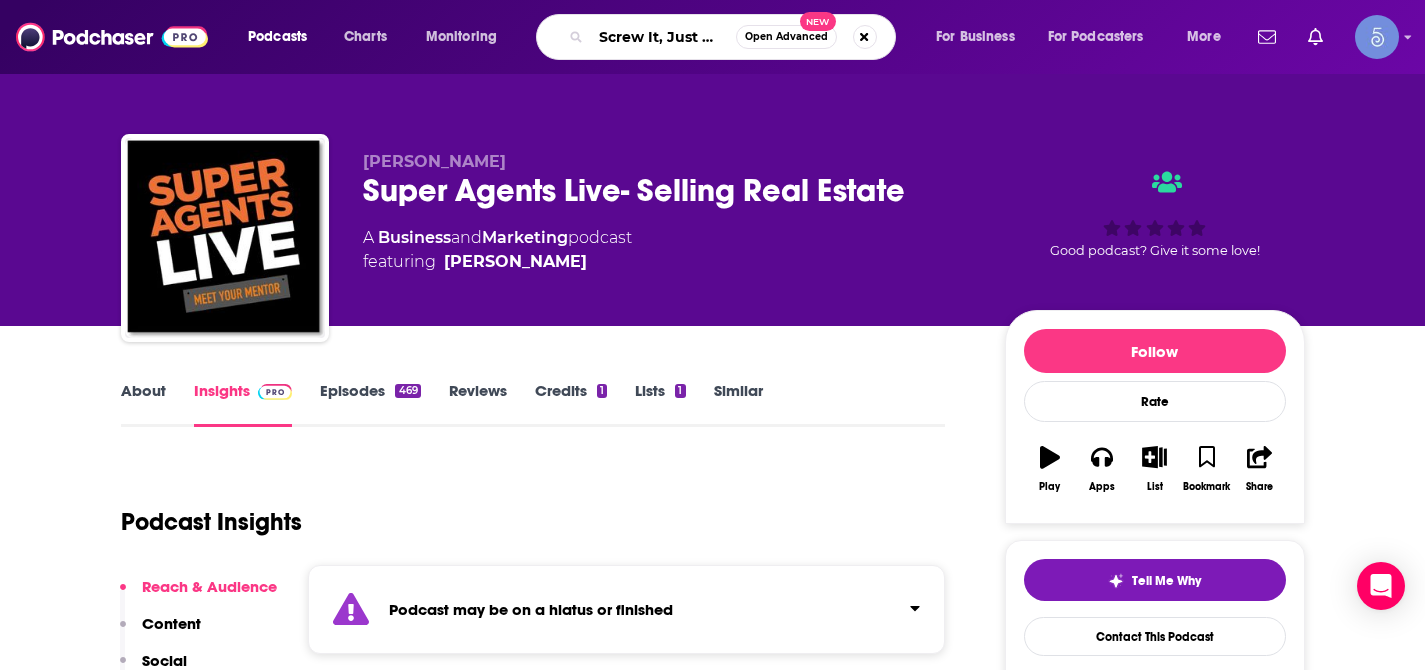 scroll, scrollTop: 0, scrollLeft: 14, axis: horizontal 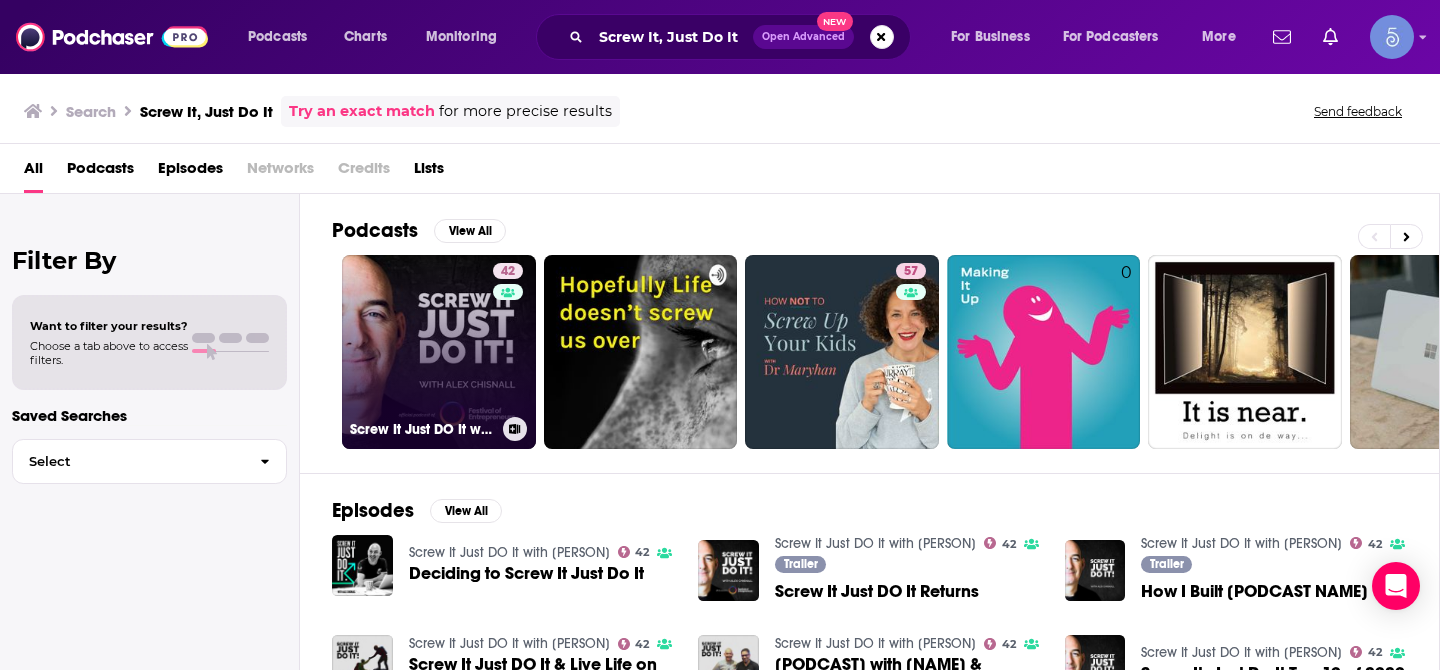 click on "[NUMBER] Screw It Just DO It with [PERSON]" at bounding box center (439, 352) 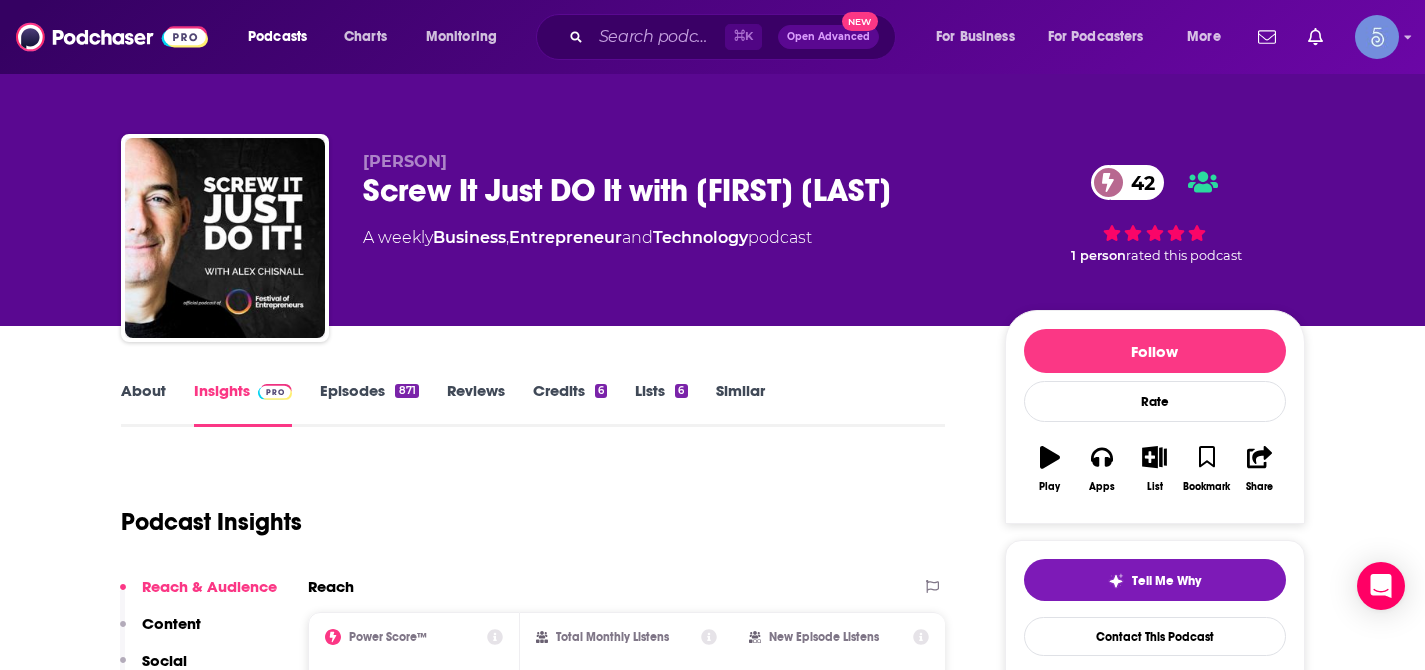 scroll, scrollTop: 0, scrollLeft: 0, axis: both 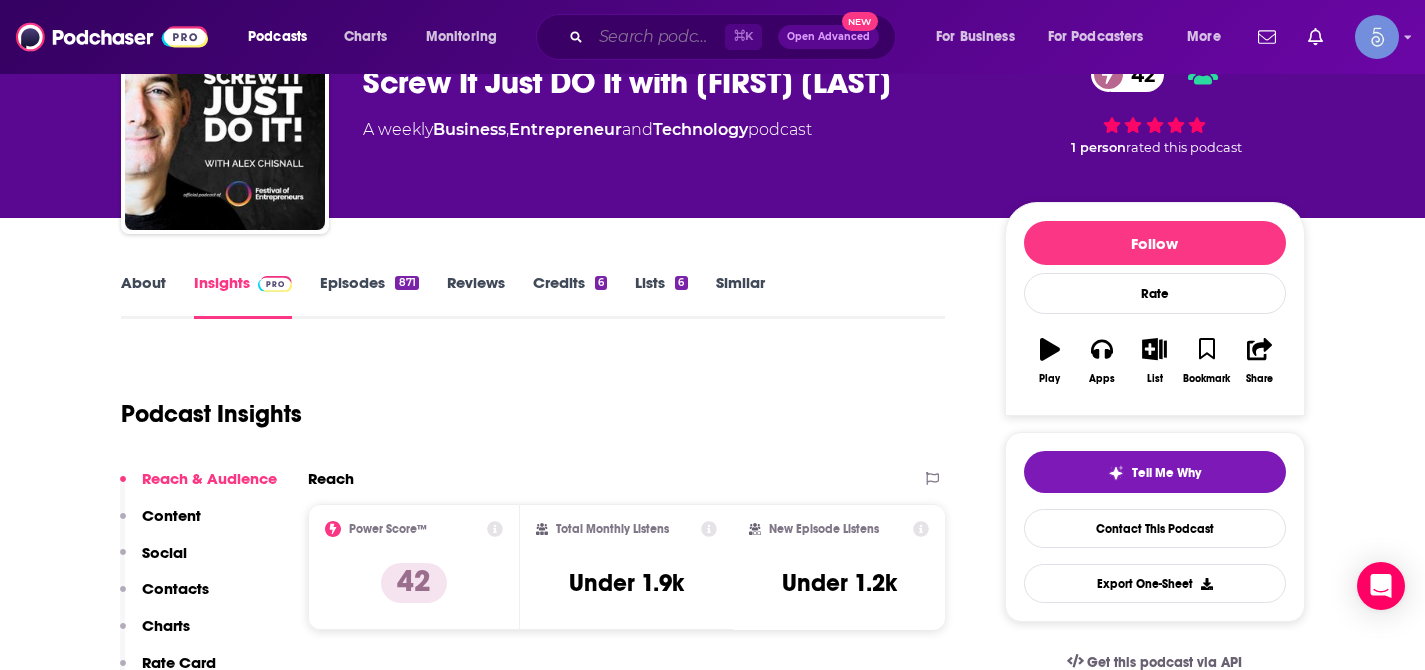 click at bounding box center [658, 37] 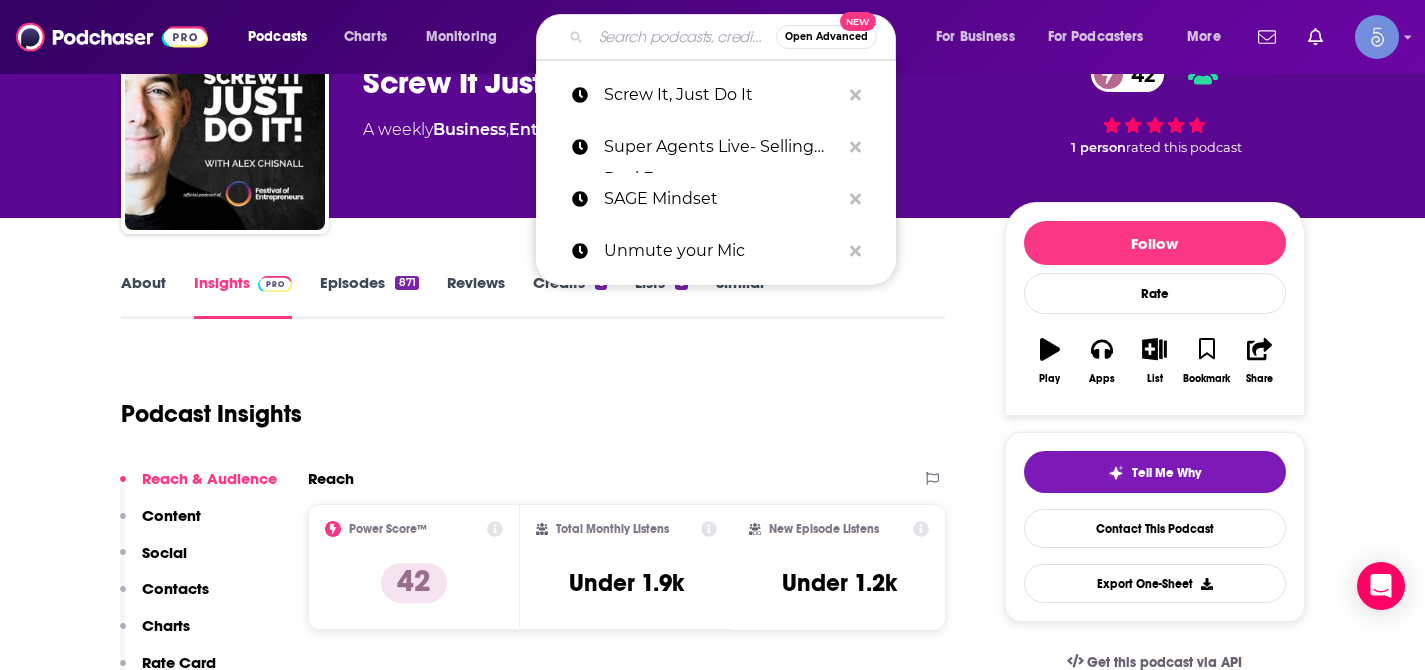 paste on "The Business Method Podcast: High-Performance & Entrepreneurship" 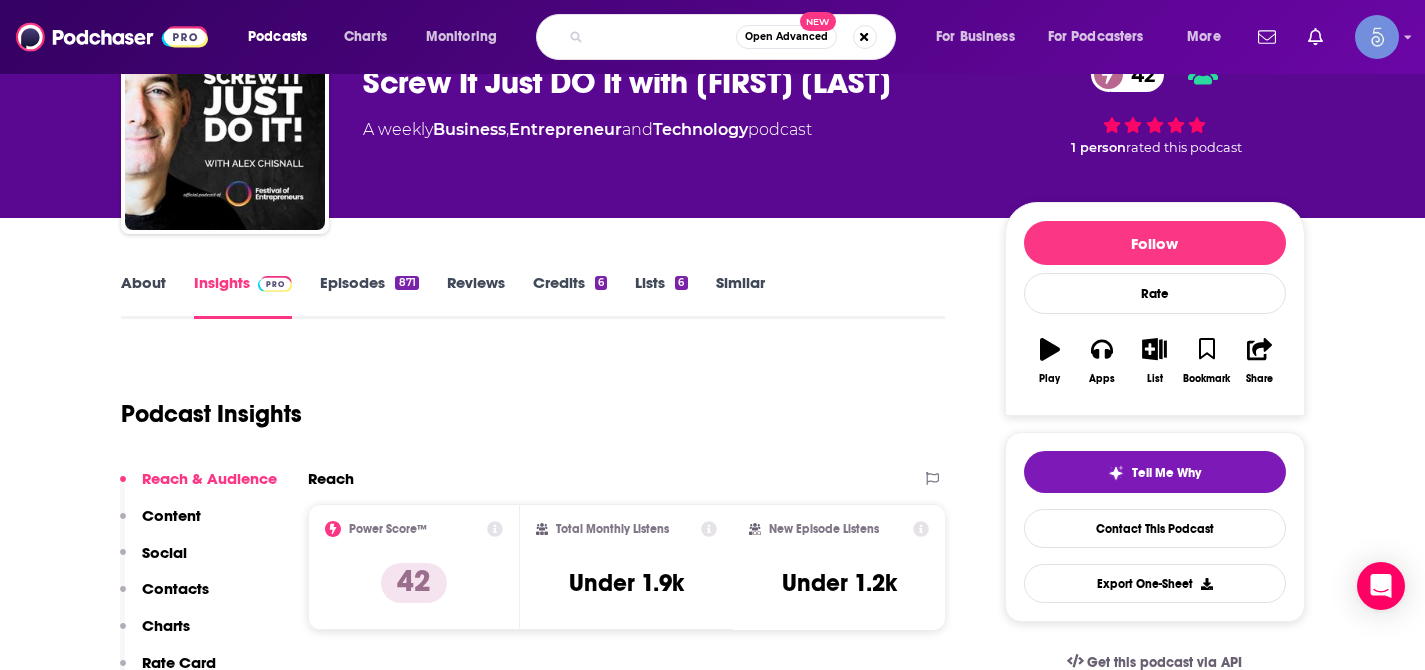 type on "The Business Method Podcast: High-Performance & Entrepreneurship'" 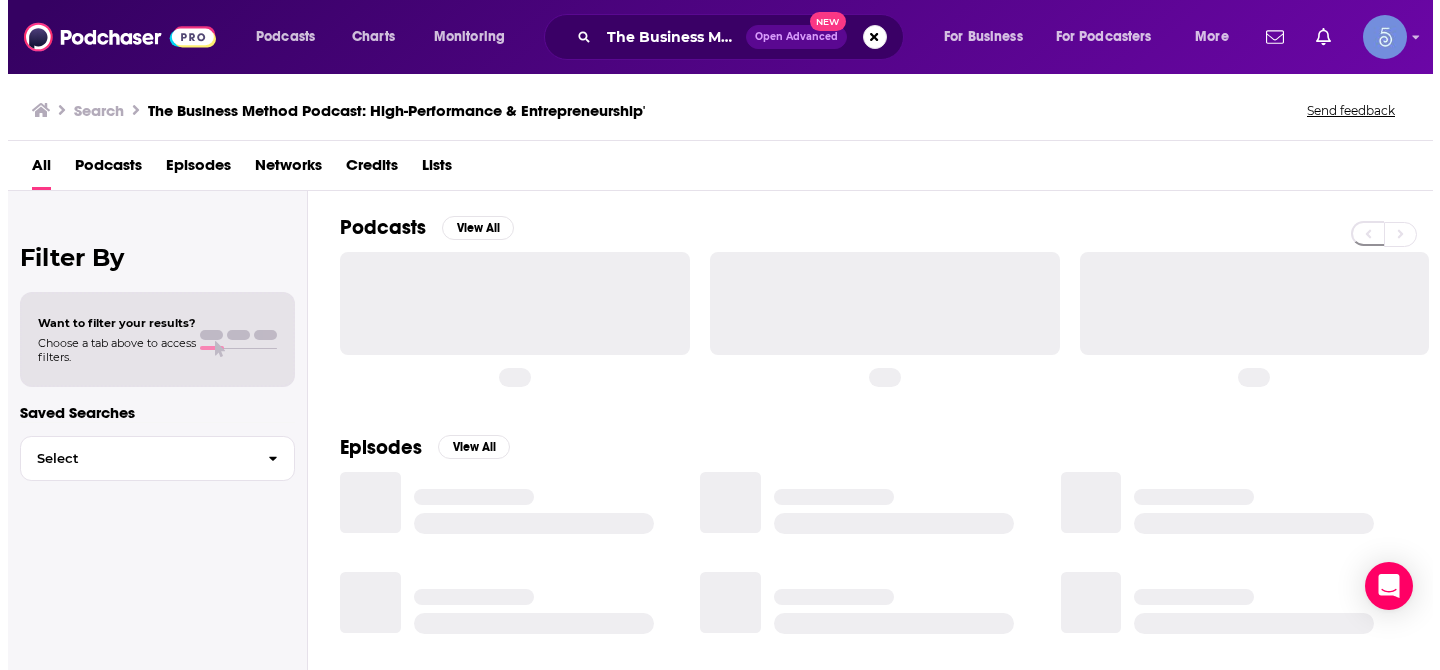 scroll, scrollTop: 0, scrollLeft: 0, axis: both 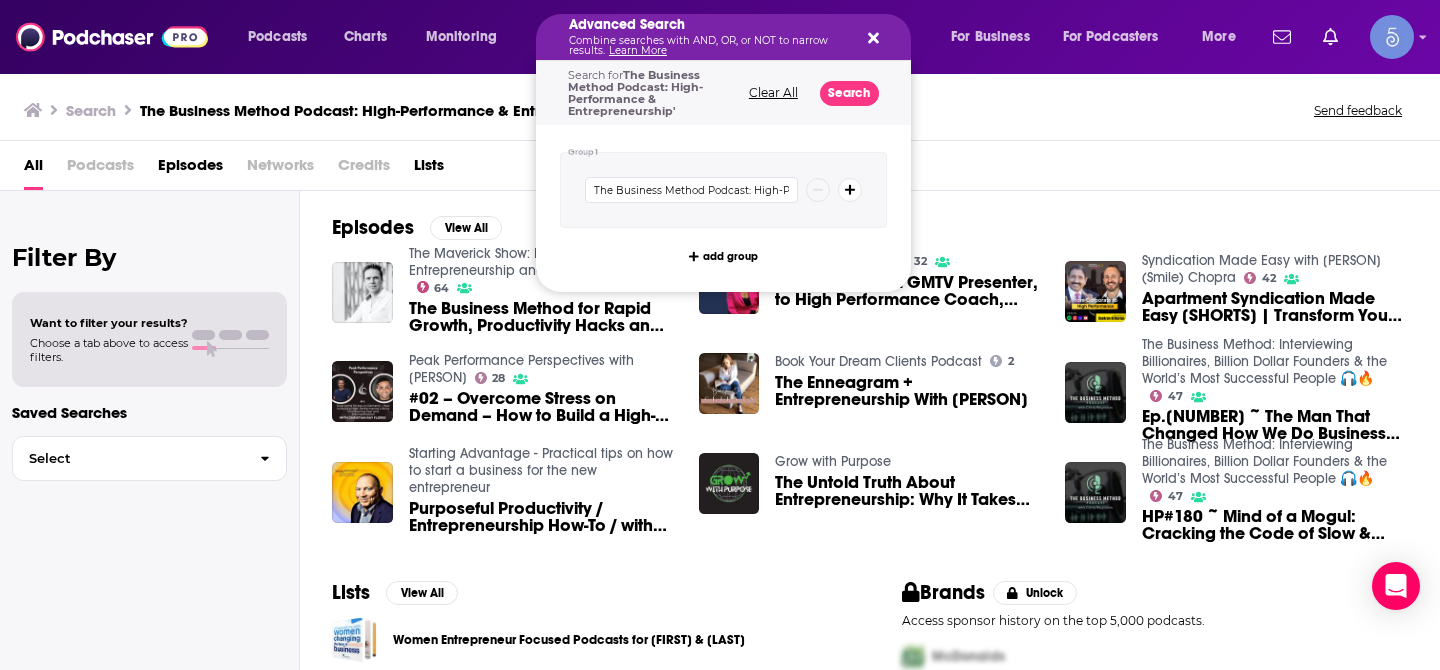 click on "Clear All" at bounding box center [773, 93] 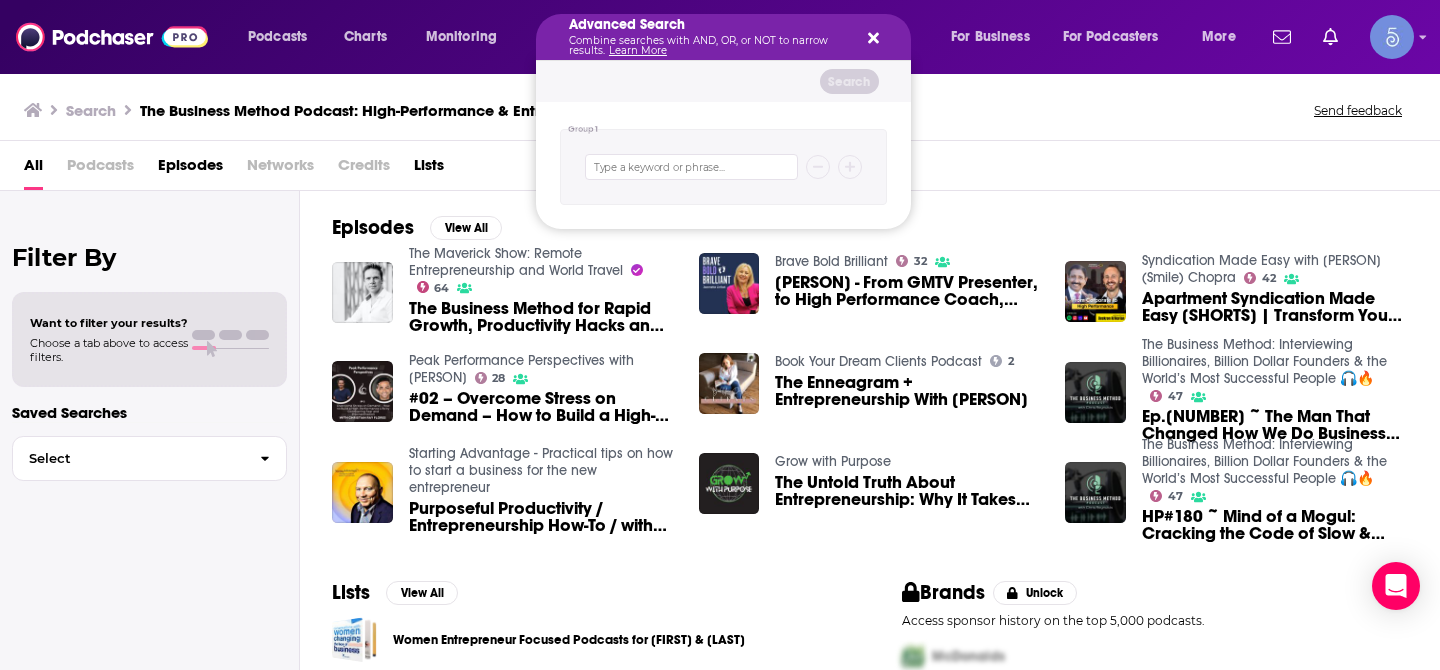 click 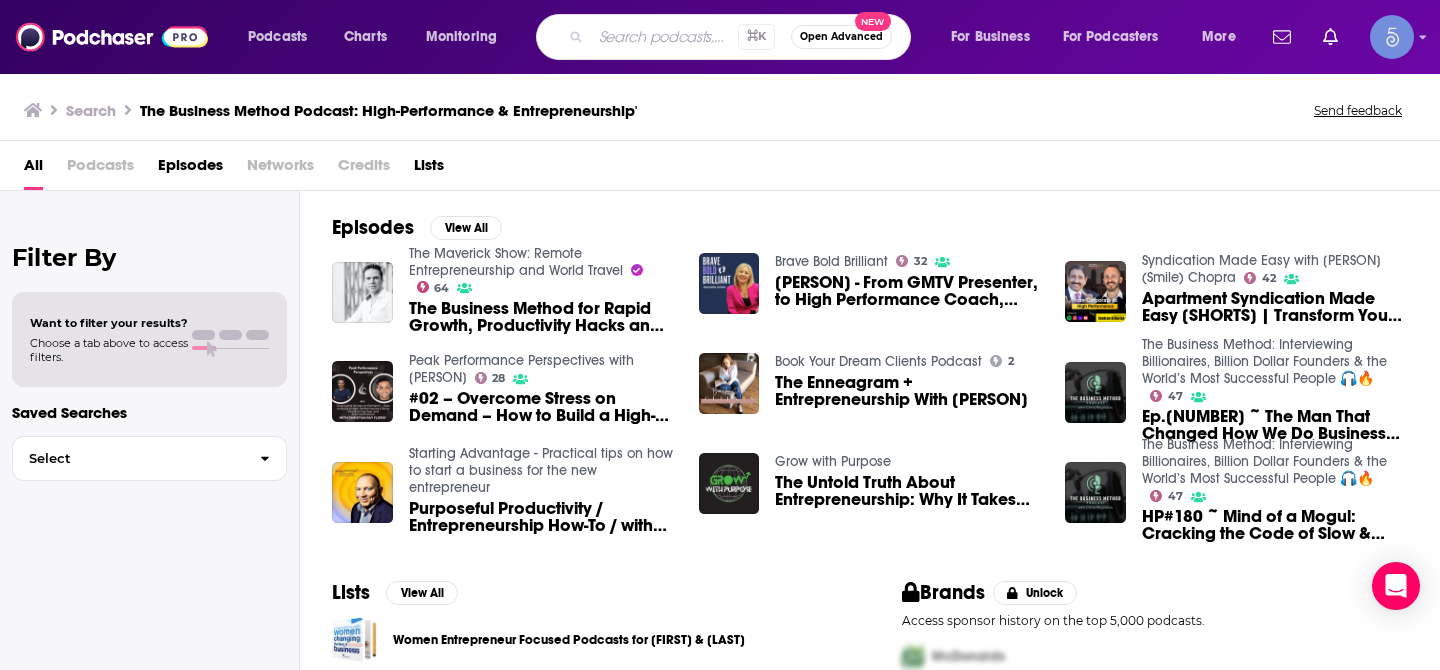 click at bounding box center (664, 37) 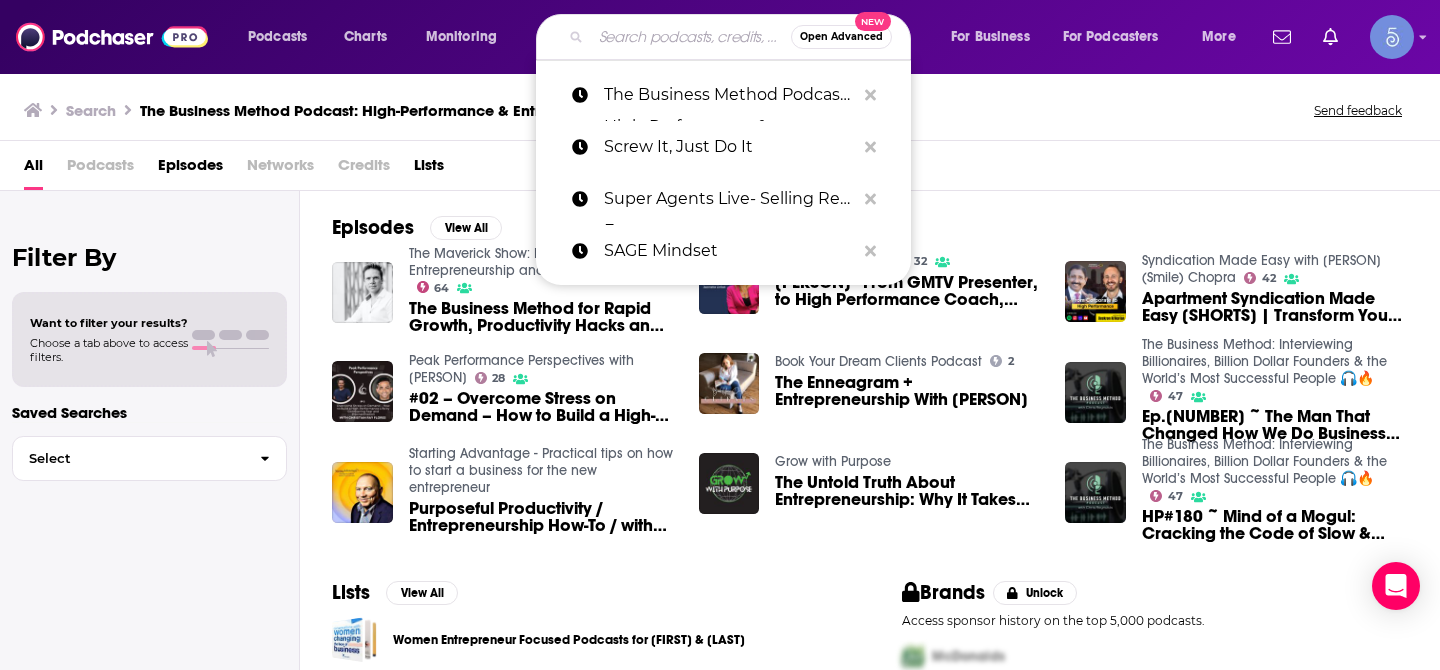 paste on "The Business Method Podcast: High-Performance & Entrepreneurship" 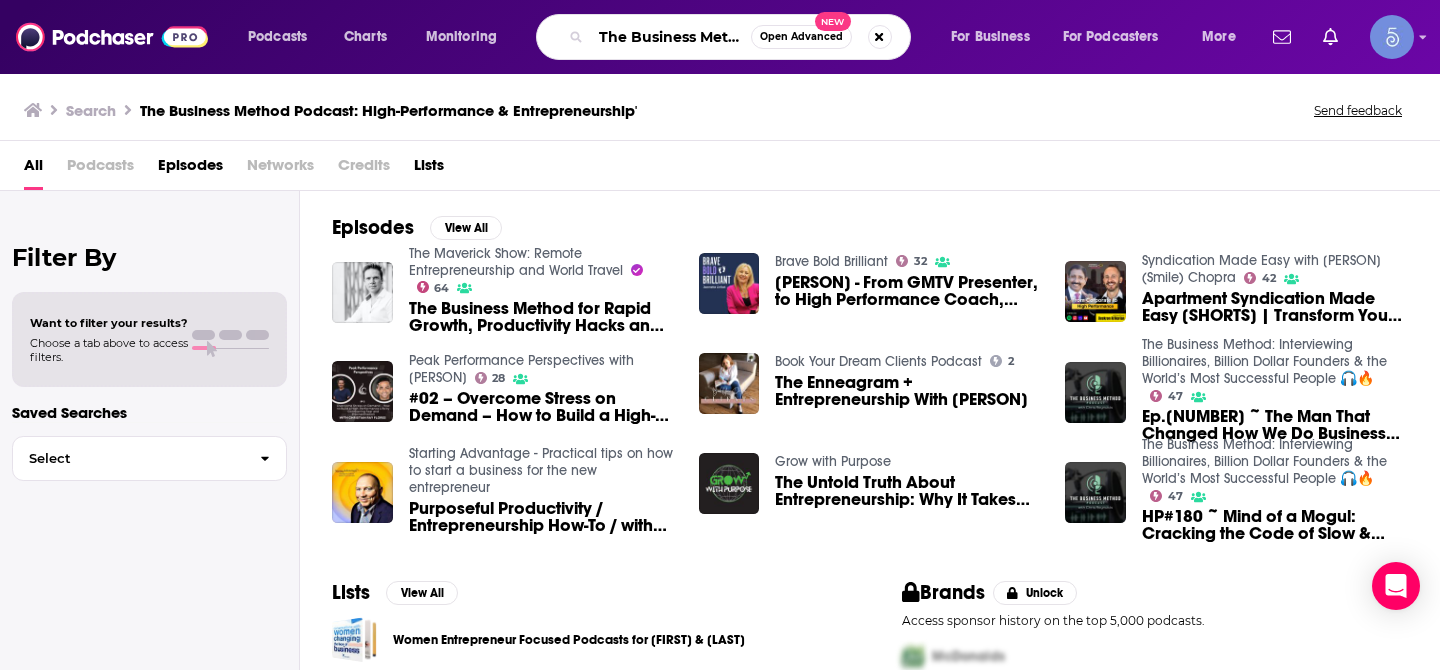 scroll, scrollTop: 0, scrollLeft: 370, axis: horizontal 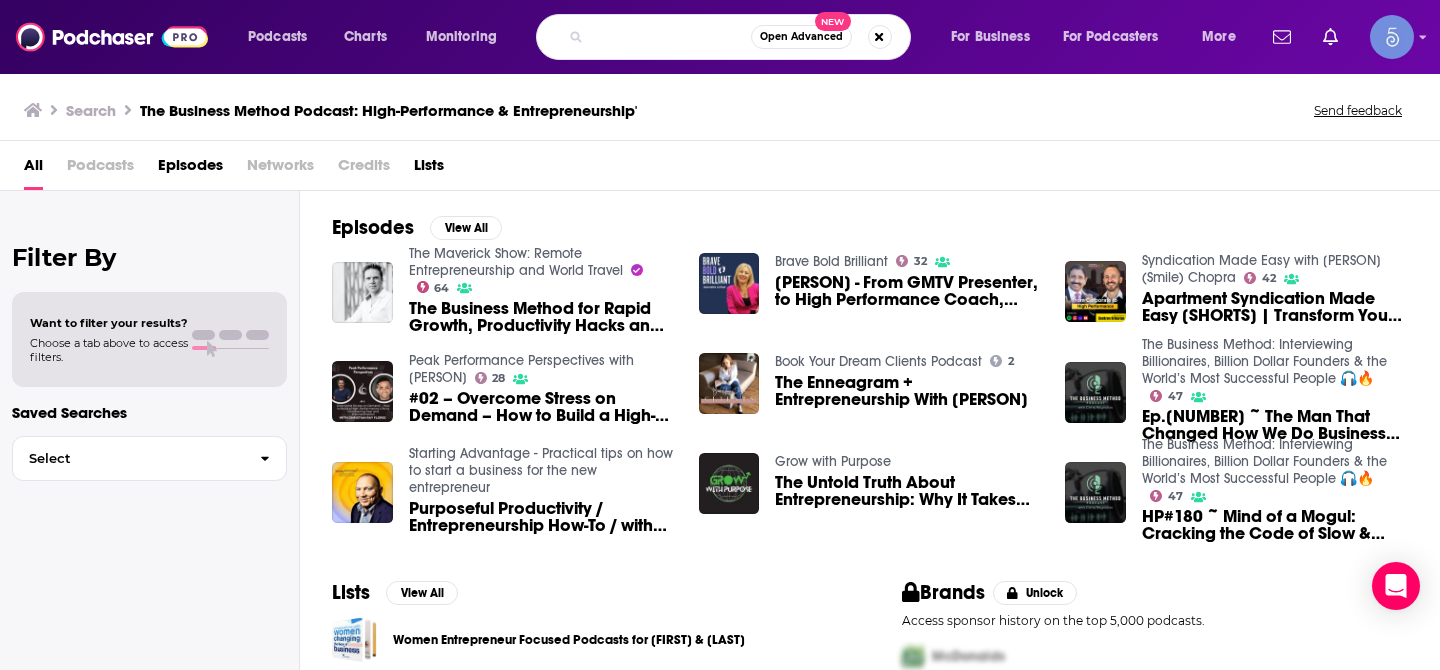 type on "The Business Method Podcast: High-Performance & Entrepreneurship" 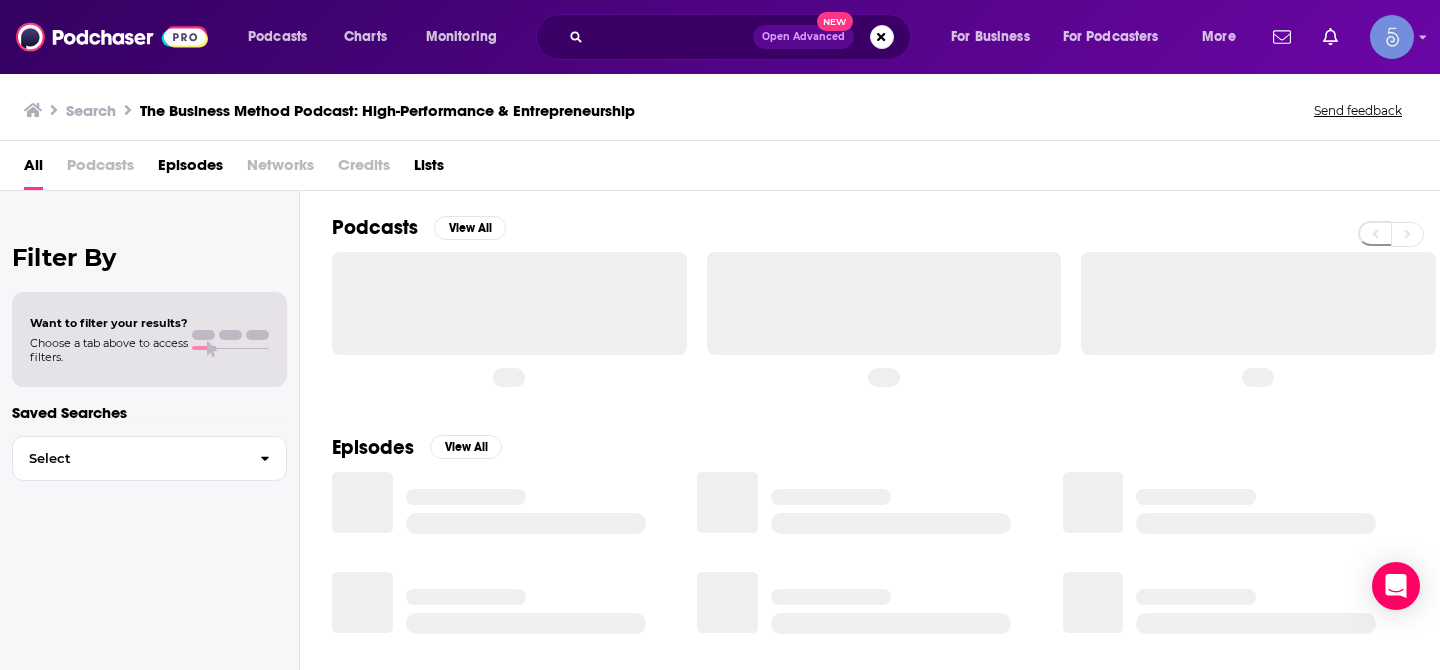 scroll, scrollTop: 0, scrollLeft: 0, axis: both 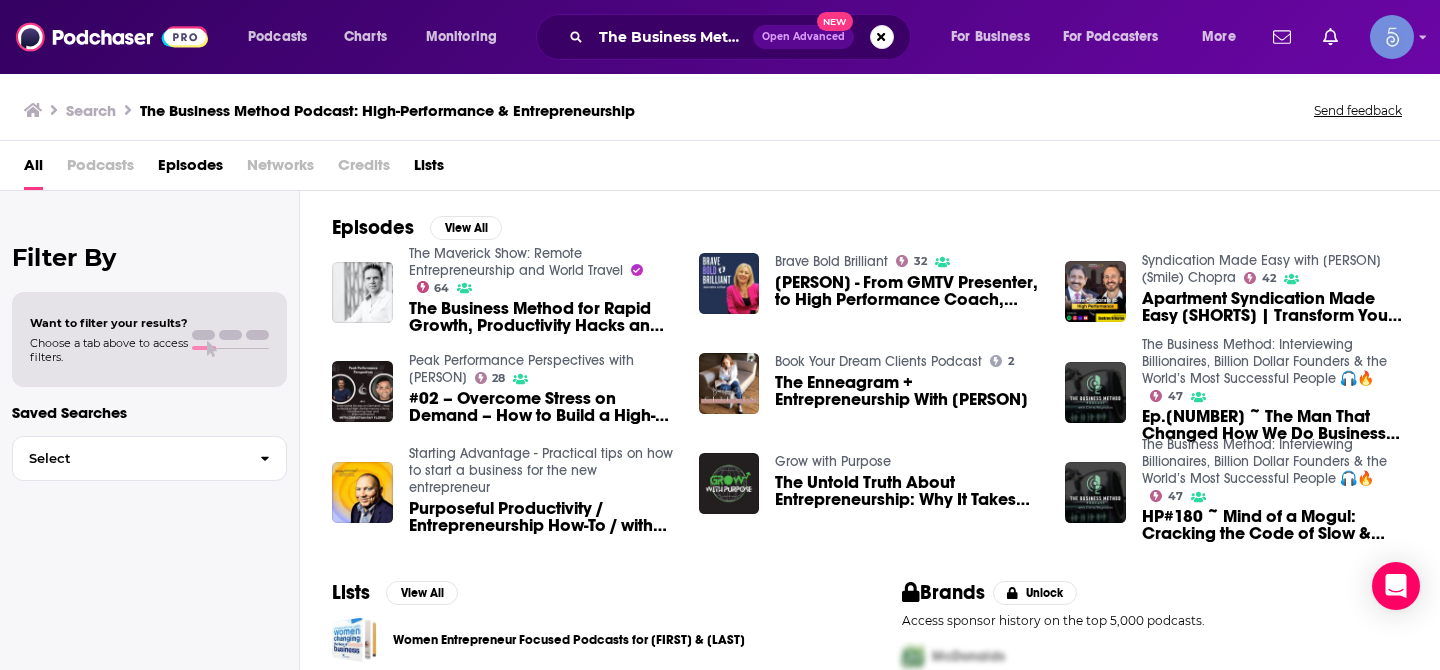 click on "Podcasts" at bounding box center [100, 169] 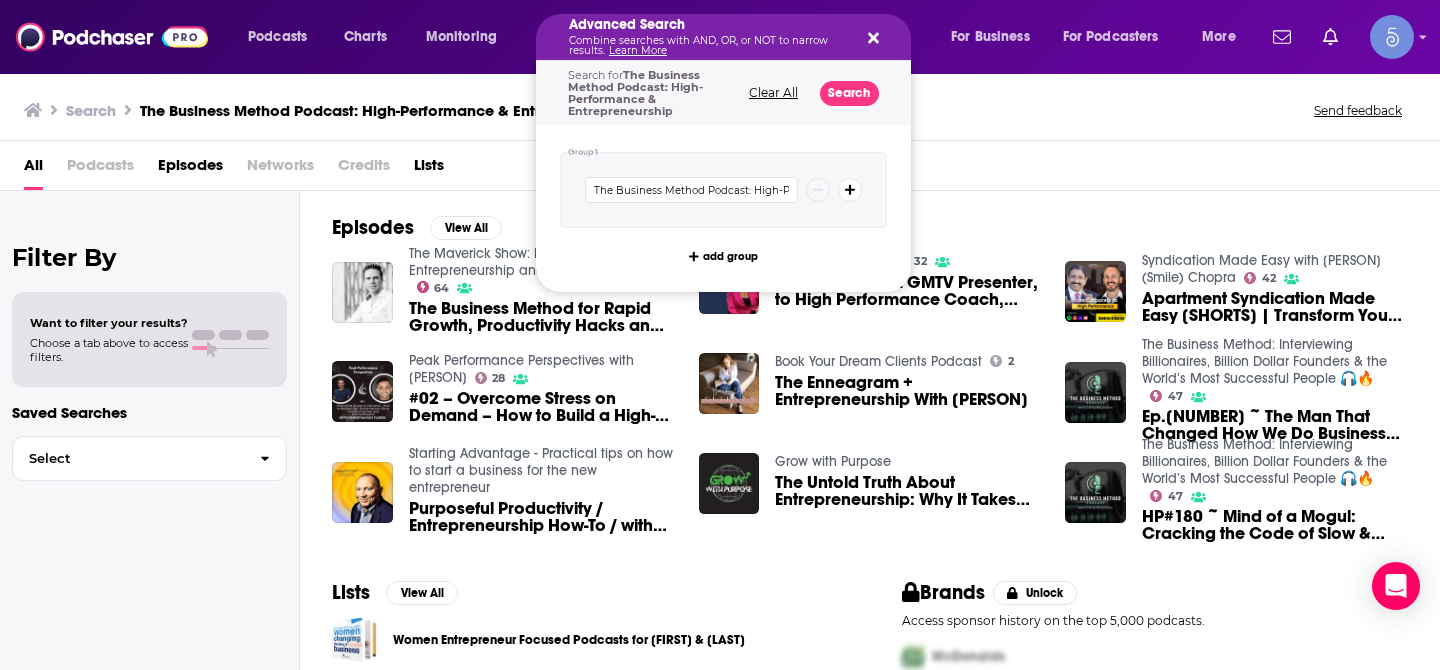 click on "Combine searches with AND, OR, or NOT to narrow results. Learn More" at bounding box center [707, 46] 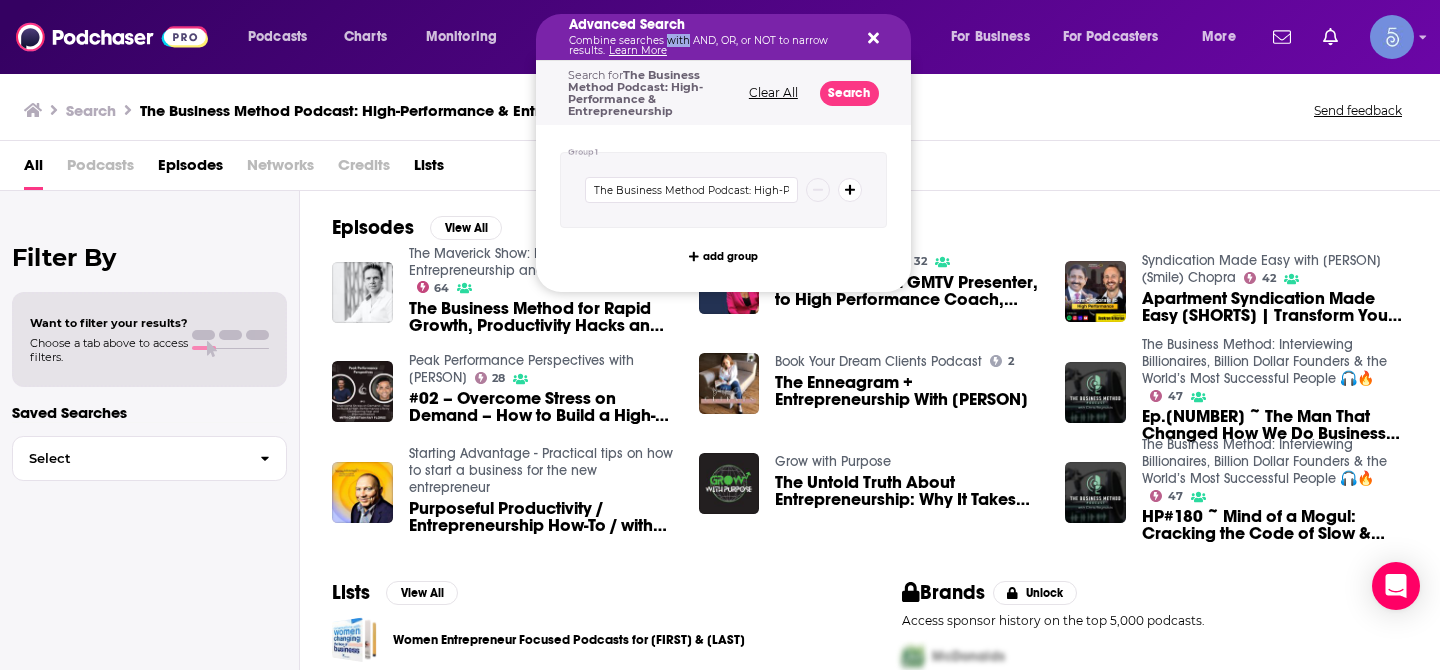 click 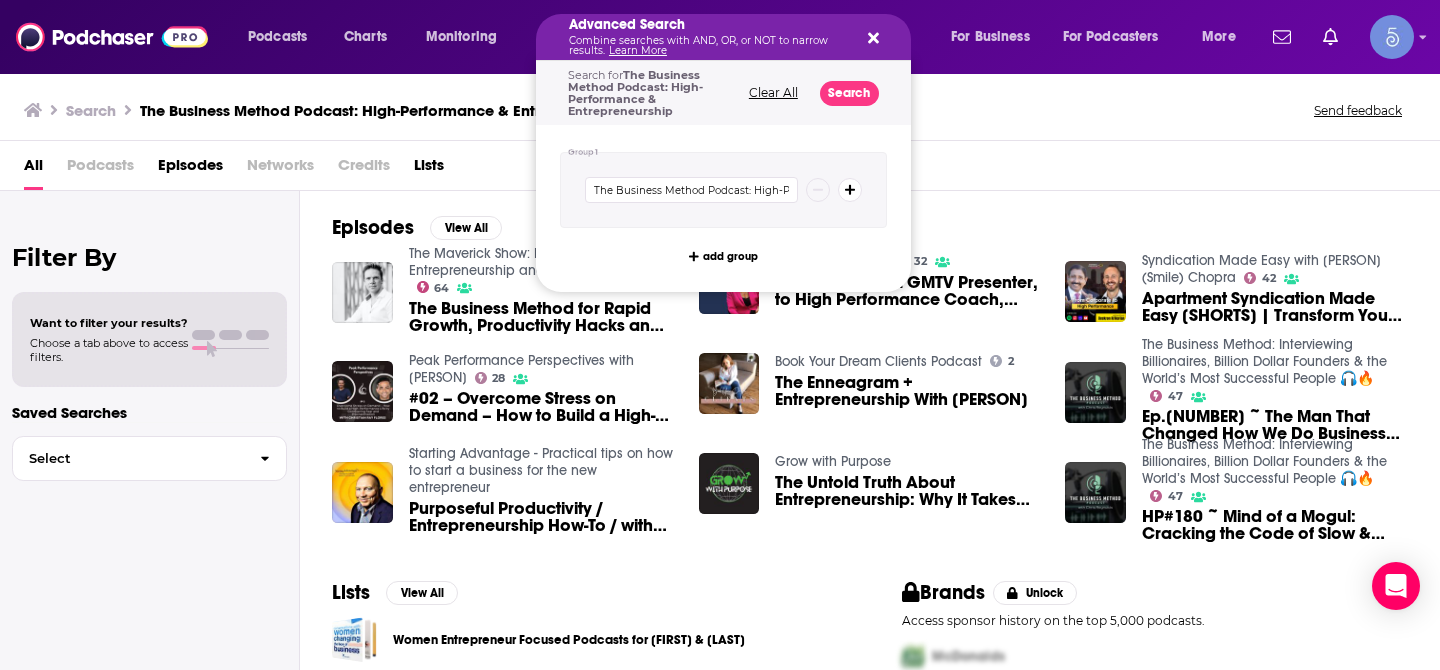 click 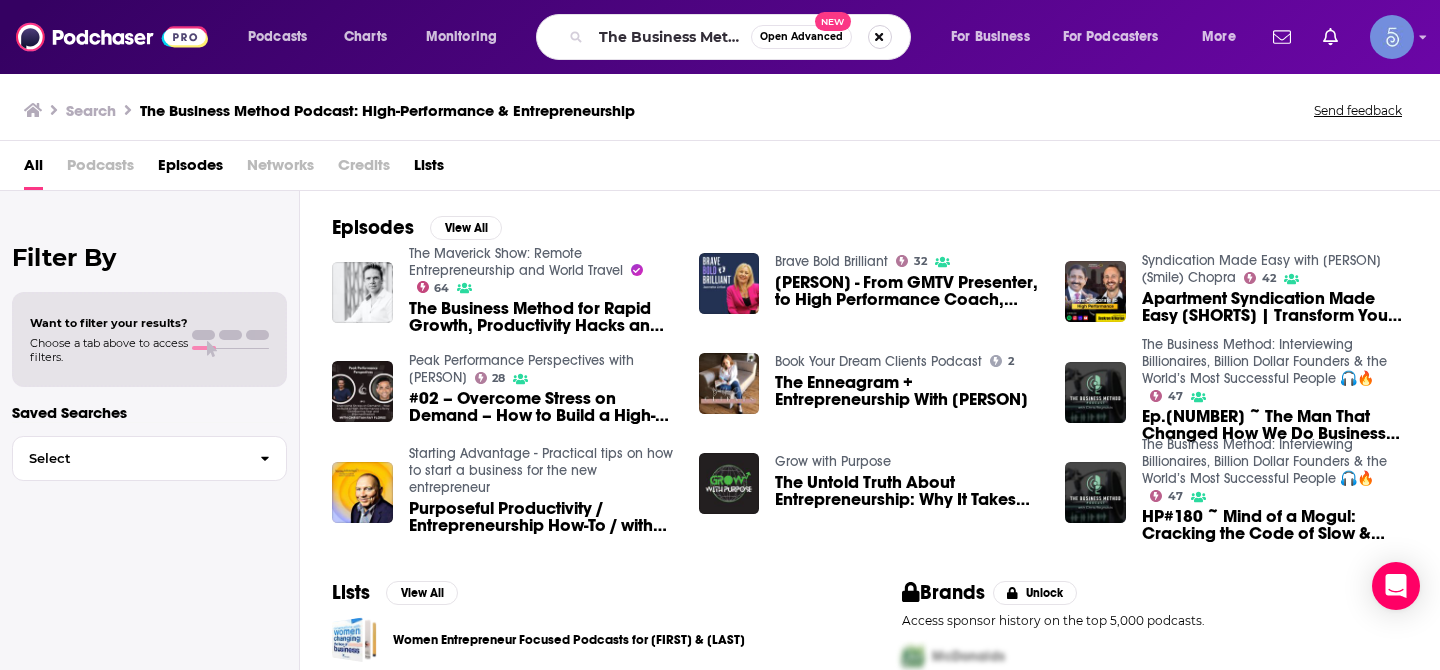 click at bounding box center (880, 37) 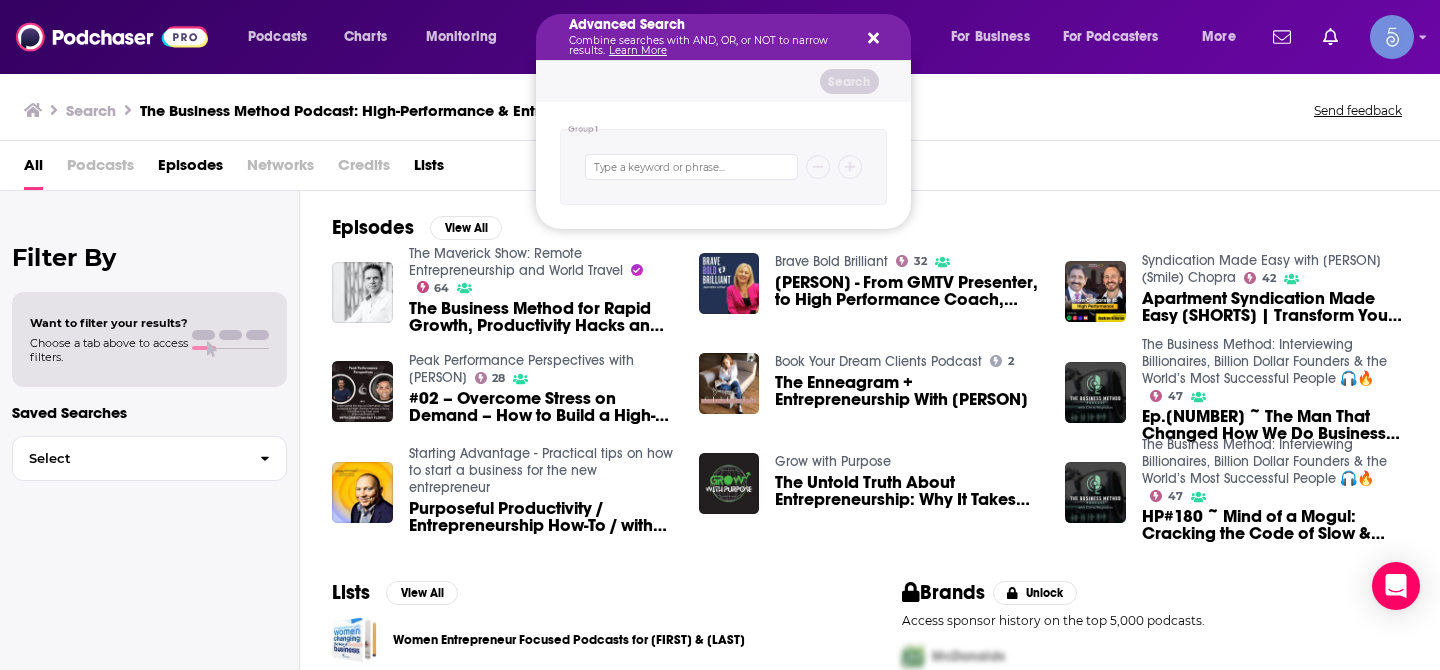 click 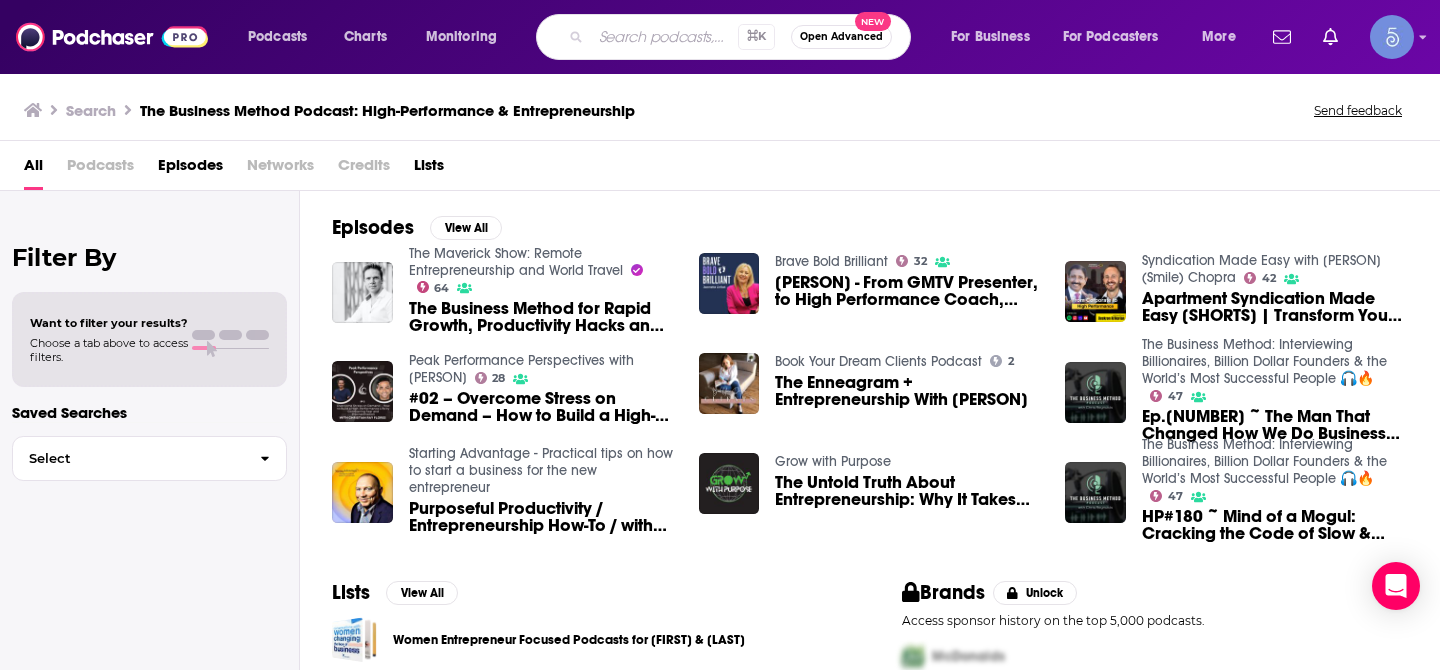 click at bounding box center [664, 37] 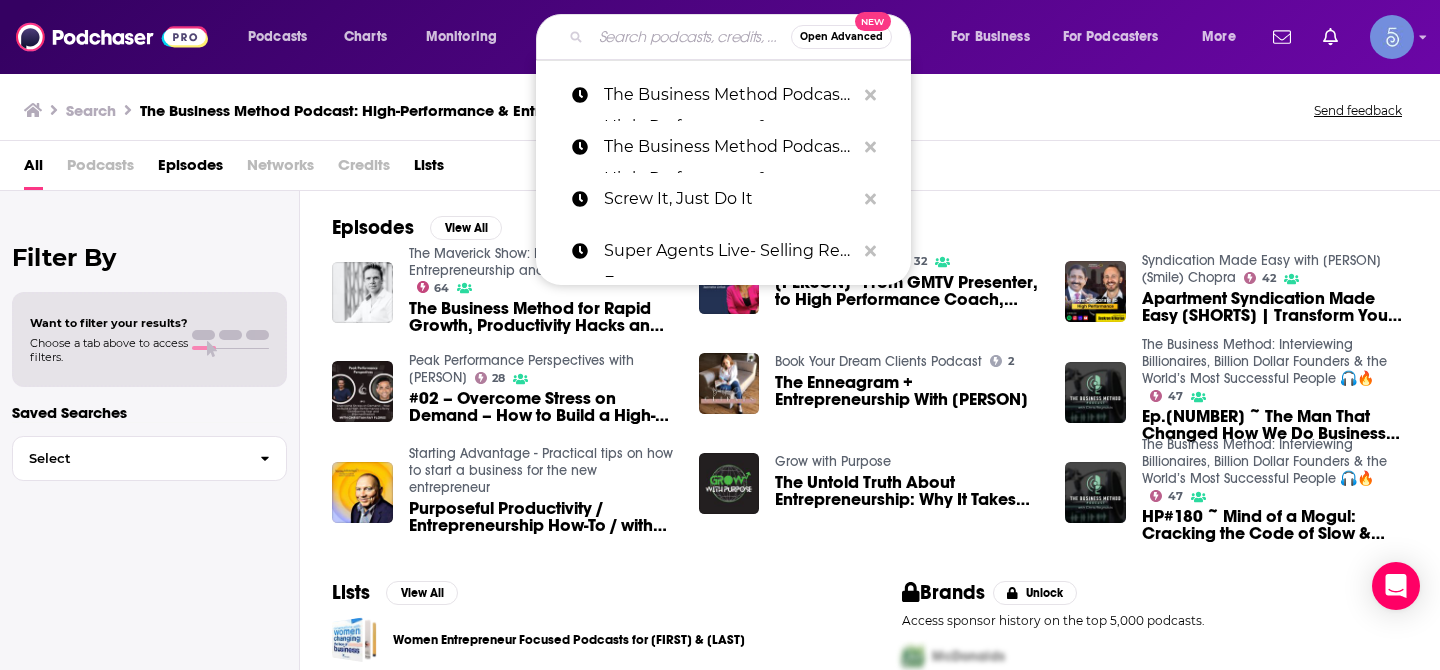 paste on "The Spaniard Show" 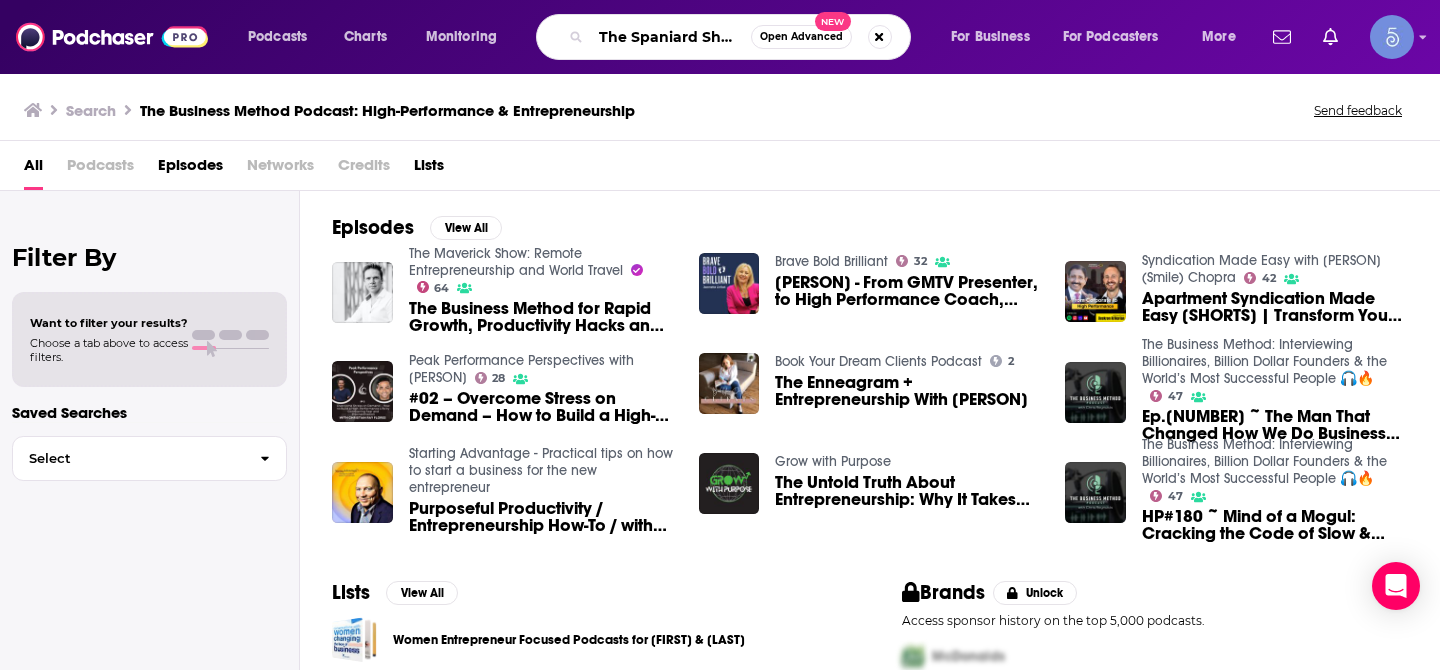 type on "The Spaniard Show" 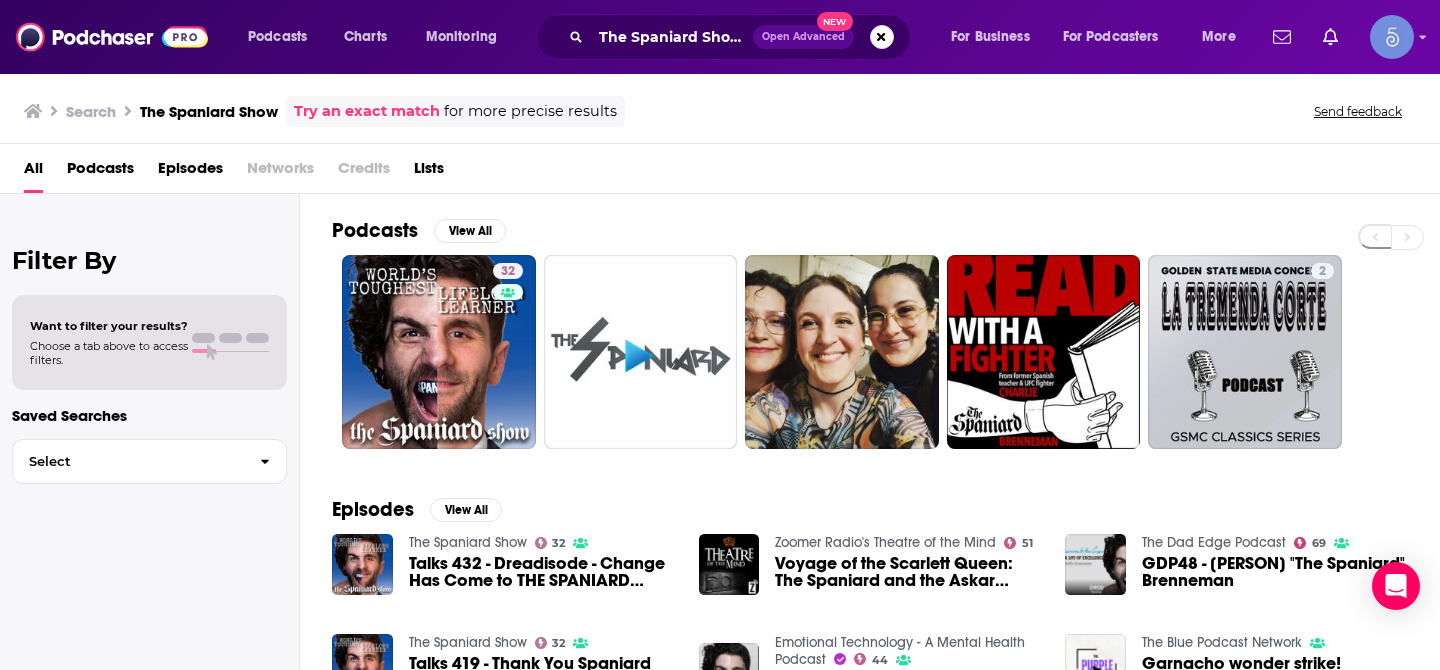 click on "The Spaniard Show Open Advanced New" at bounding box center [723, 37] 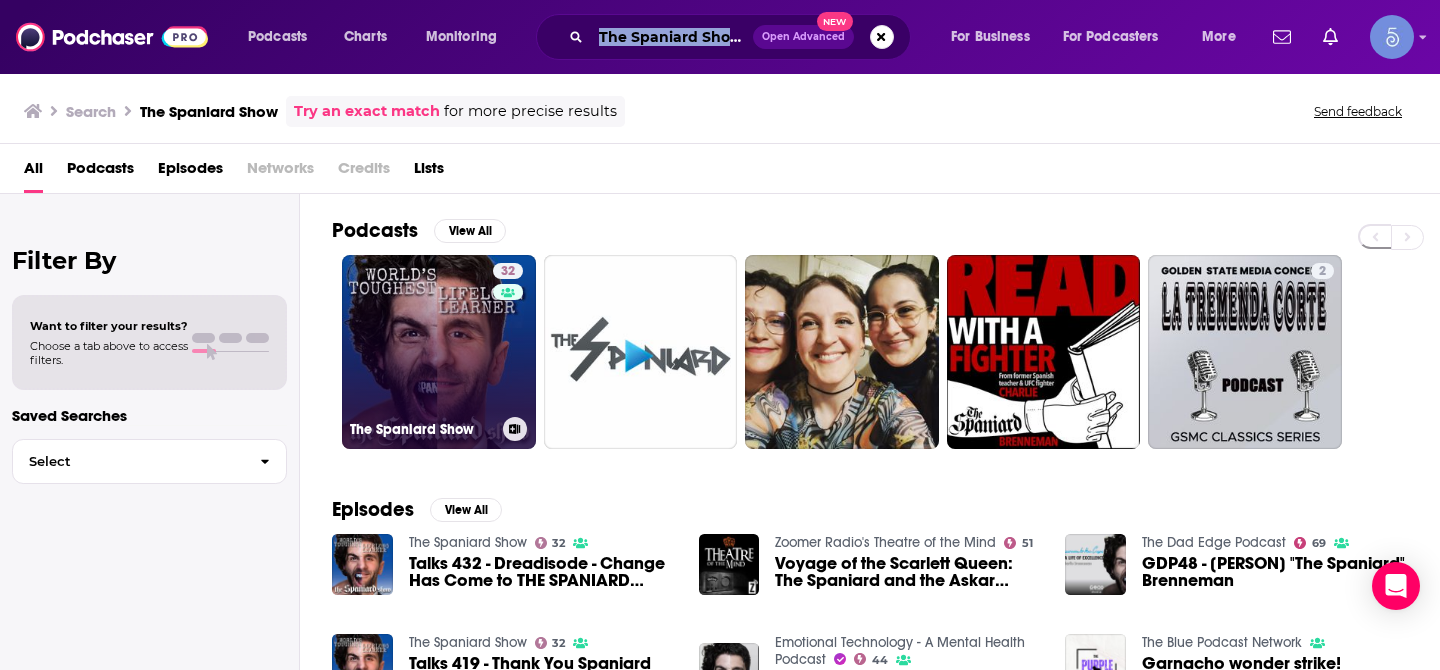 click on "32 The Spaniard Show" at bounding box center [439, 352] 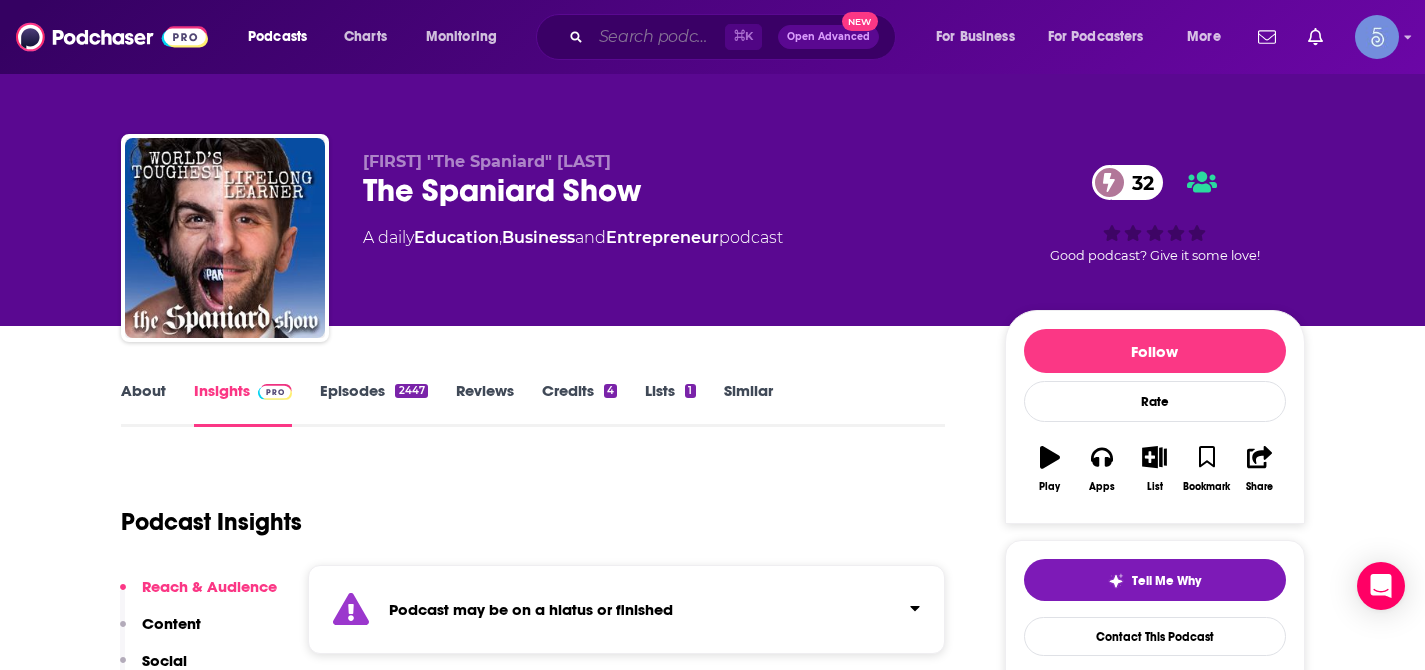click at bounding box center [658, 37] 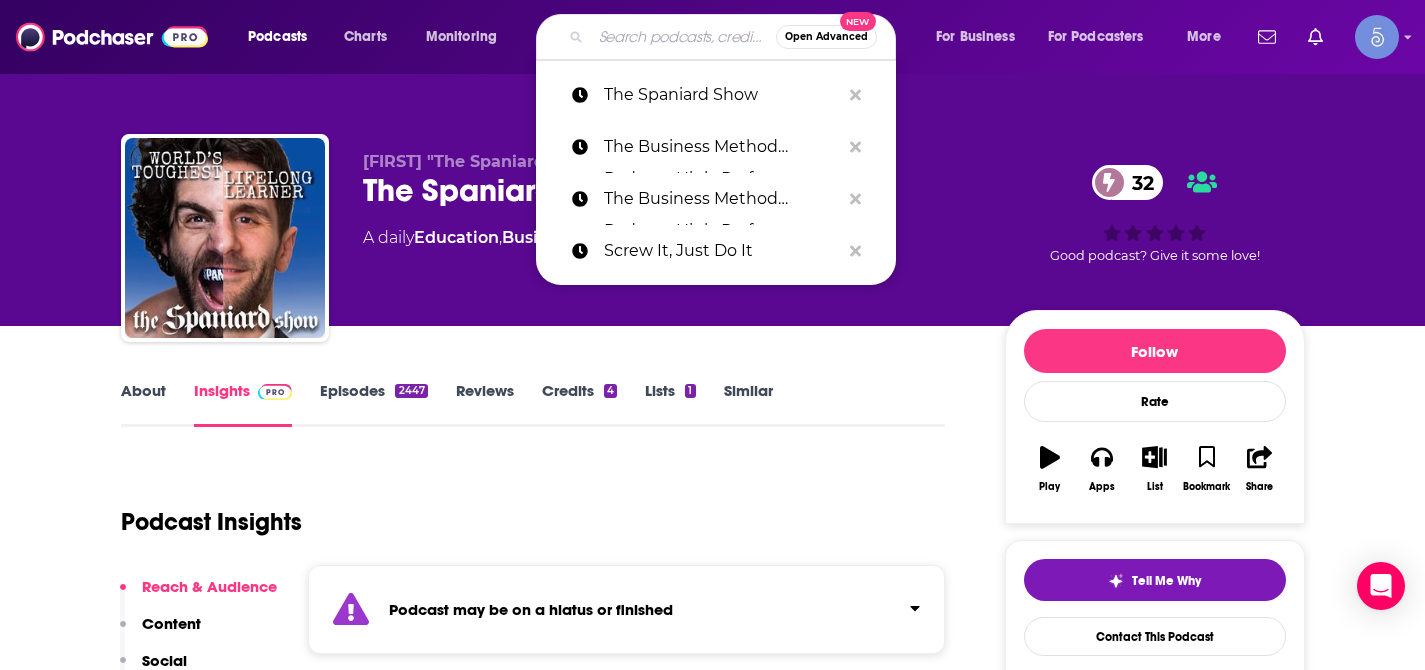 paste on "Negotiations Ninja Podcast" 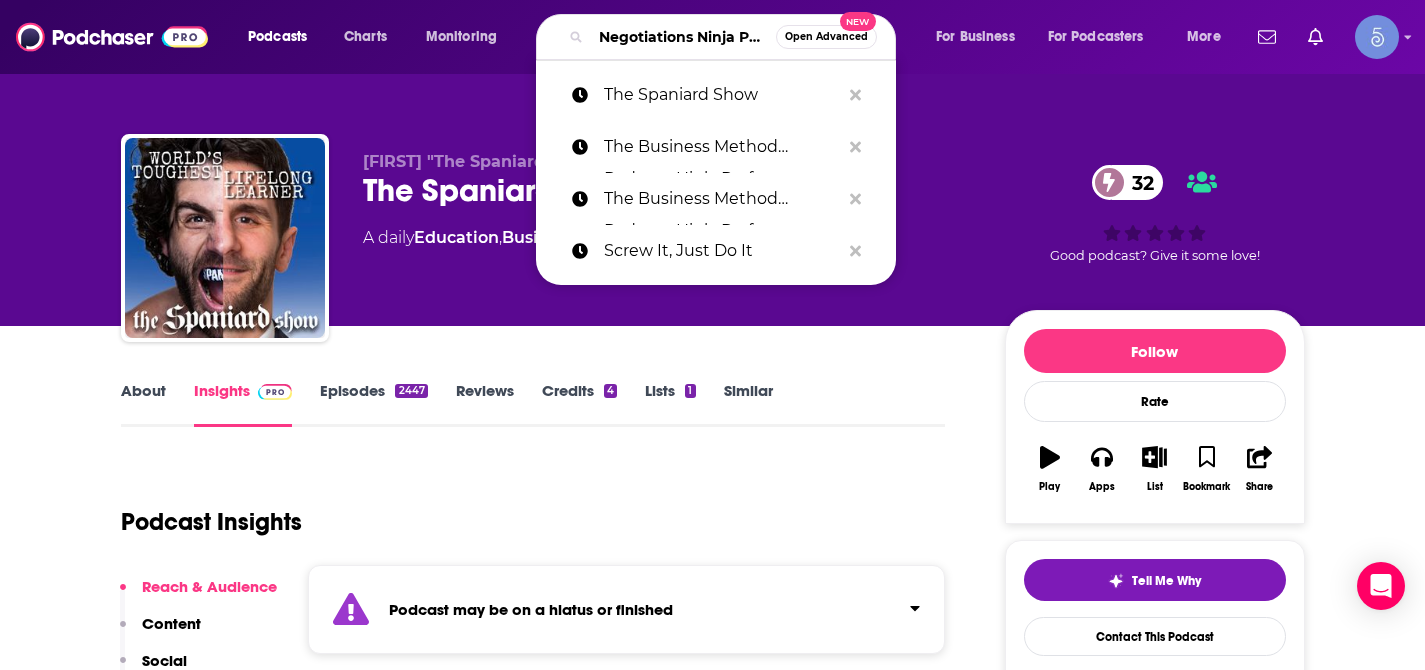 scroll, scrollTop: 0, scrollLeft: 73, axis: horizontal 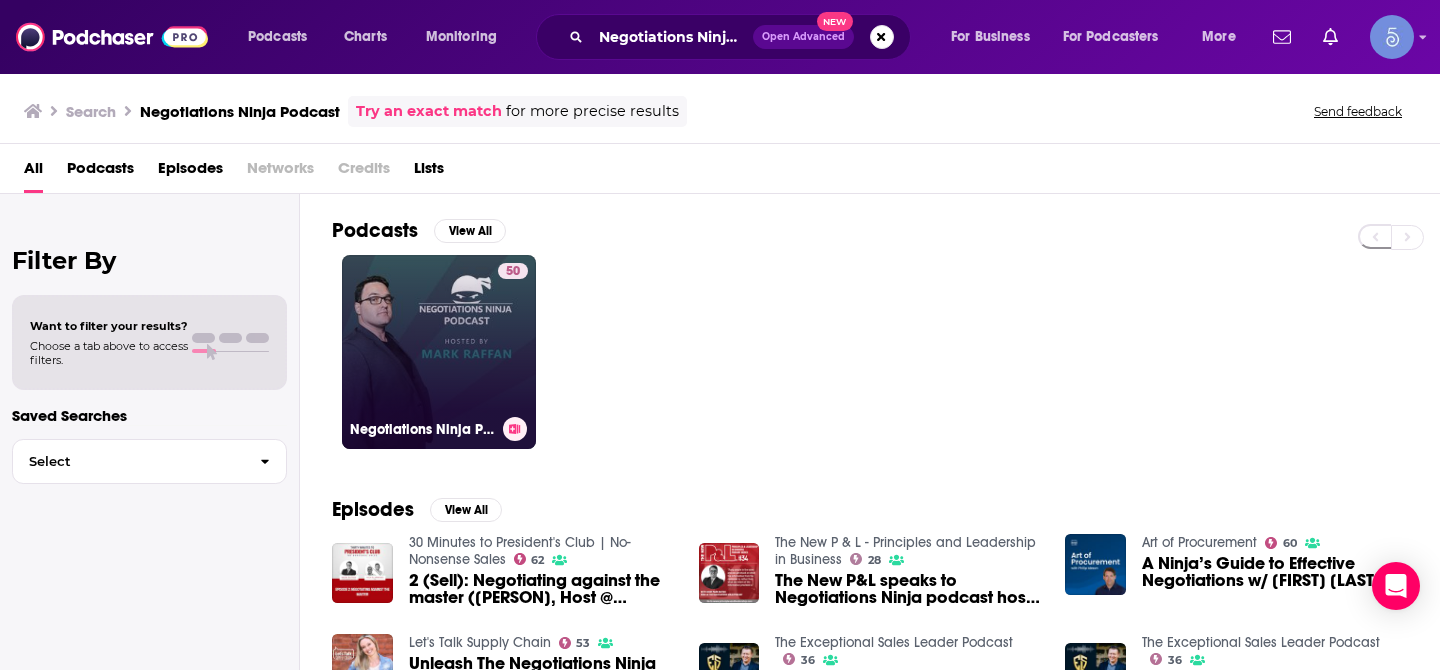 click on "50 Negotiations Ninja Podcast" at bounding box center (439, 352) 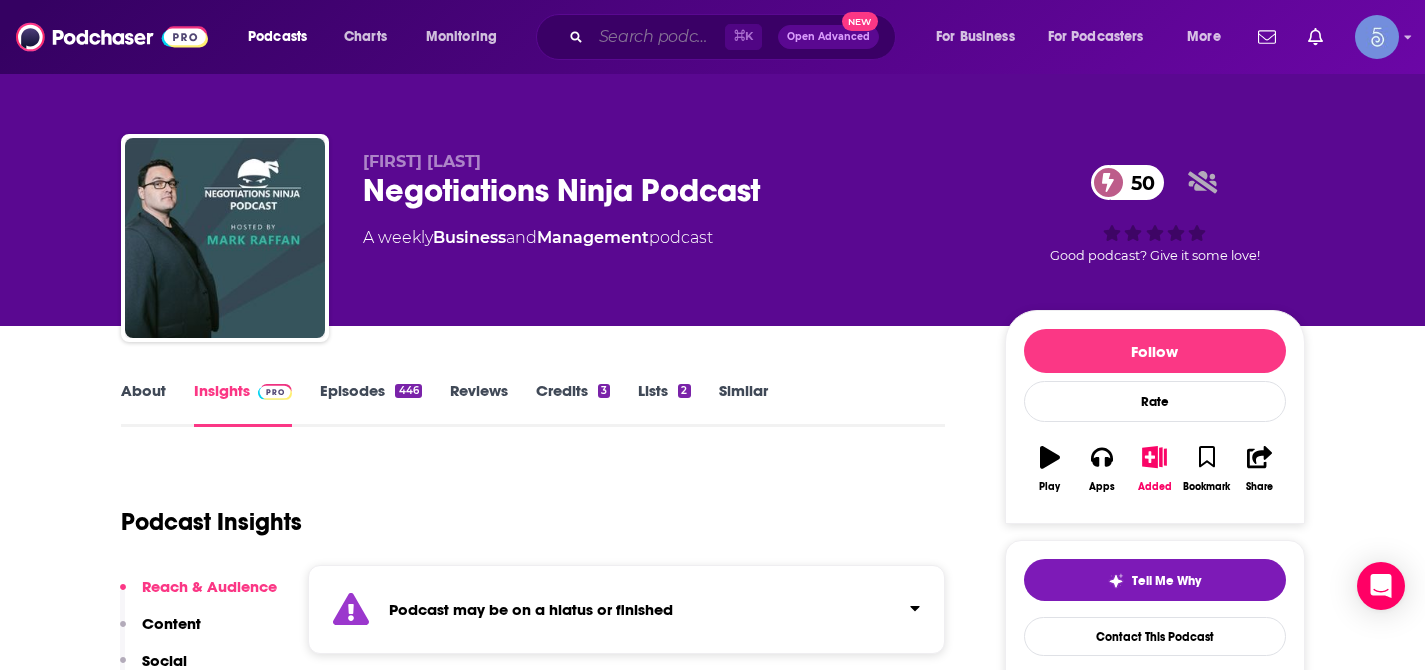 click at bounding box center [658, 37] 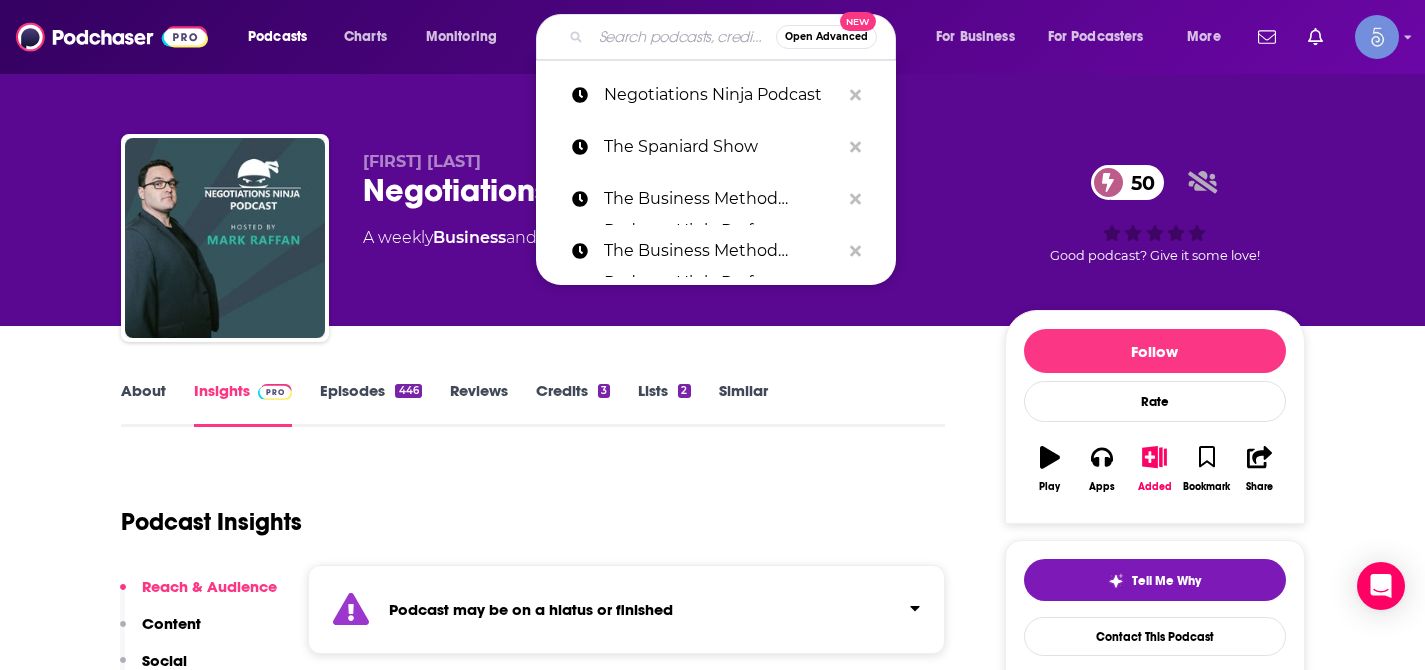 paste on "InPennyStock" 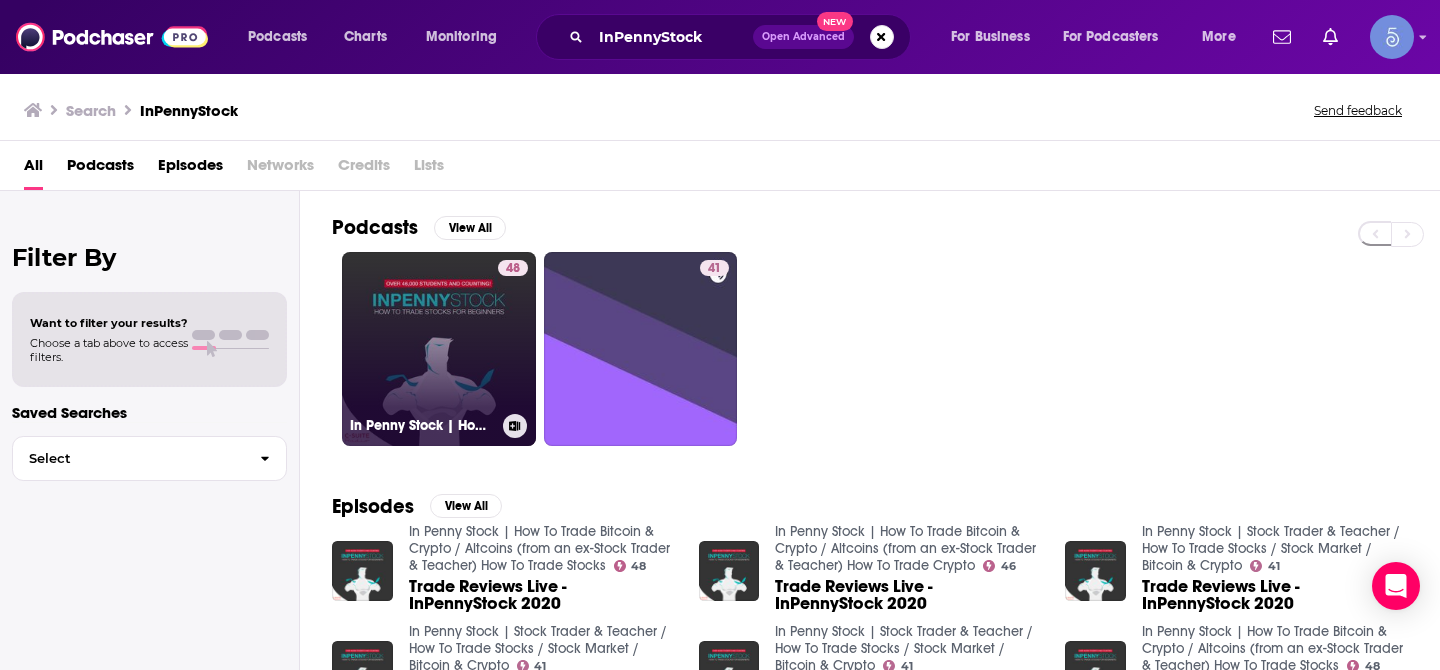 click on "48 In Penny Stock | How To Trade Bitcoin & Crypto / Altcoins (from an ex-Stock Trader & Teacher) How To Trade Stocks" at bounding box center (439, 349) 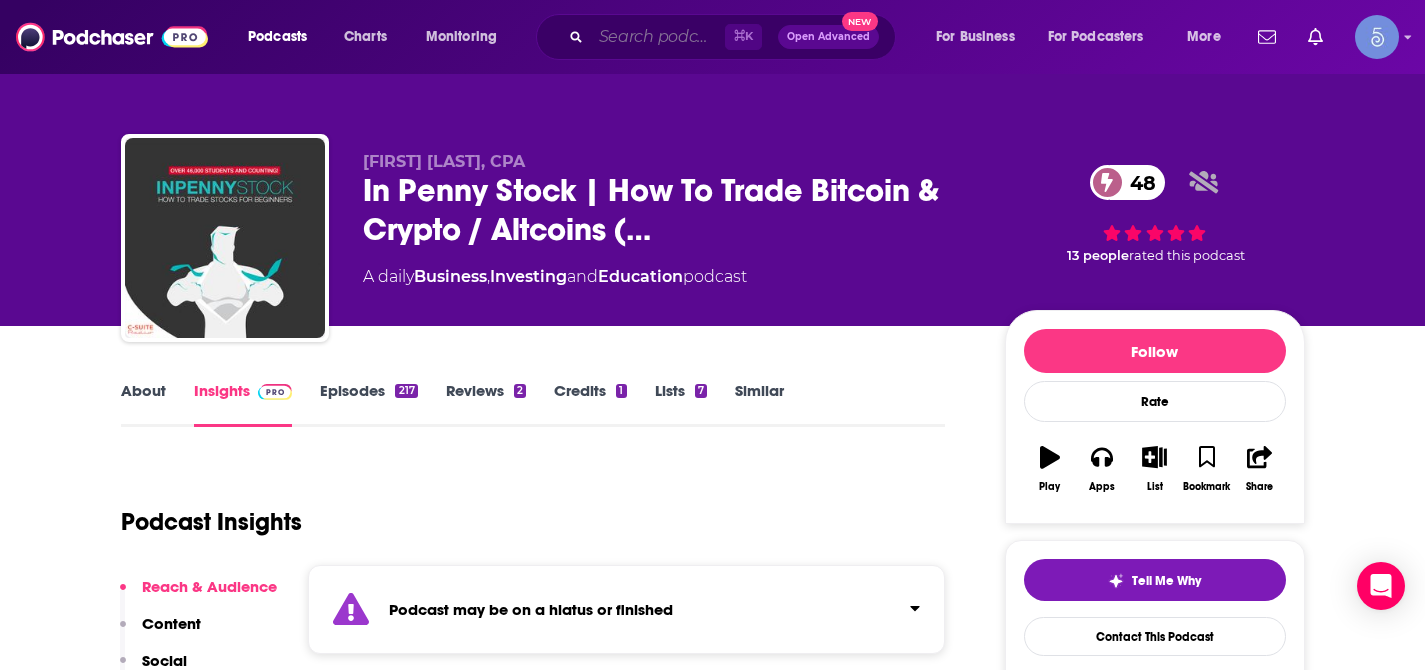 click at bounding box center [658, 37] 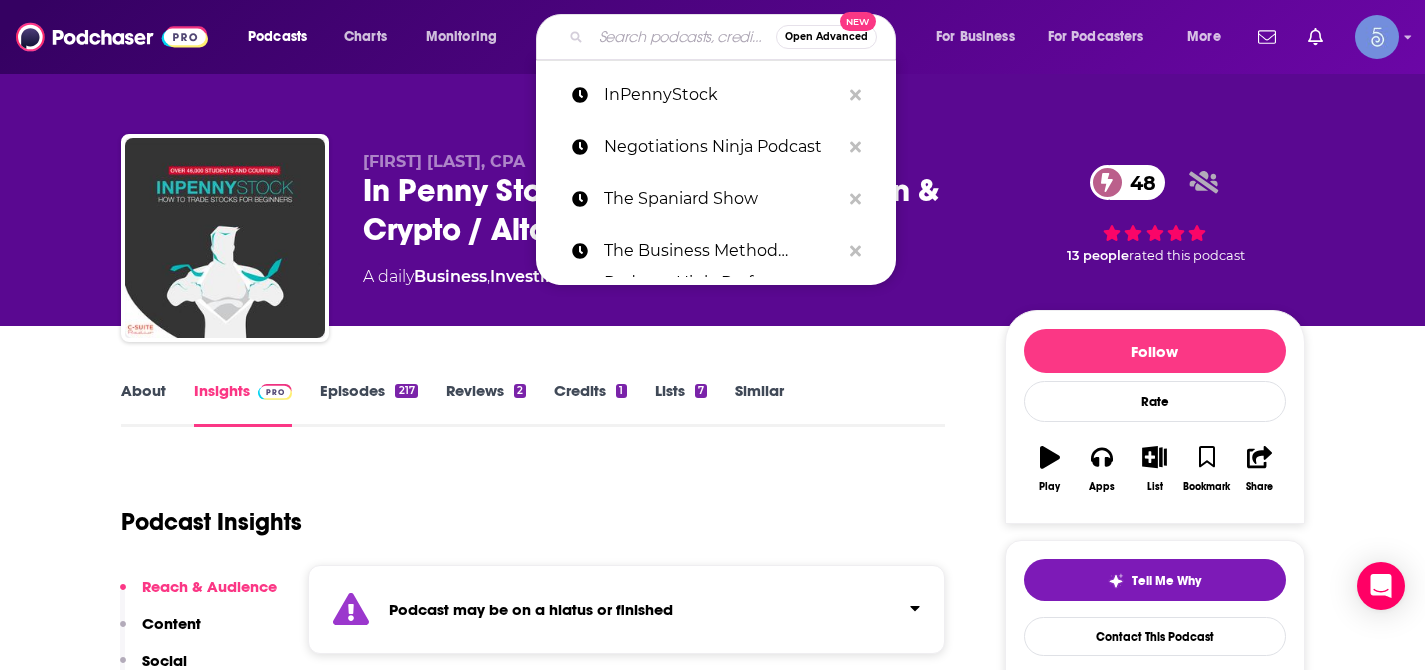 paste on "The Courage To Lead" 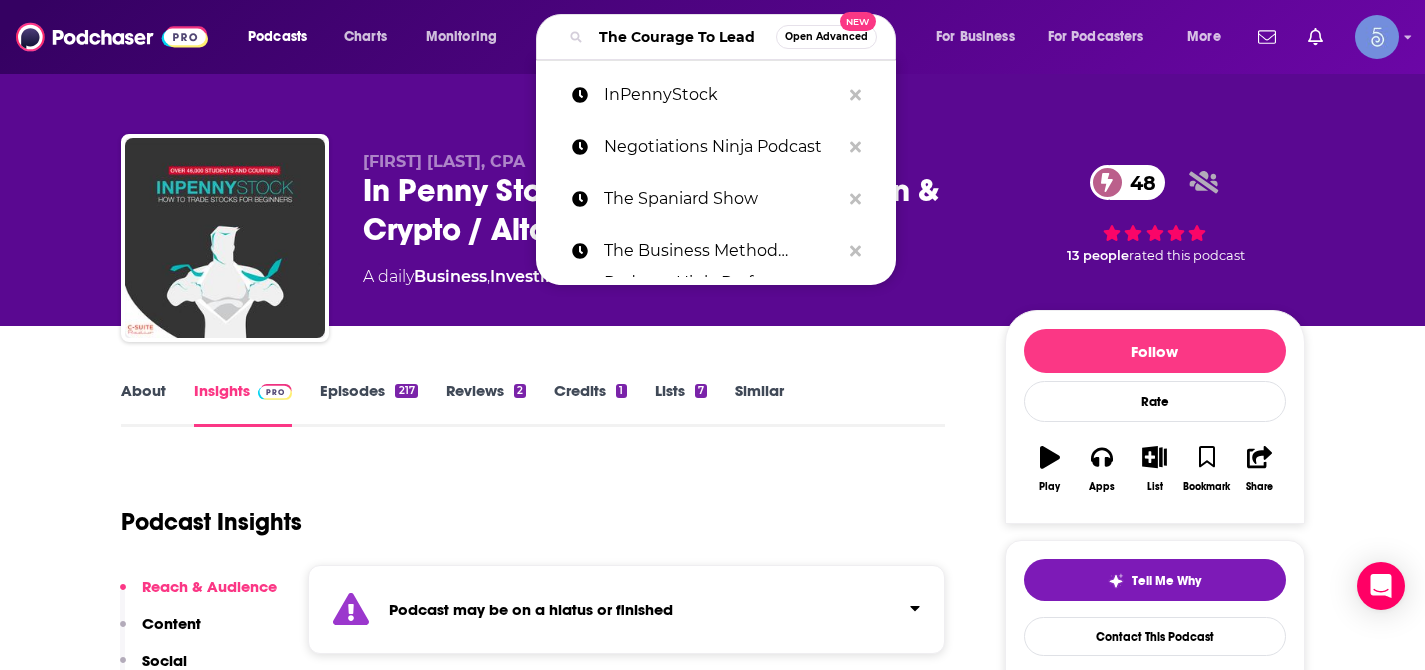 scroll, scrollTop: 0, scrollLeft: 27, axis: horizontal 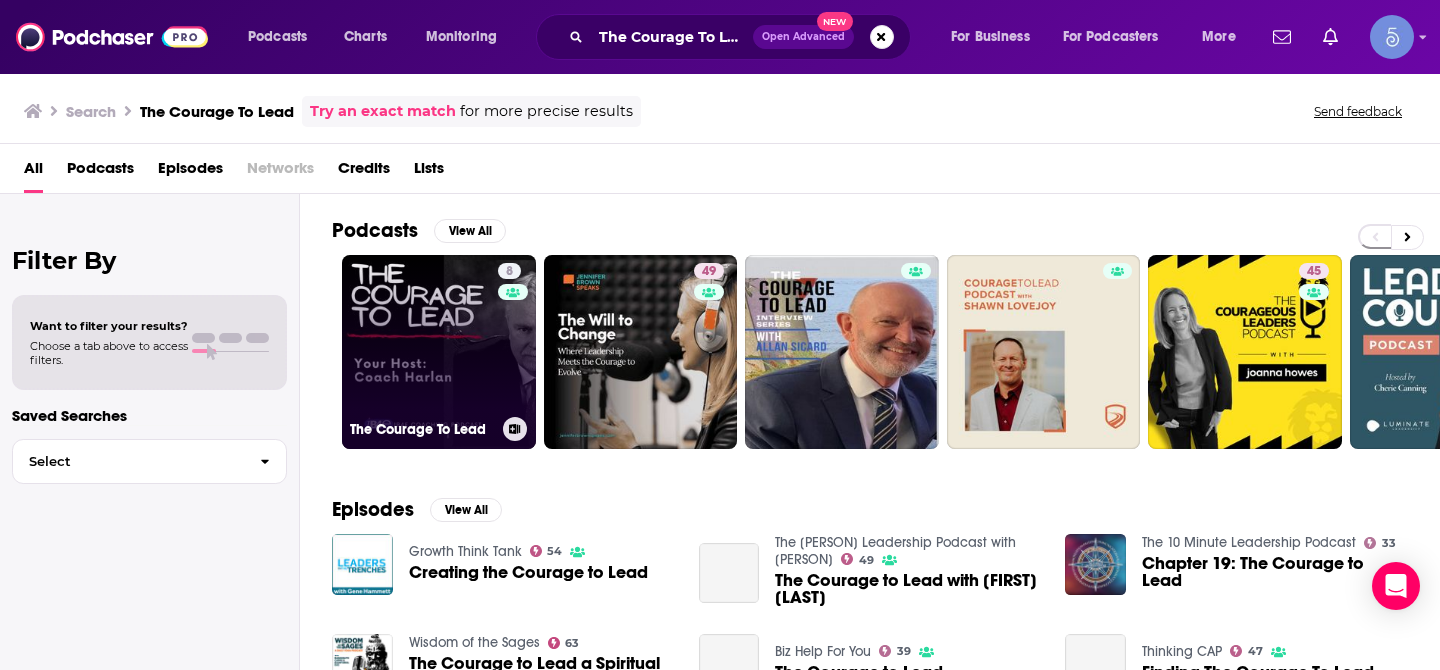 click on "8 The Courage To Lead" at bounding box center (439, 352) 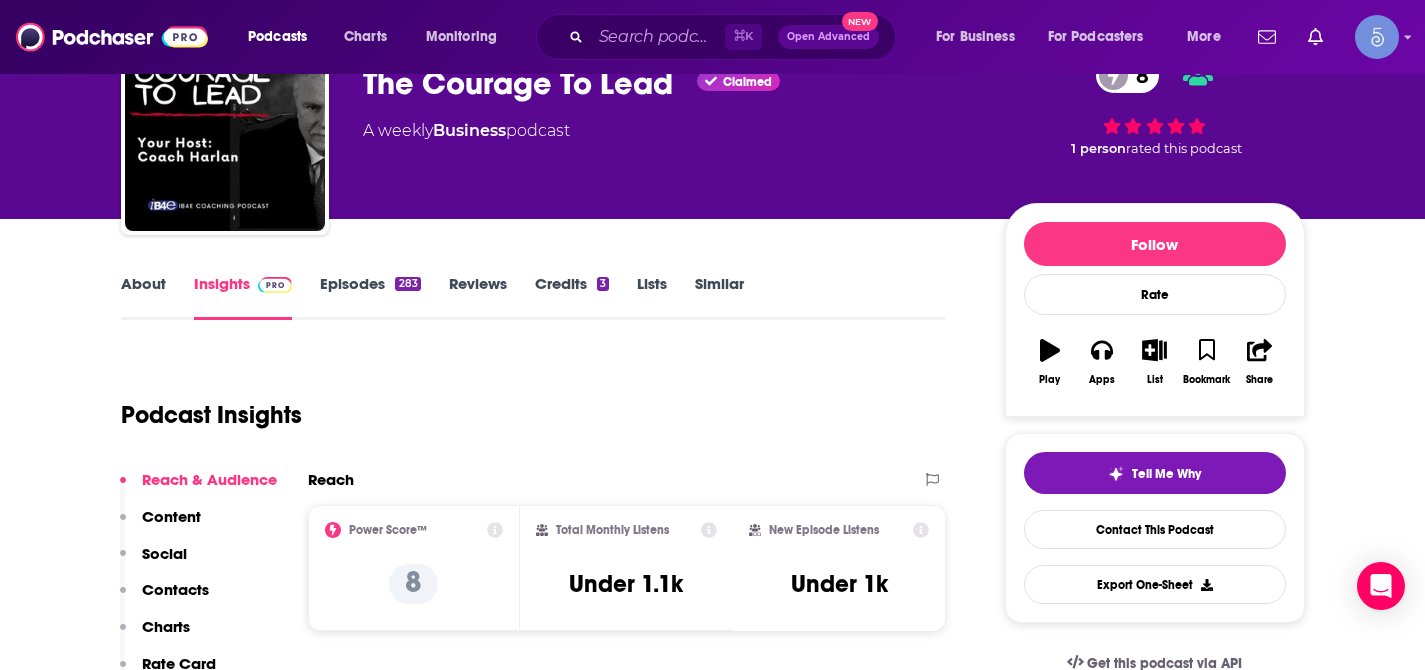 scroll, scrollTop: 111, scrollLeft: 0, axis: vertical 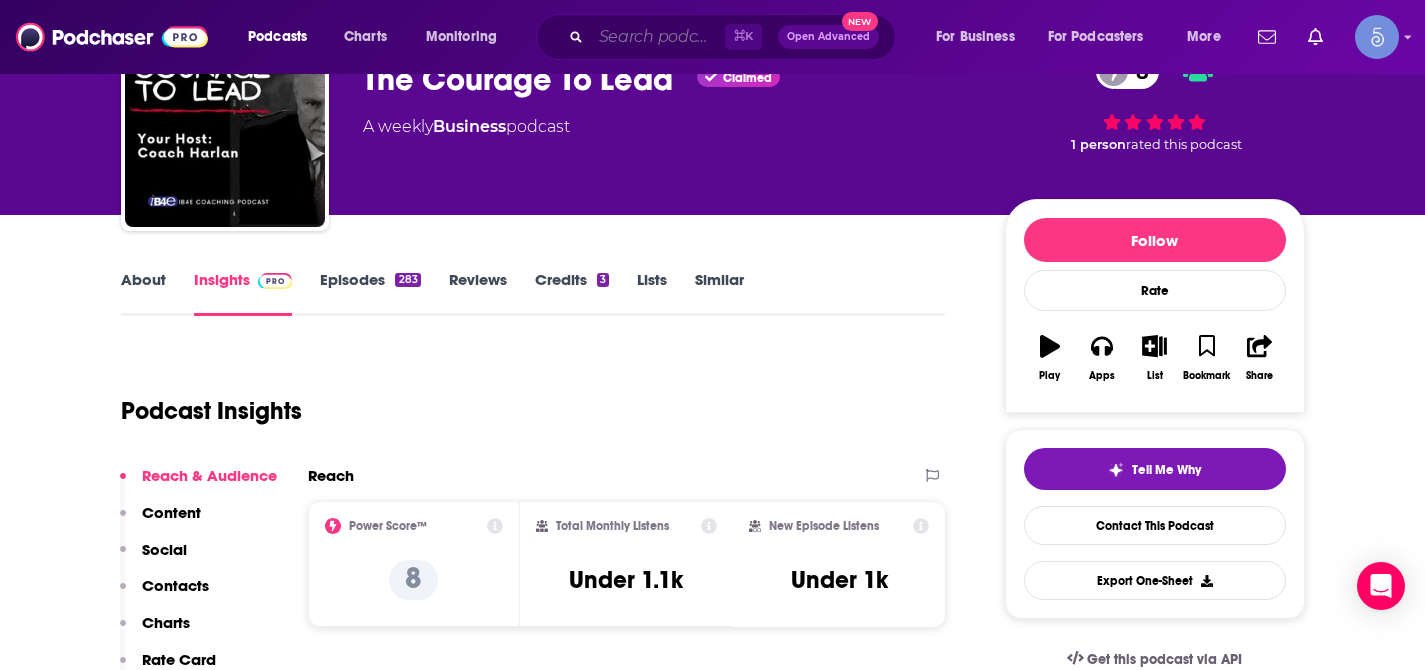 click at bounding box center (658, 37) 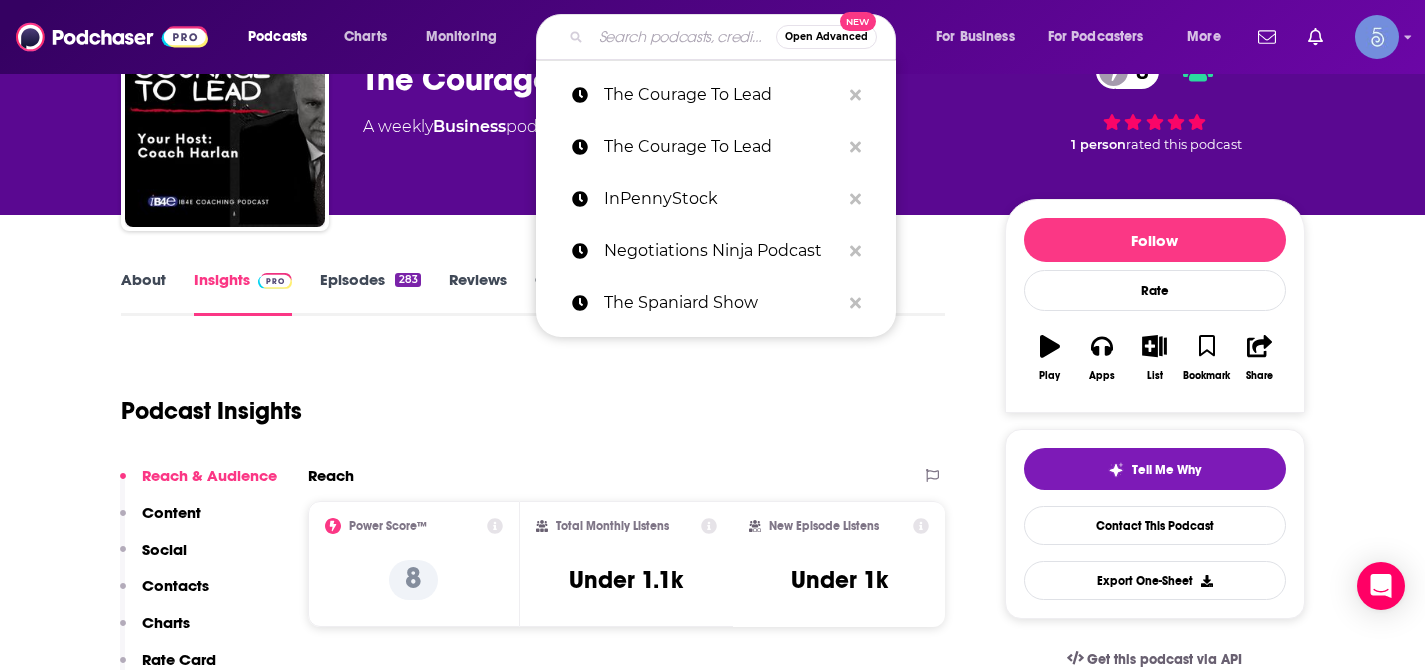 paste on "My Amazon Guy" 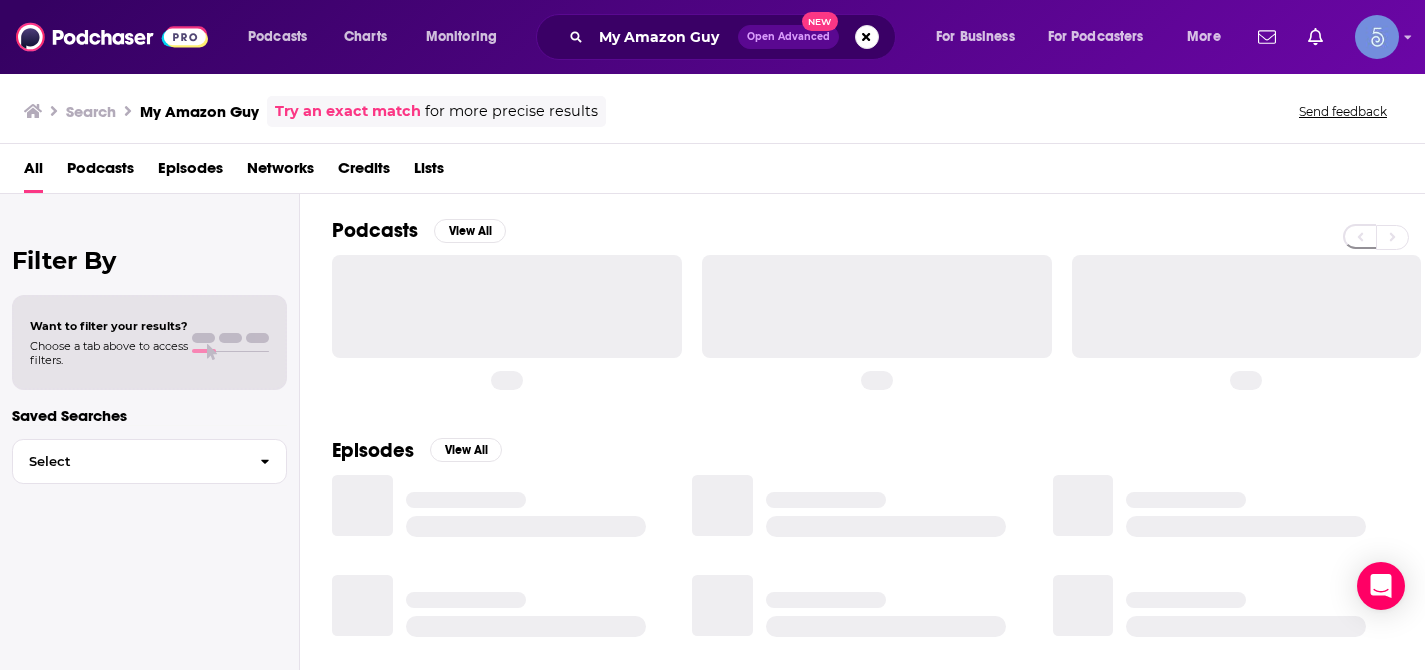 scroll, scrollTop: 0, scrollLeft: 0, axis: both 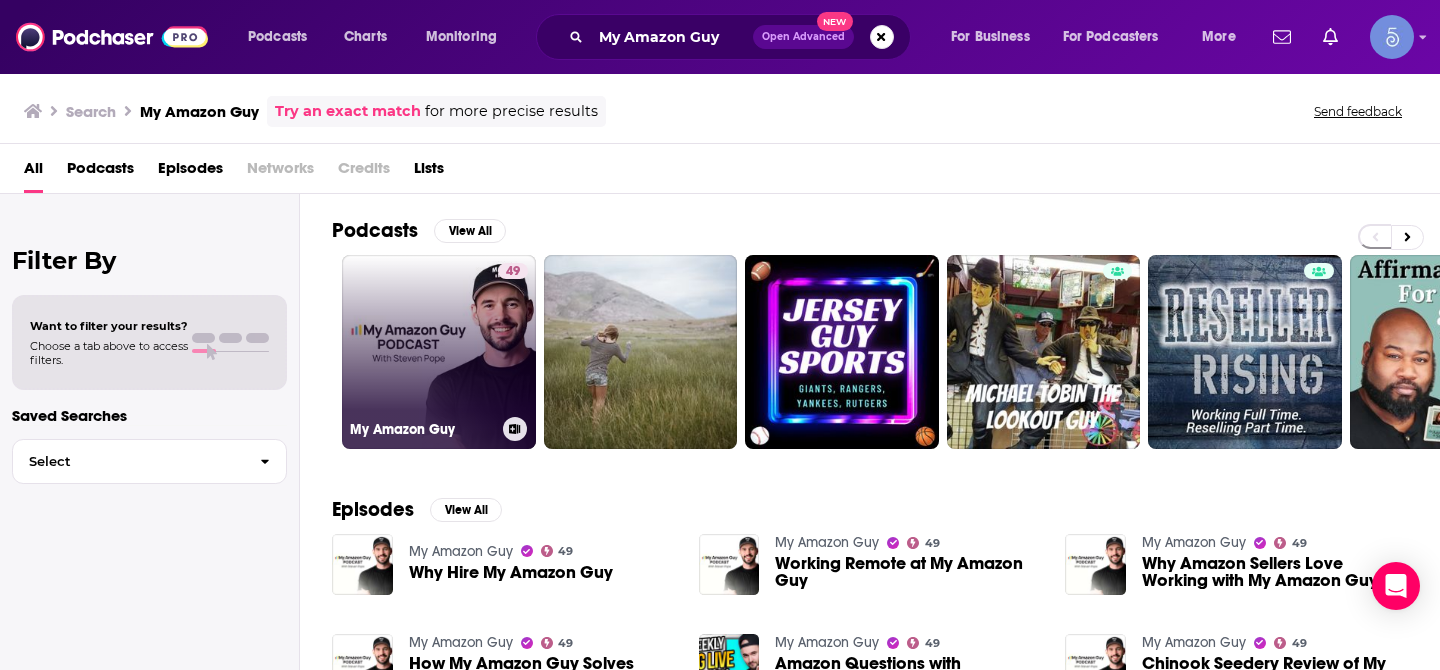 click on "49 My Amazon Guy" at bounding box center (439, 352) 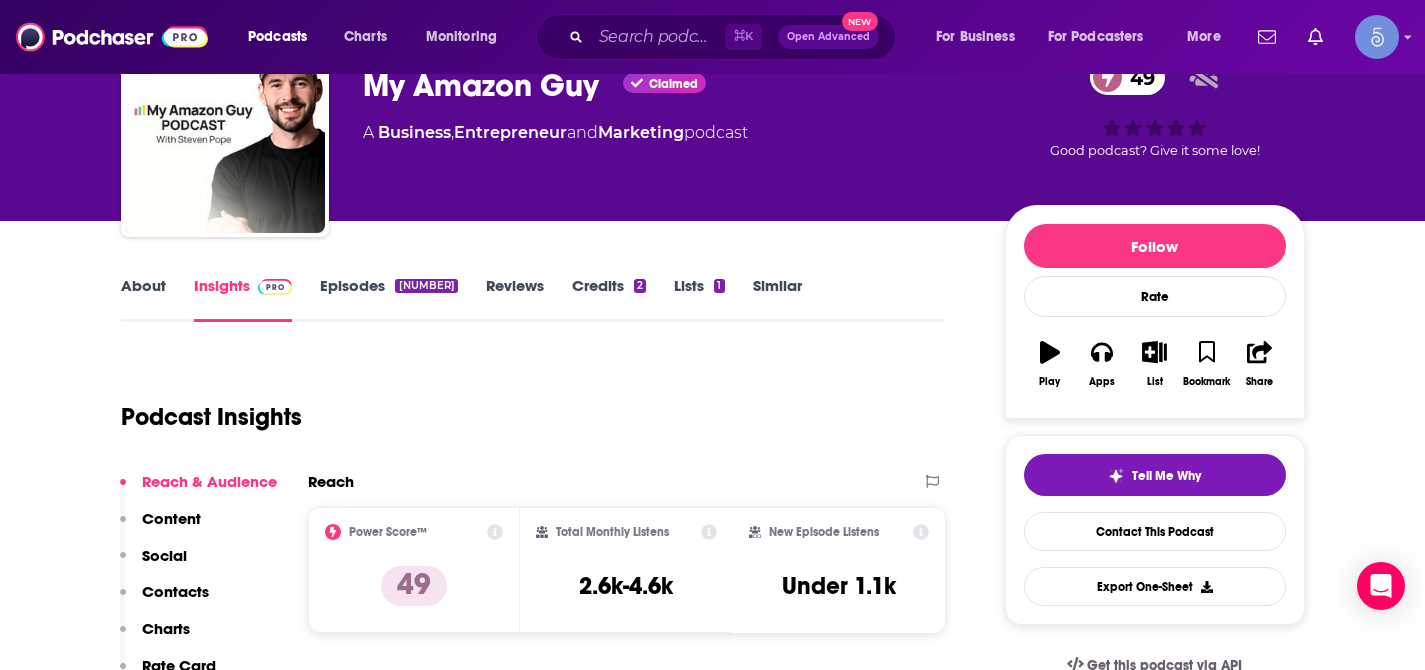 scroll, scrollTop: 108, scrollLeft: 0, axis: vertical 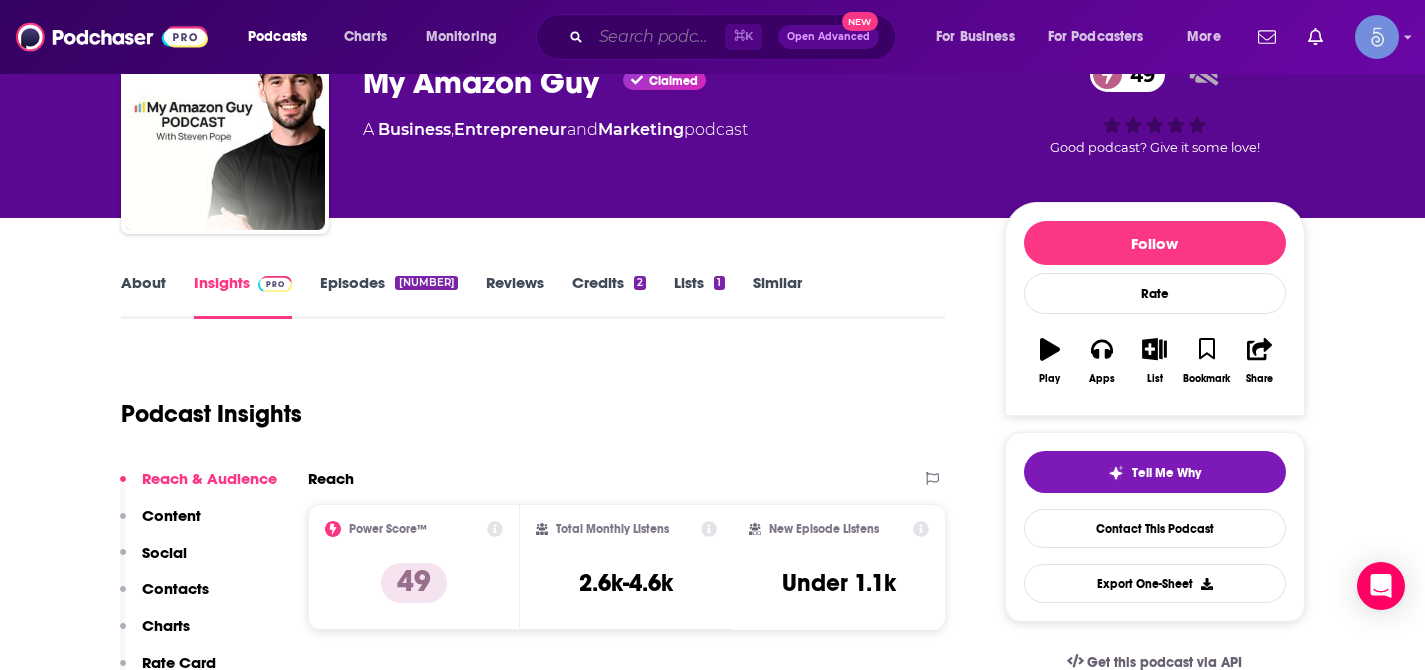 click at bounding box center [658, 37] 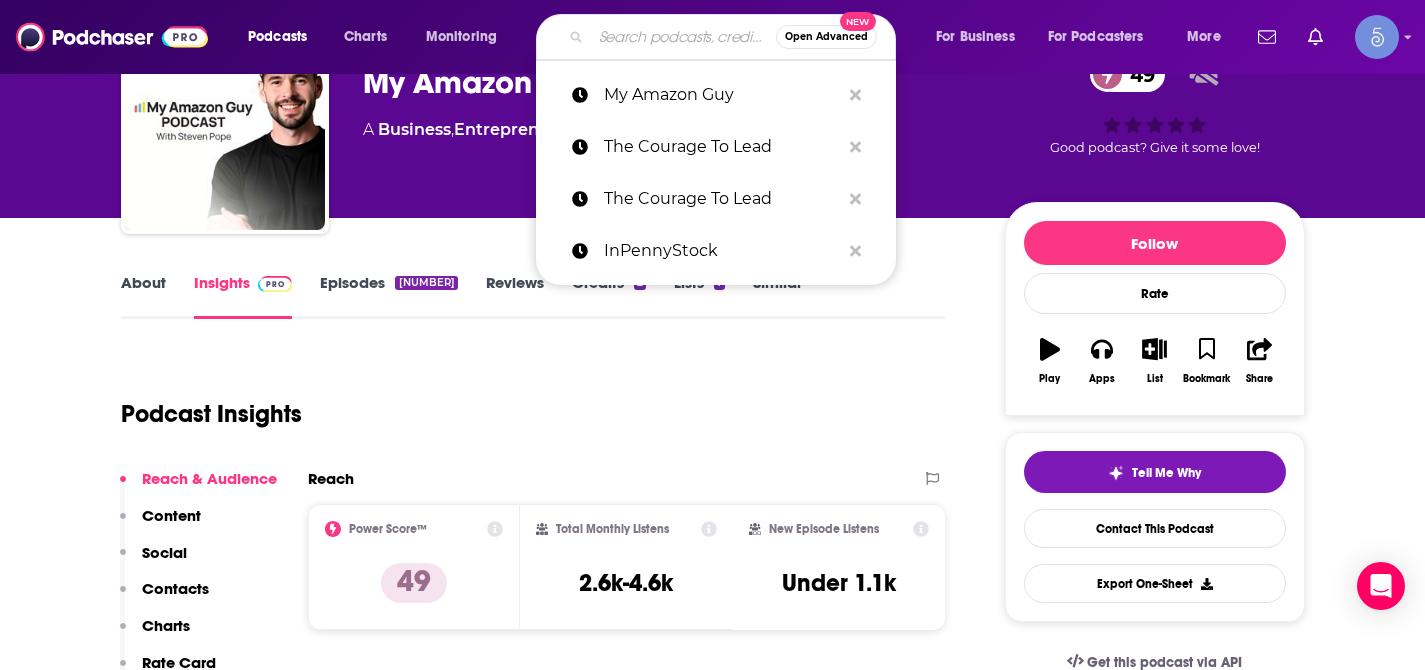 paste on "Grind. Sell. Elevate." 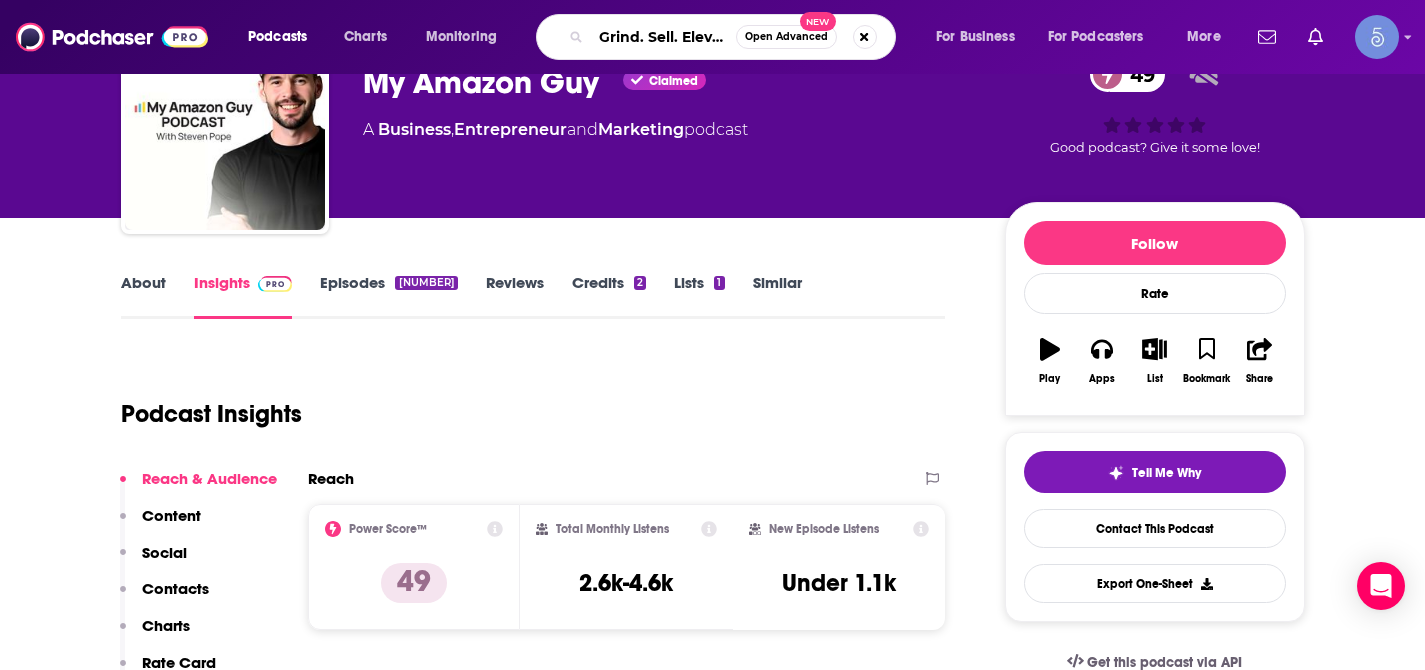 scroll, scrollTop: 0, scrollLeft: 16, axis: horizontal 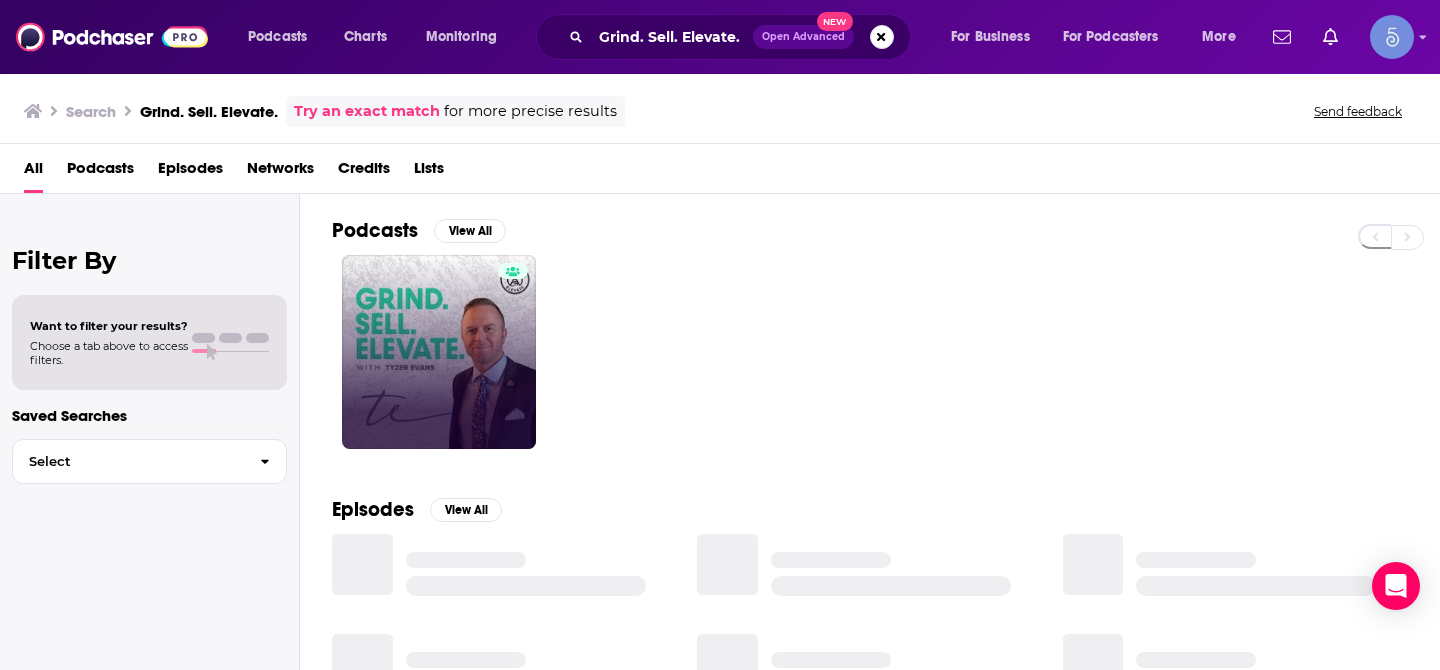 click at bounding box center [439, 352] 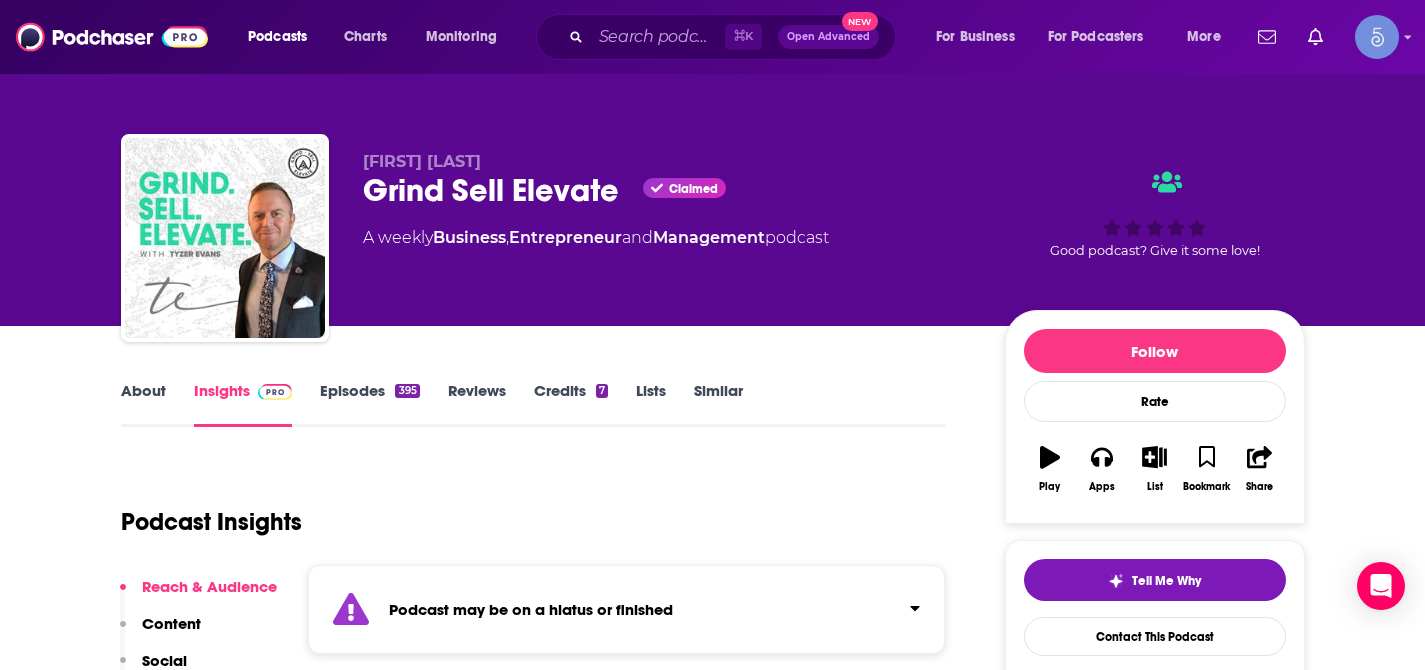 scroll, scrollTop: 40, scrollLeft: 0, axis: vertical 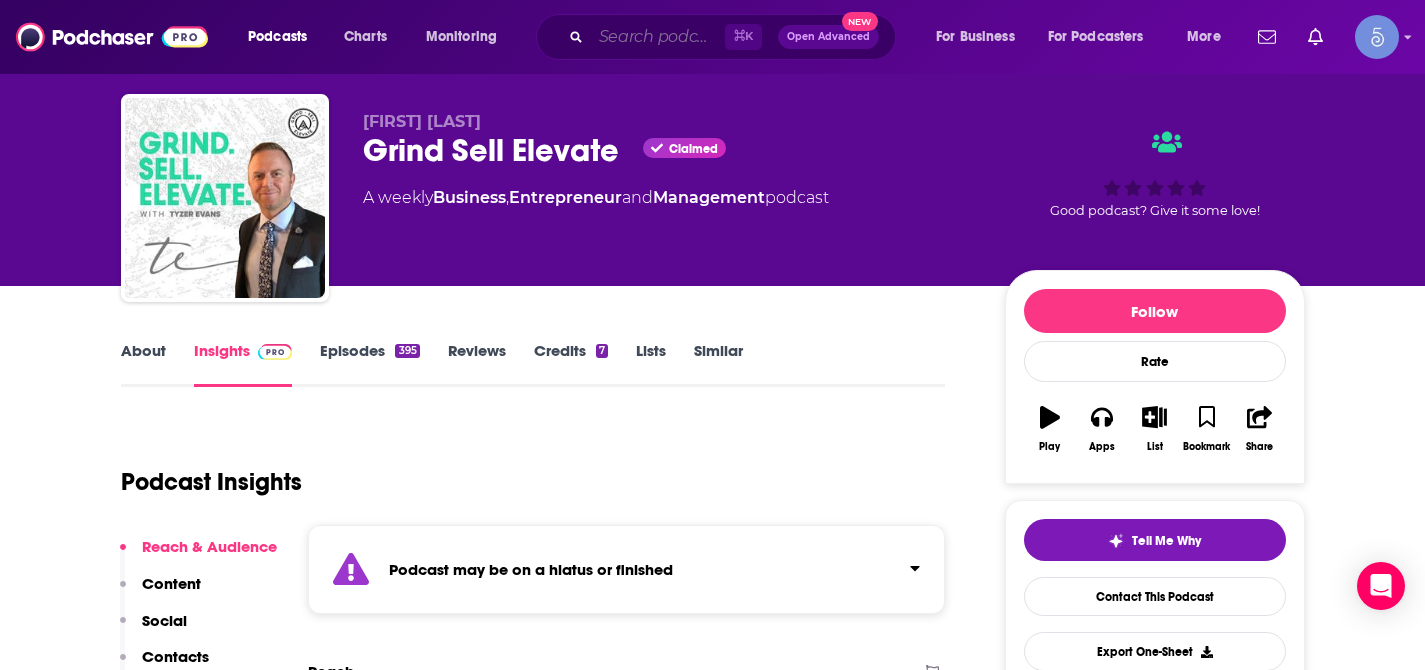 click at bounding box center (658, 37) 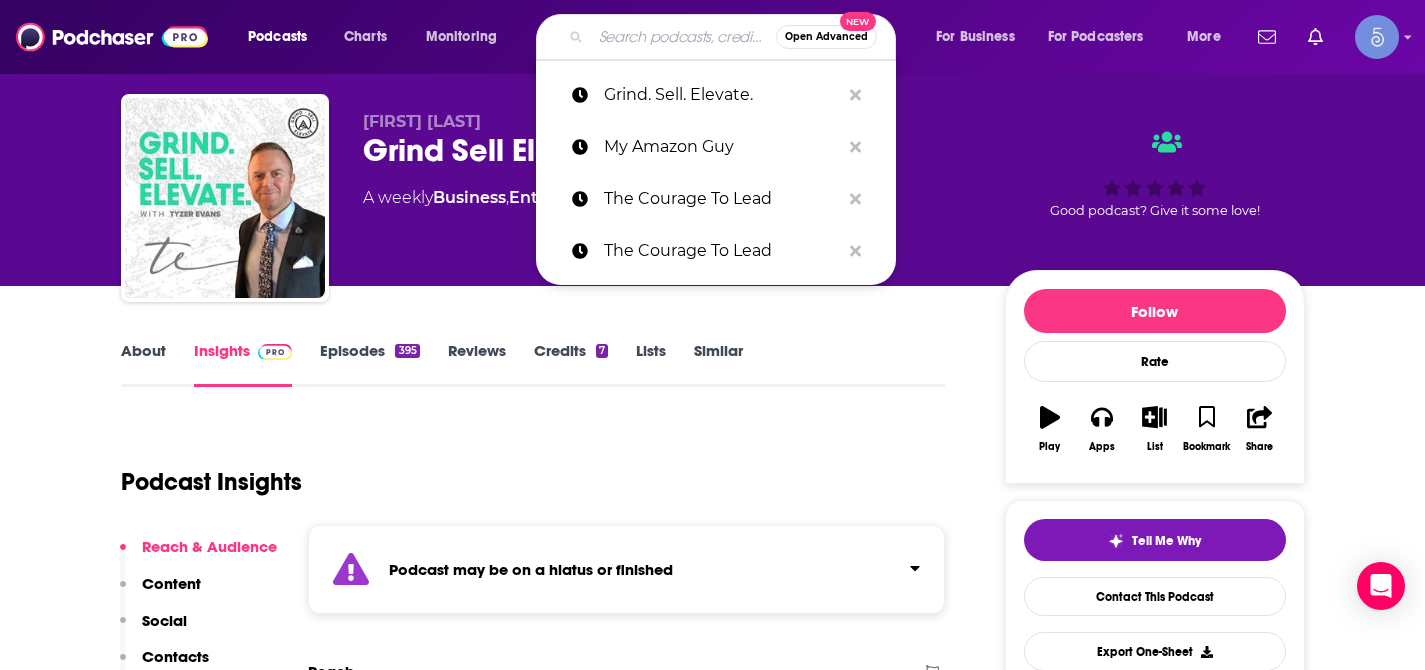 paste on "Dropping Bombs" 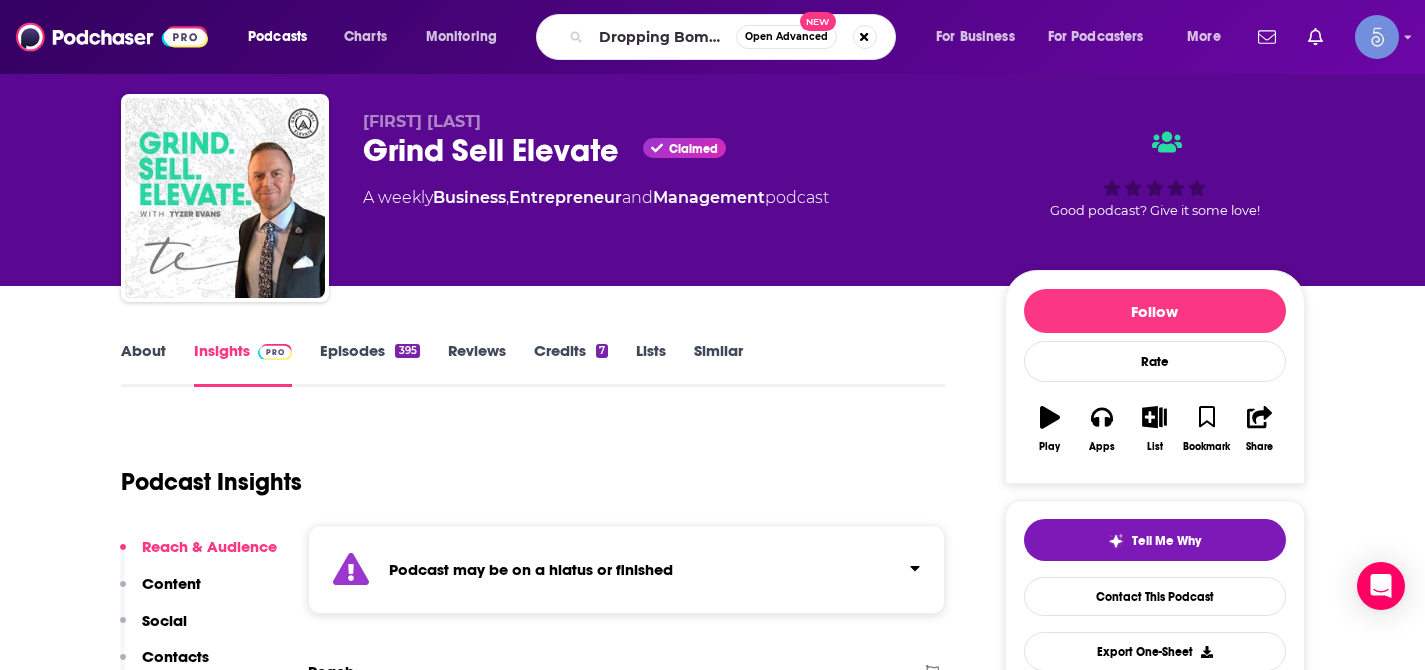 scroll, scrollTop: 0, scrollLeft: 0, axis: both 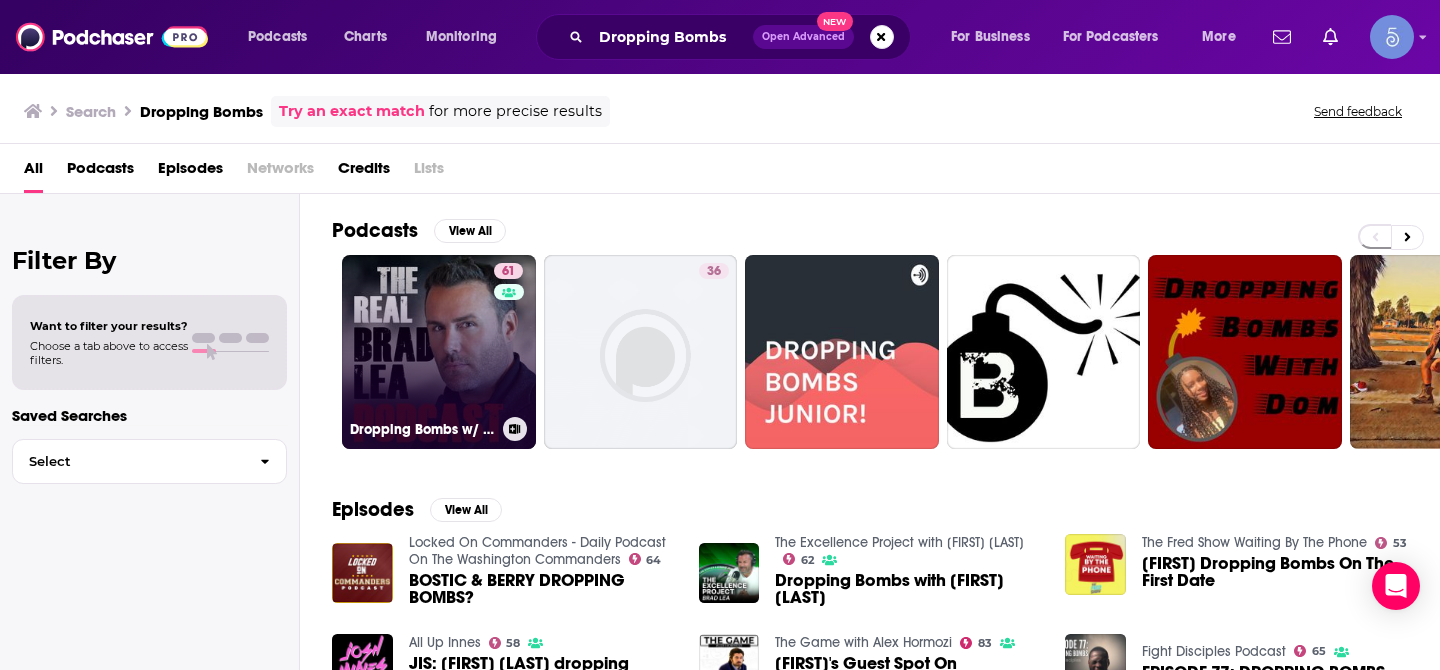 click on "61 Dropping Bombs w/ The Real Brad Lea" at bounding box center (439, 352) 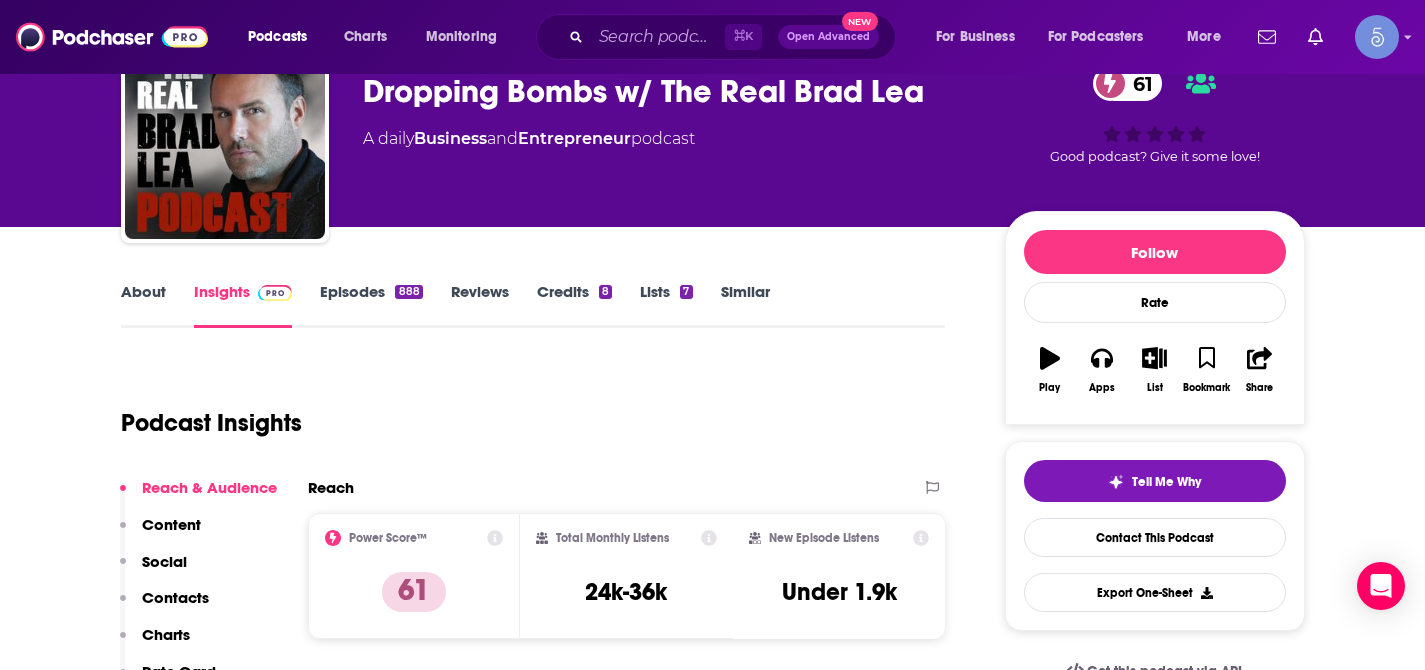 scroll, scrollTop: 123, scrollLeft: 0, axis: vertical 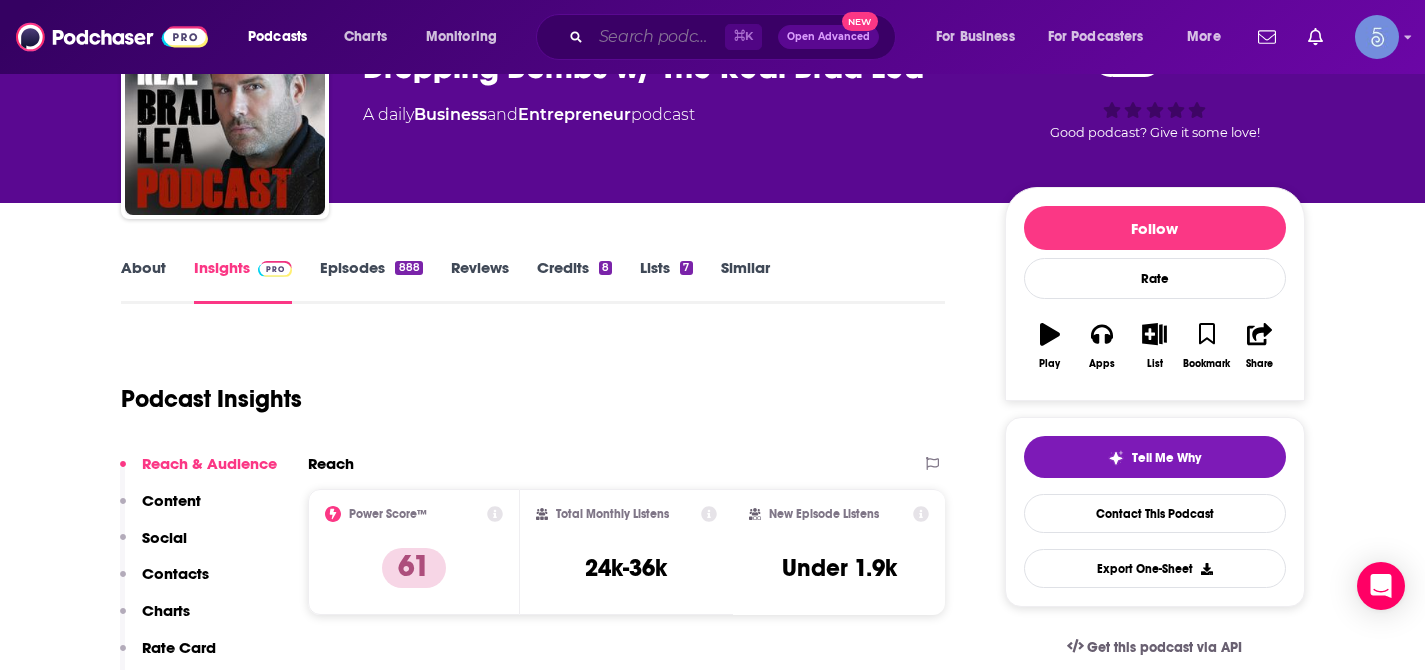 click at bounding box center [658, 37] 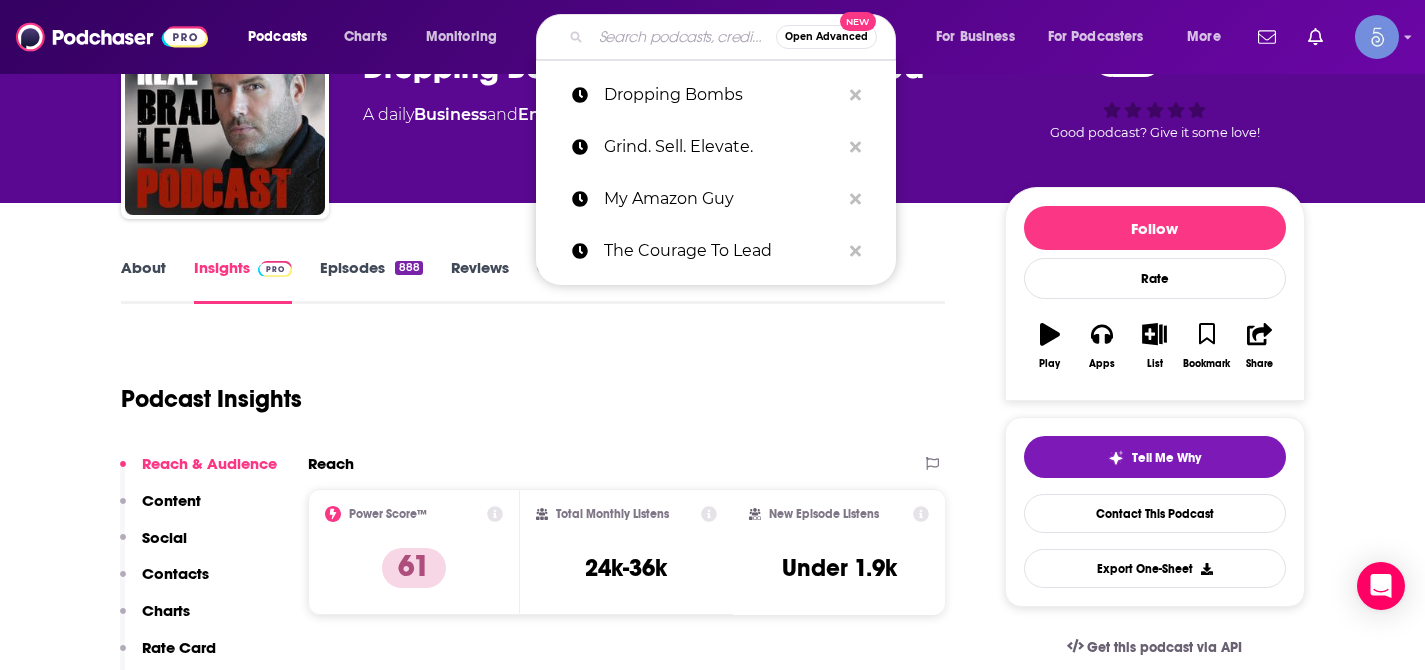 paste on ""Heroes of Reality Podcast  "" 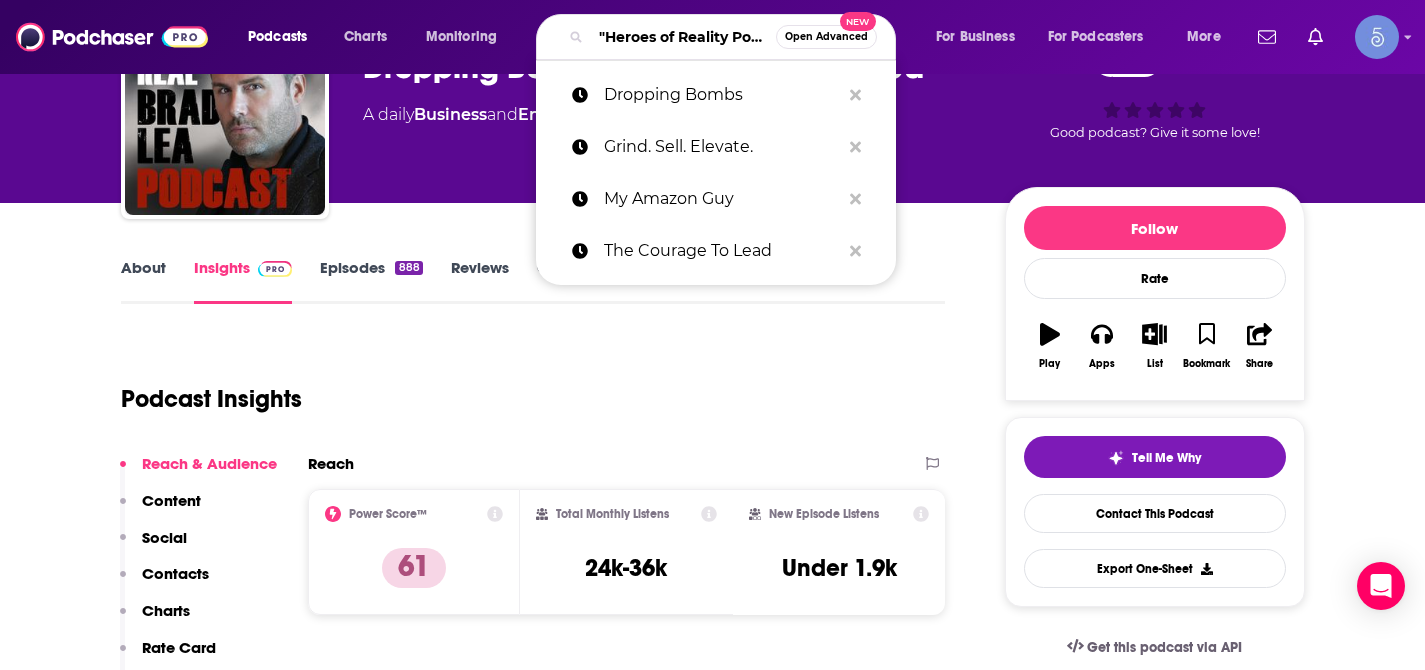 scroll, scrollTop: 0, scrollLeft: 81, axis: horizontal 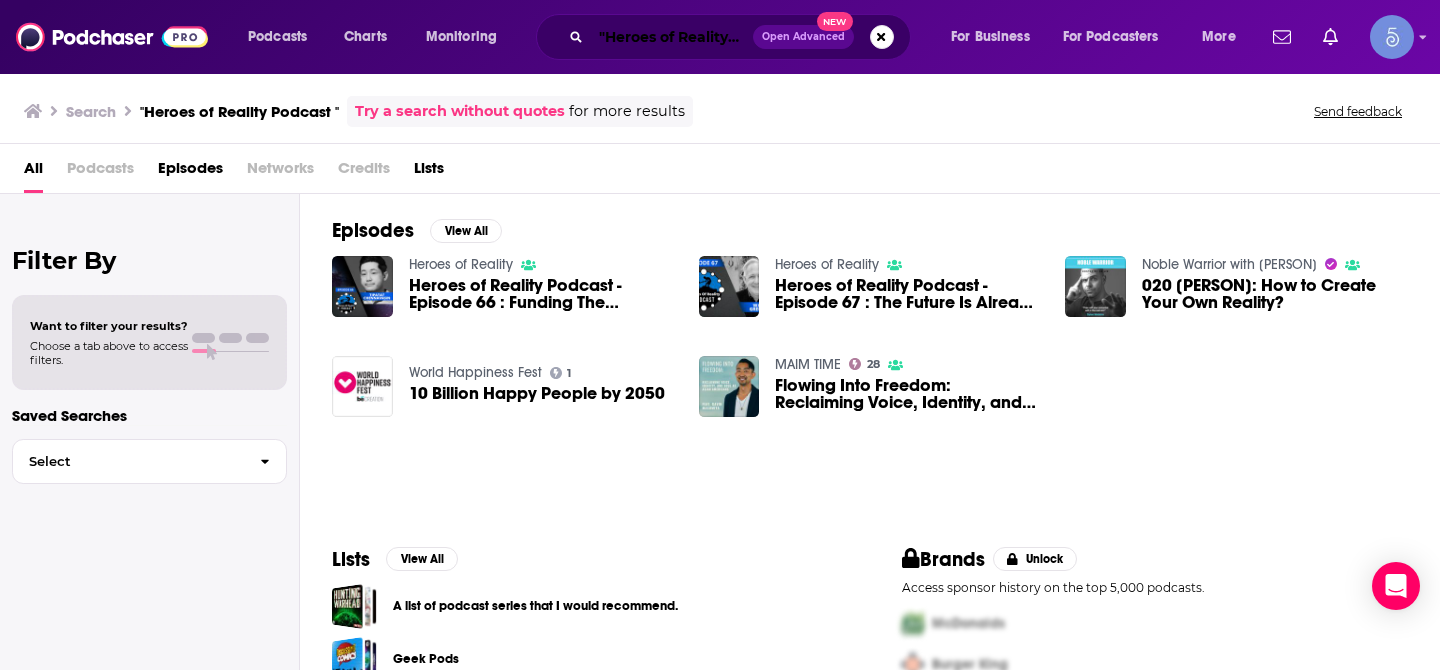 click on ""Heroes of Reality Podcast  "" at bounding box center (672, 37) 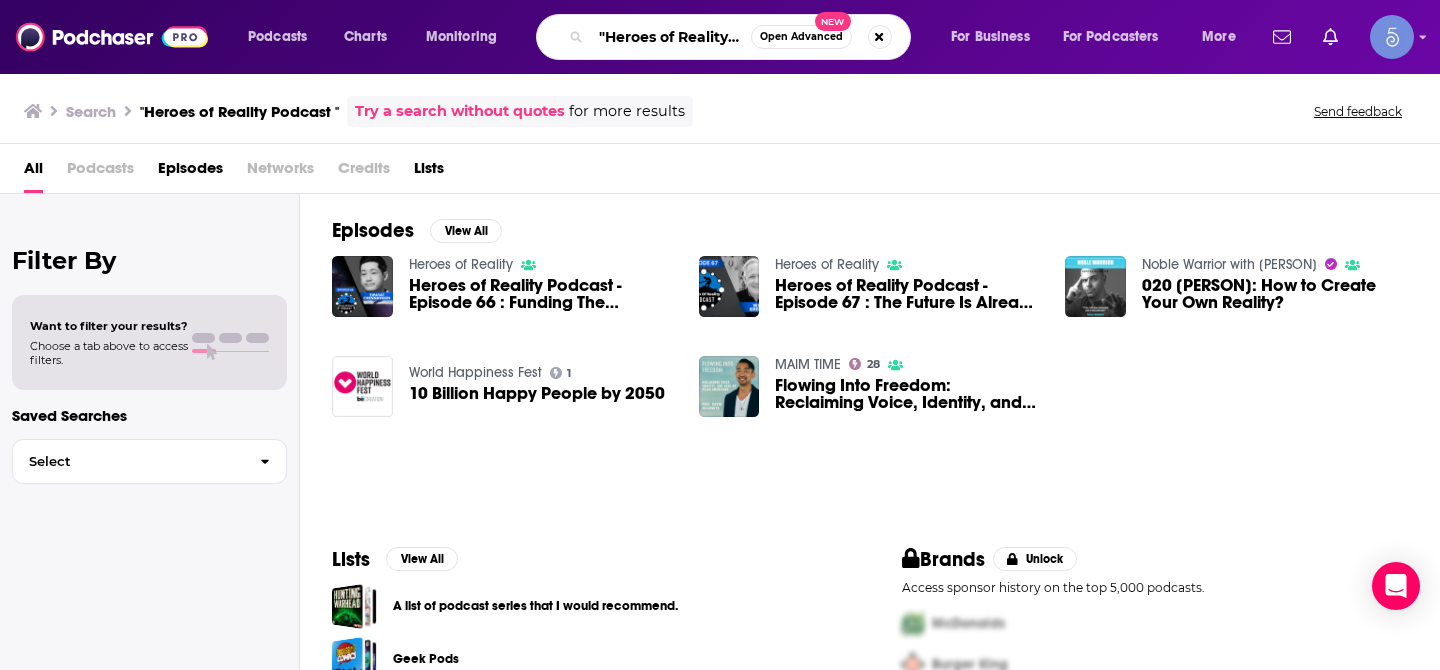 click on ""Heroes of Reality Podcast  "" at bounding box center [671, 37] 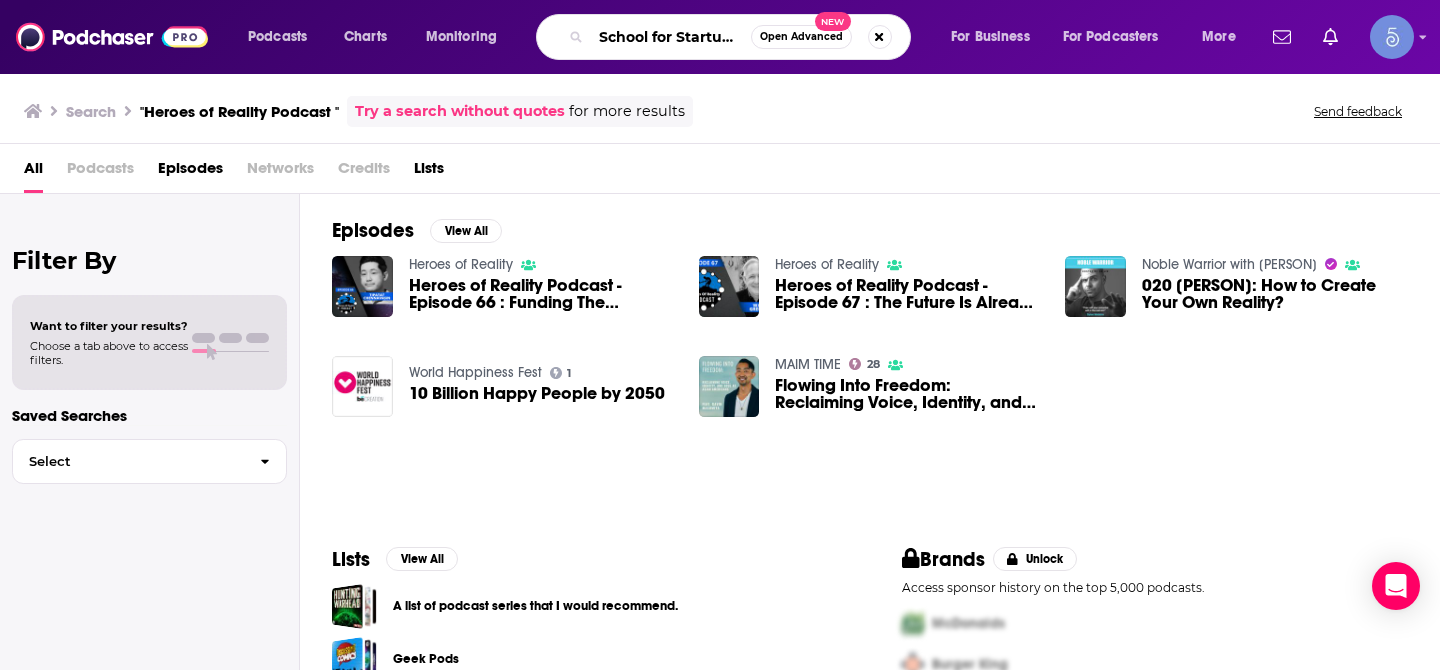 scroll, scrollTop: 0, scrollLeft: 49, axis: horizontal 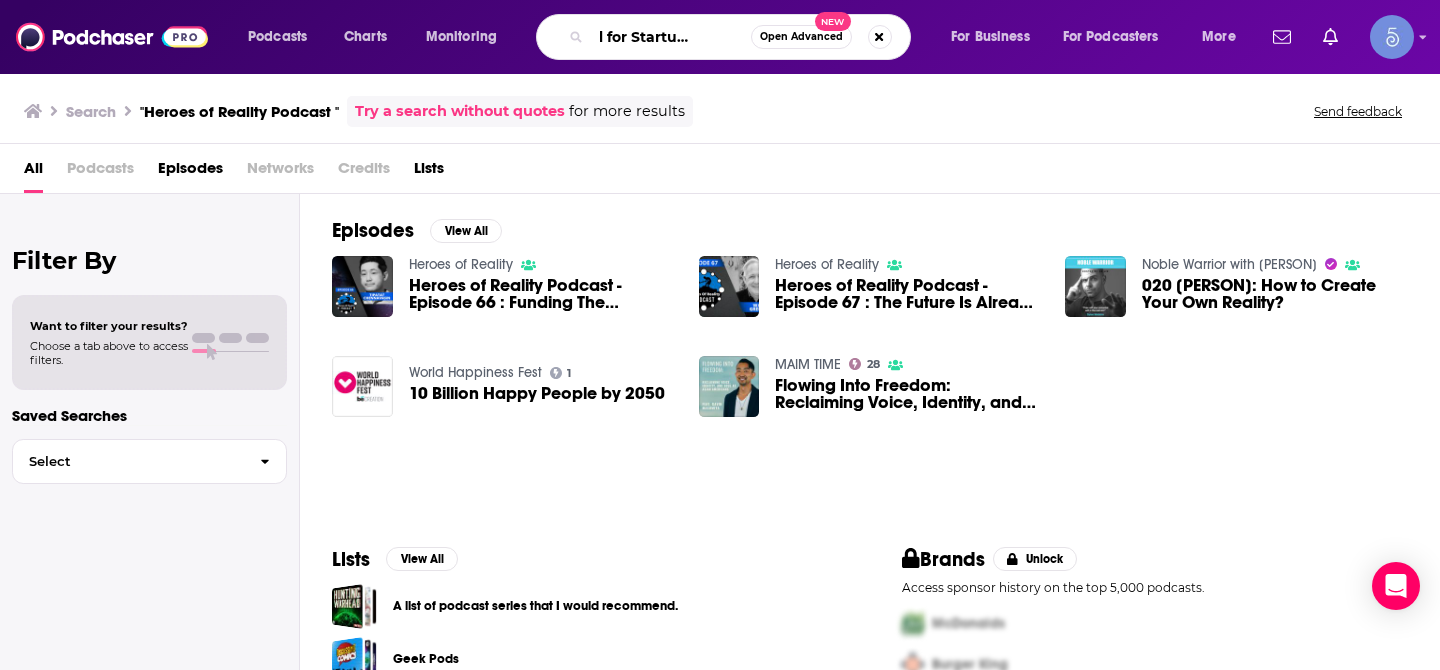 type on "School for Startups Radio" 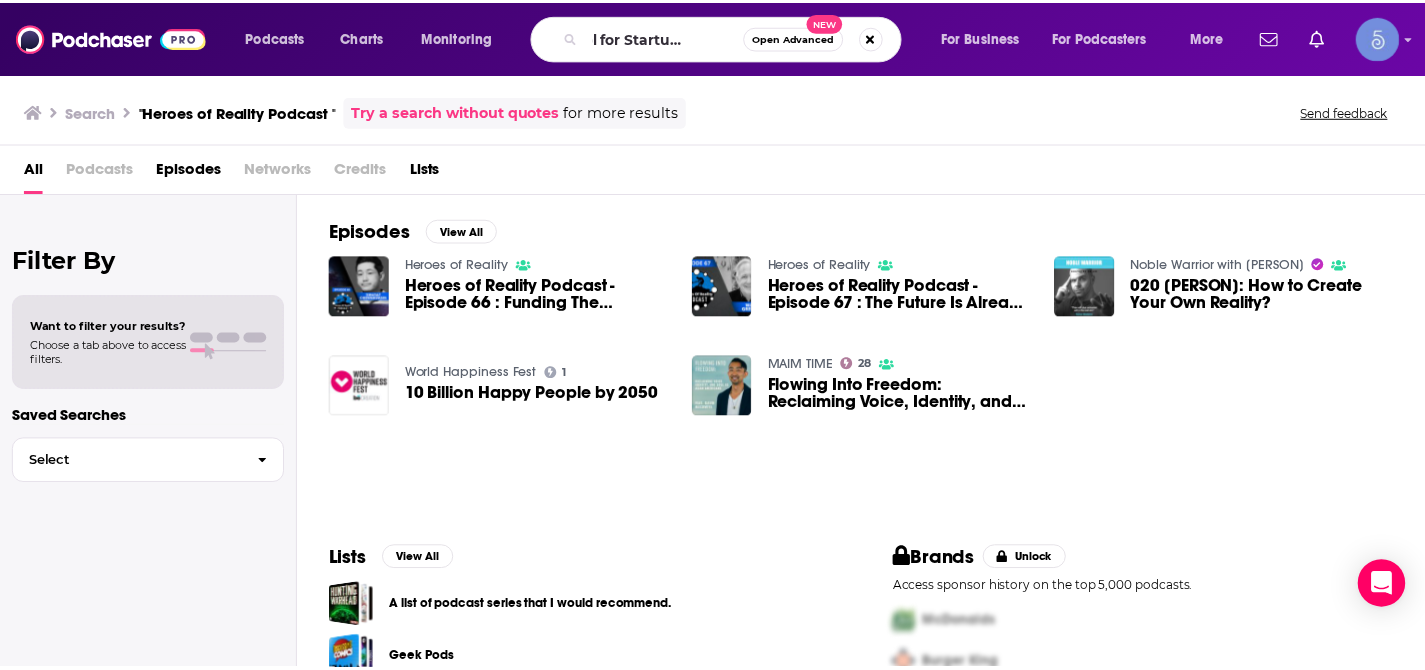 scroll, scrollTop: 0, scrollLeft: 0, axis: both 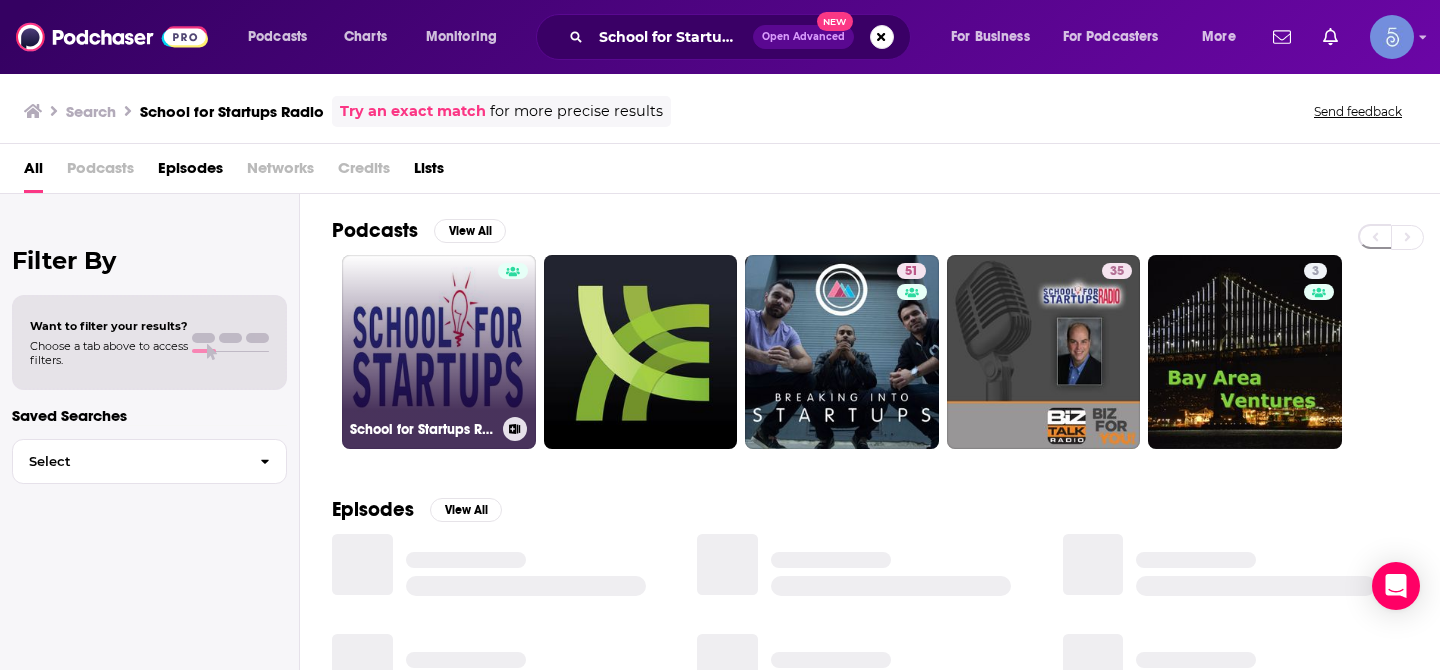 click on "School for Startups Radio" at bounding box center [439, 352] 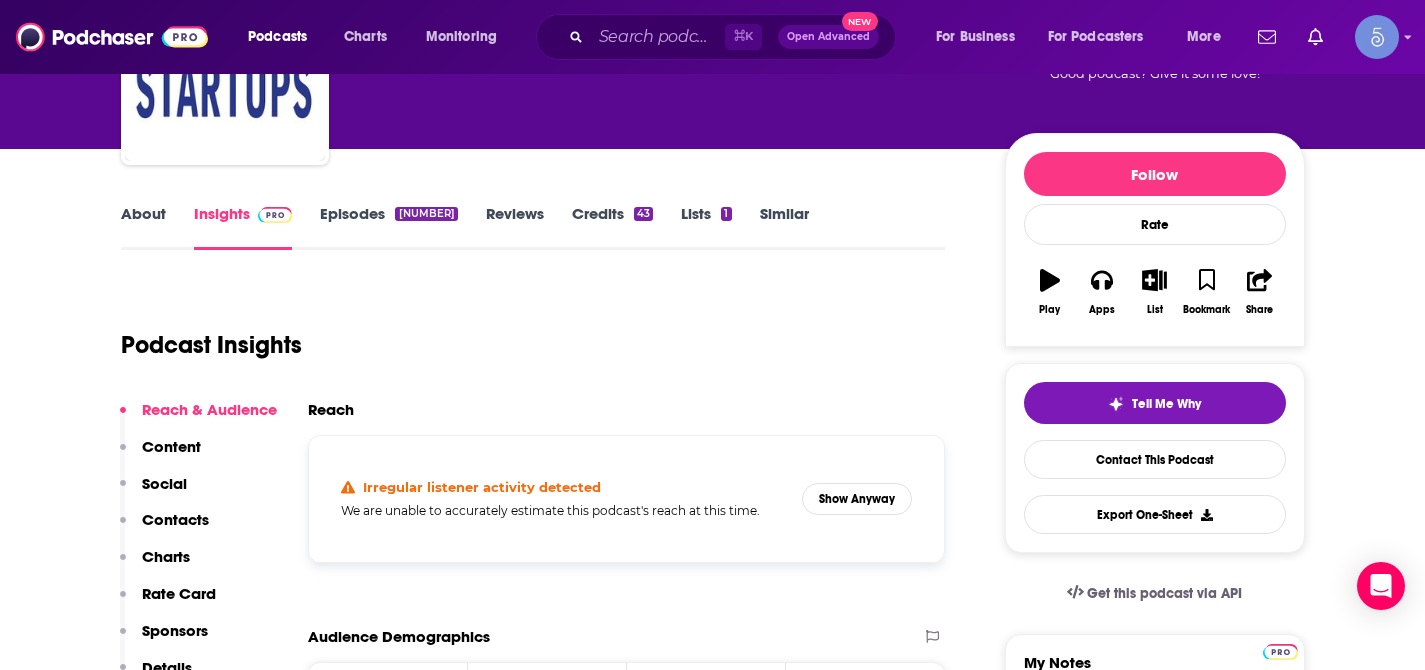 scroll, scrollTop: 214, scrollLeft: 0, axis: vertical 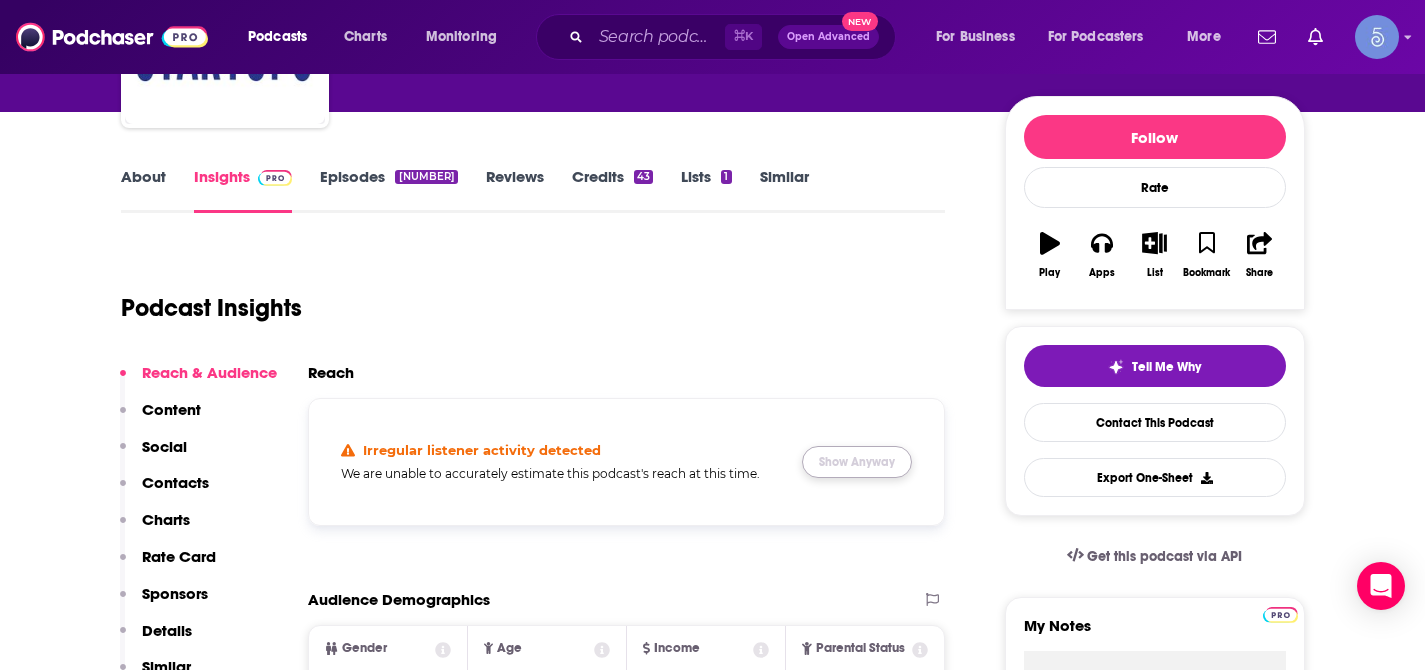 click on "Show Anyway" at bounding box center [857, 462] 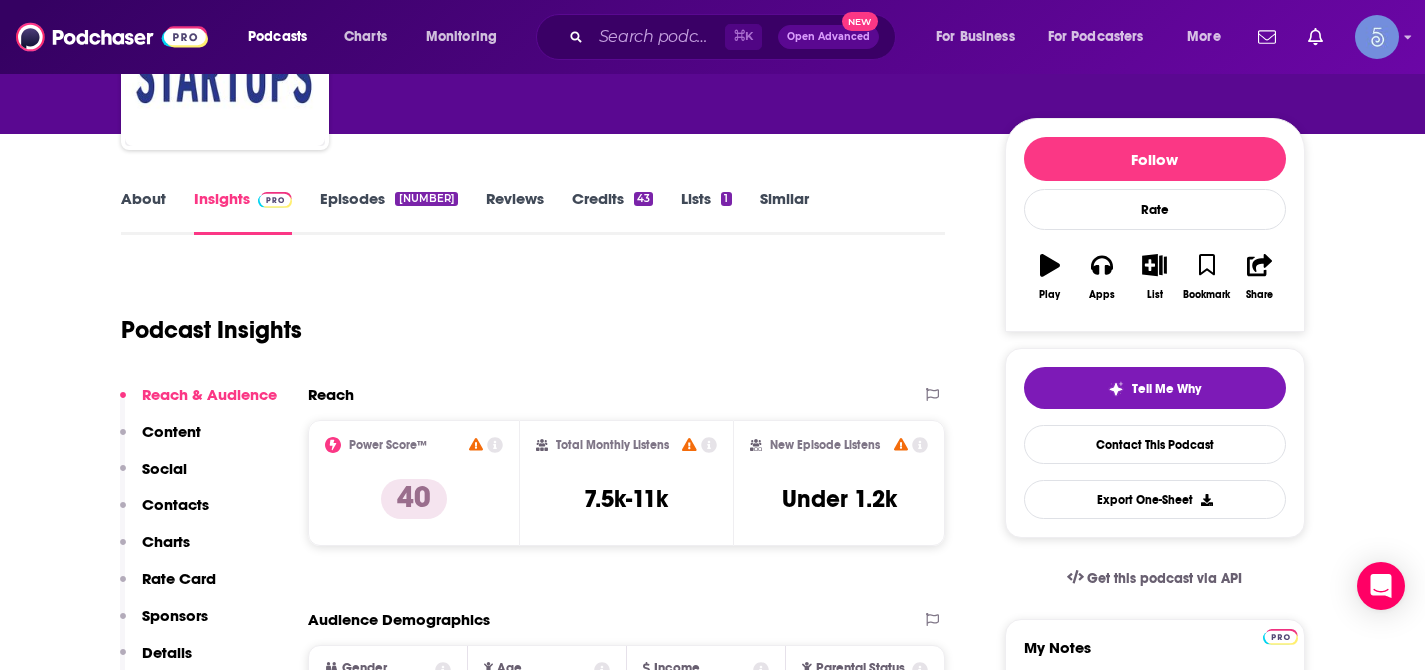 scroll, scrollTop: 122, scrollLeft: 0, axis: vertical 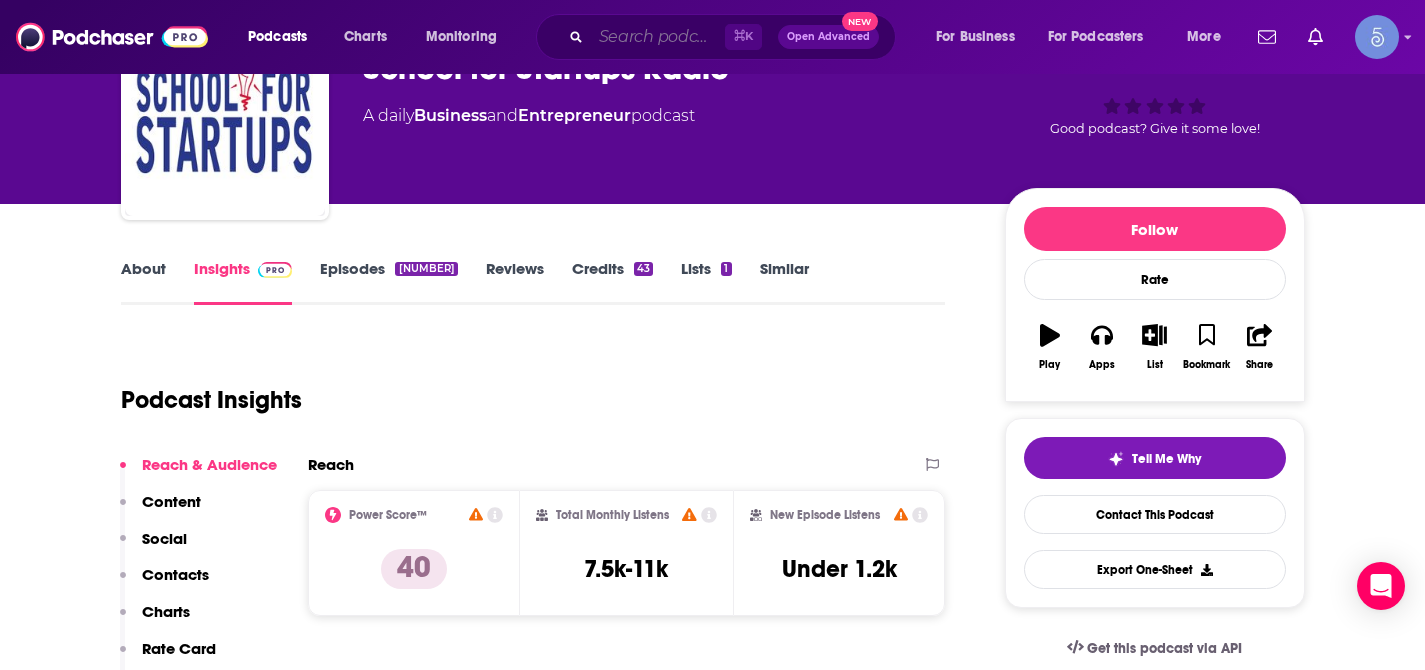 click at bounding box center [658, 37] 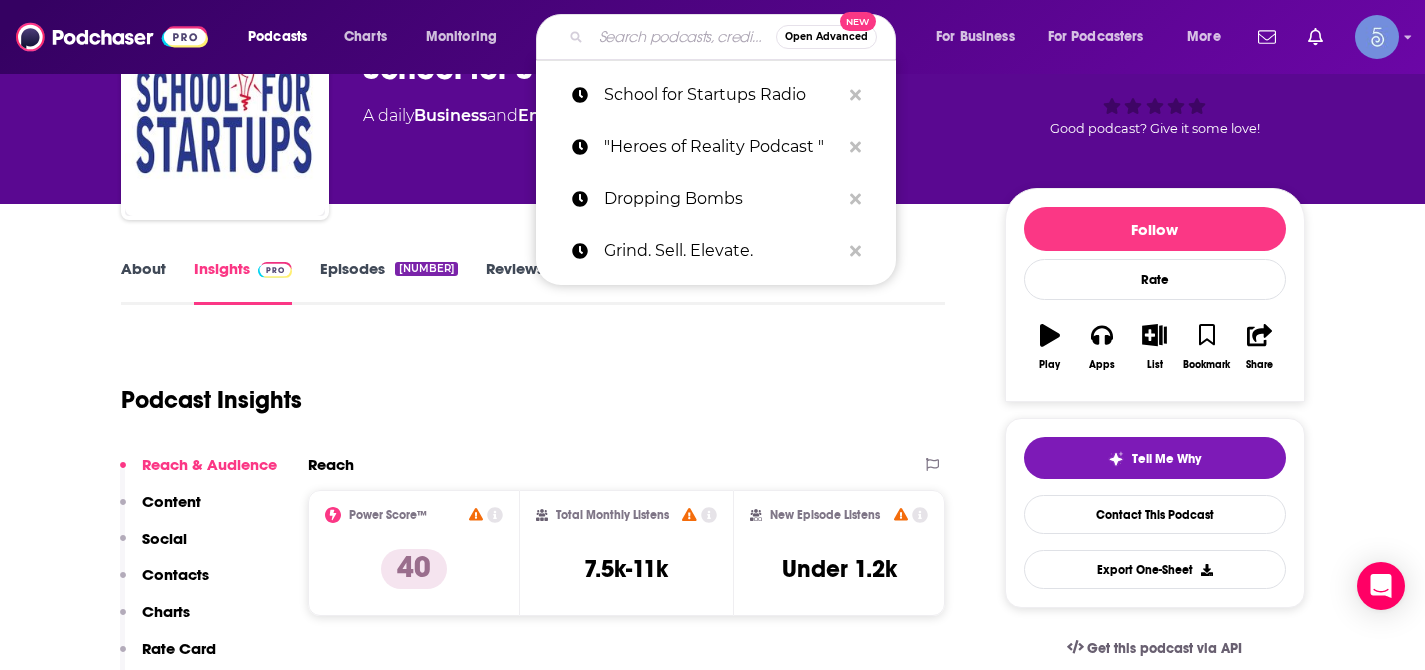 paste on "Get Your Entrepreneurship Together With Brian Elam" 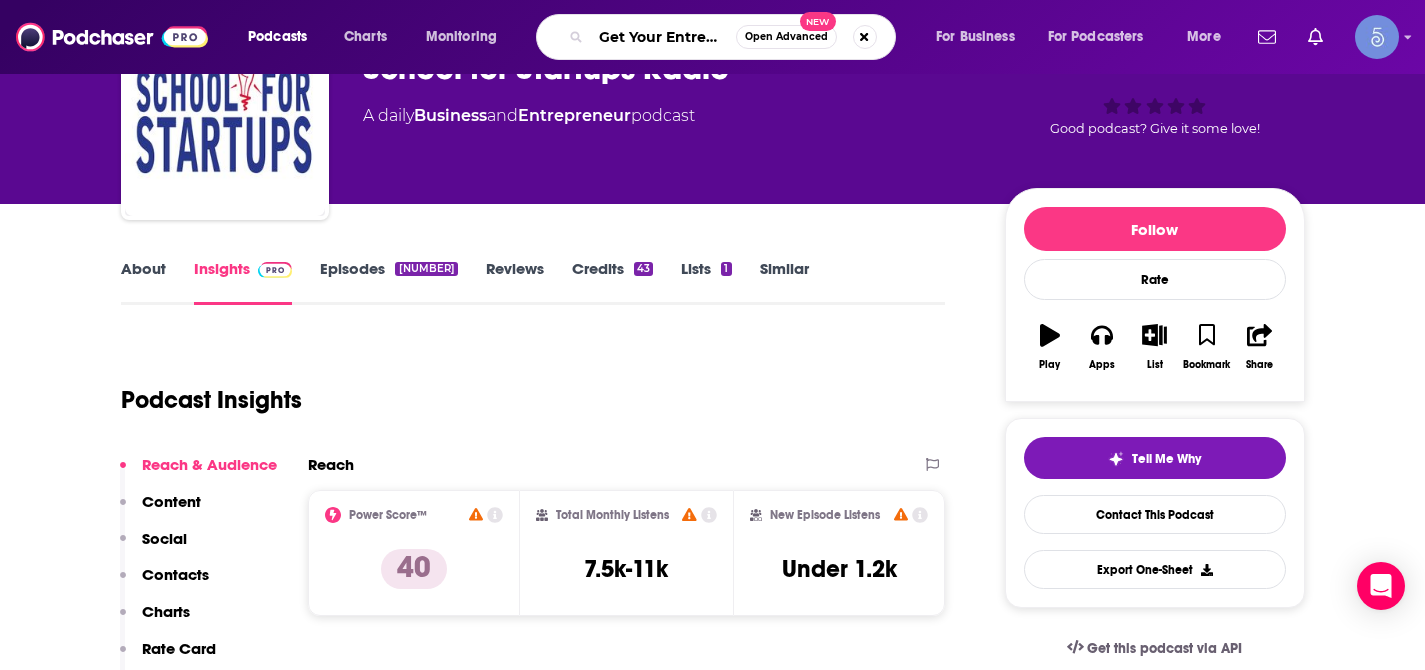 scroll, scrollTop: 0, scrollLeft: 264, axis: horizontal 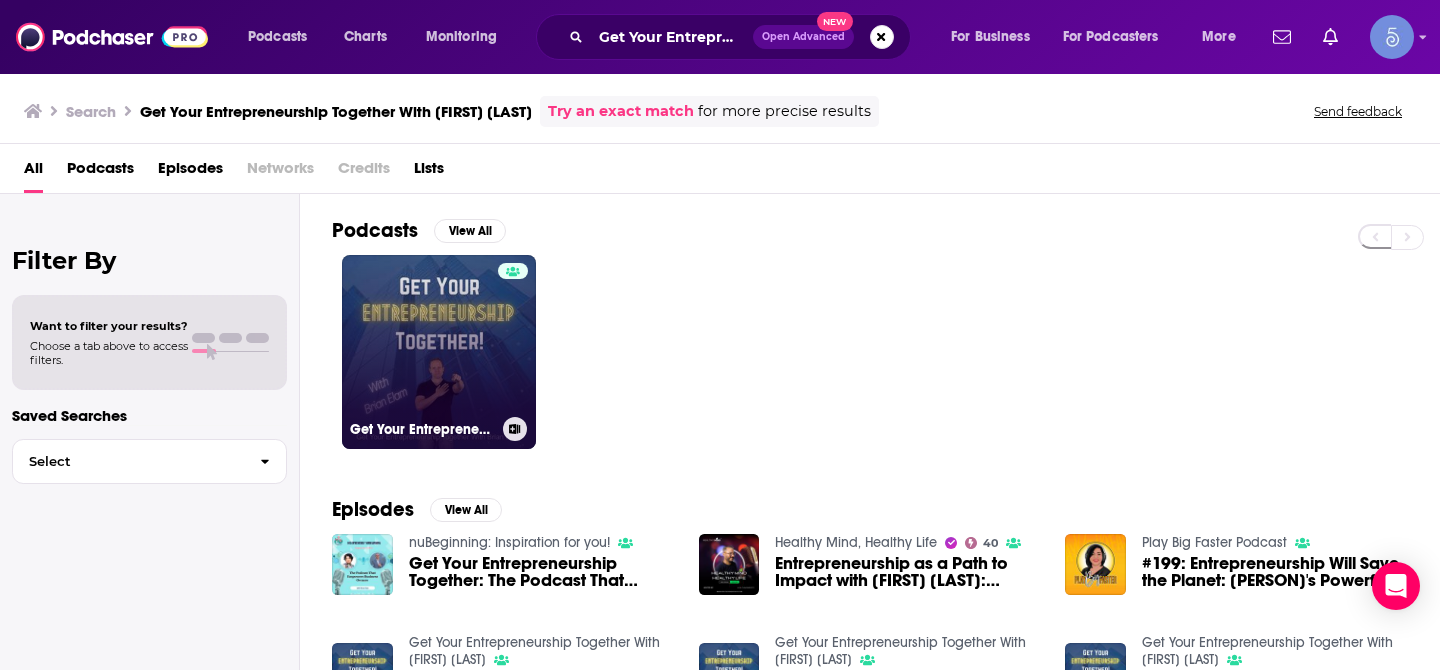 click on "Get Your Entrepreneurship Together With Brian Elam" at bounding box center (439, 352) 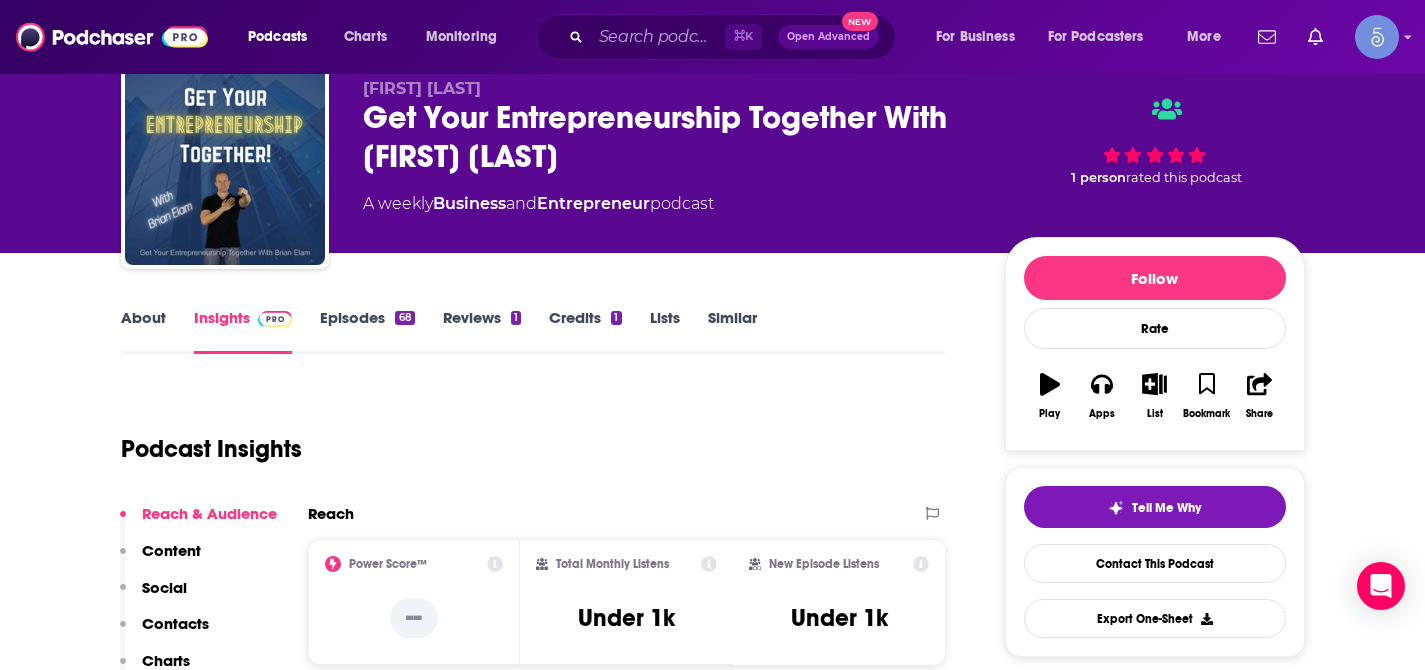 scroll, scrollTop: 1, scrollLeft: 0, axis: vertical 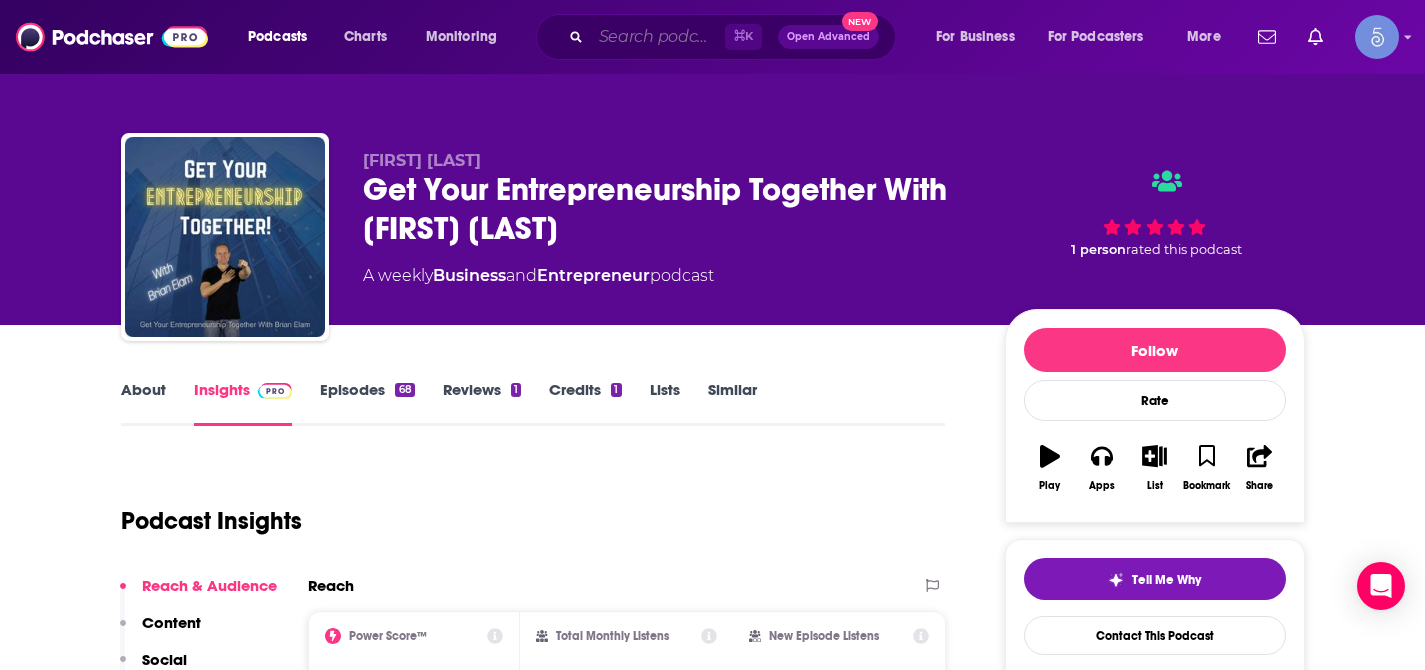 click at bounding box center [658, 37] 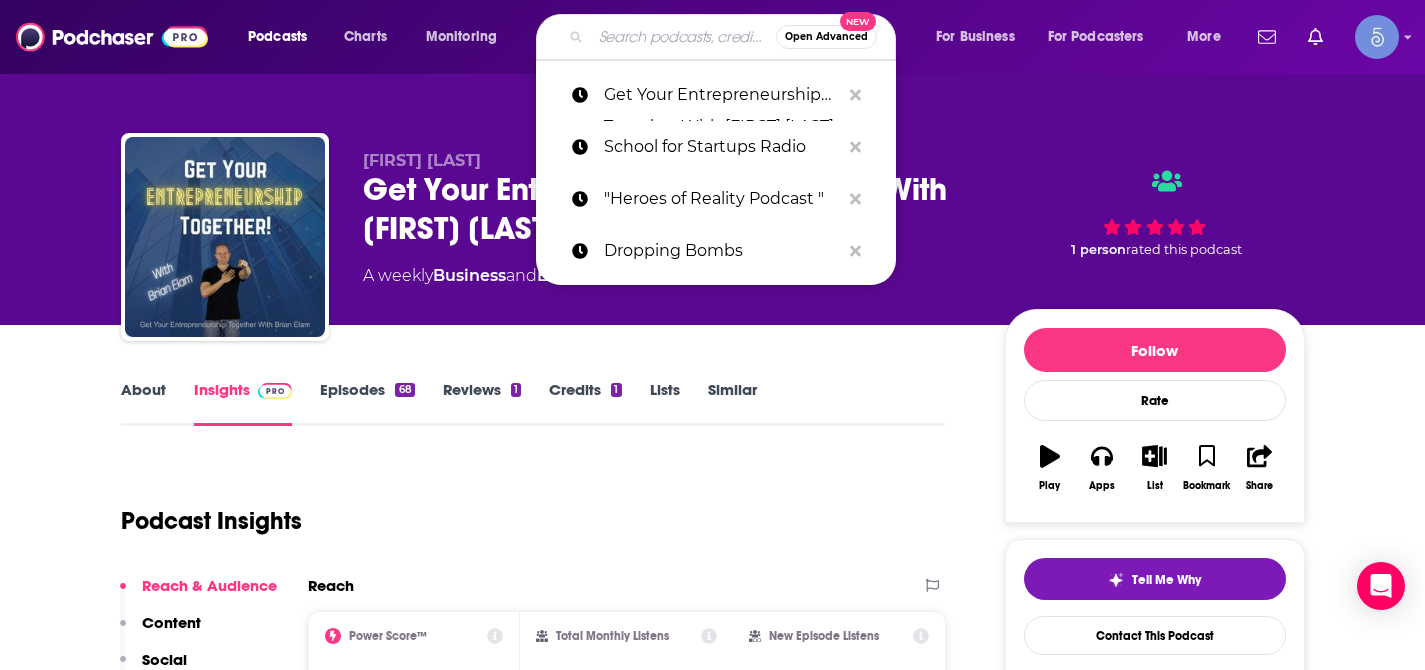 paste on "ClickFunnels Radio" 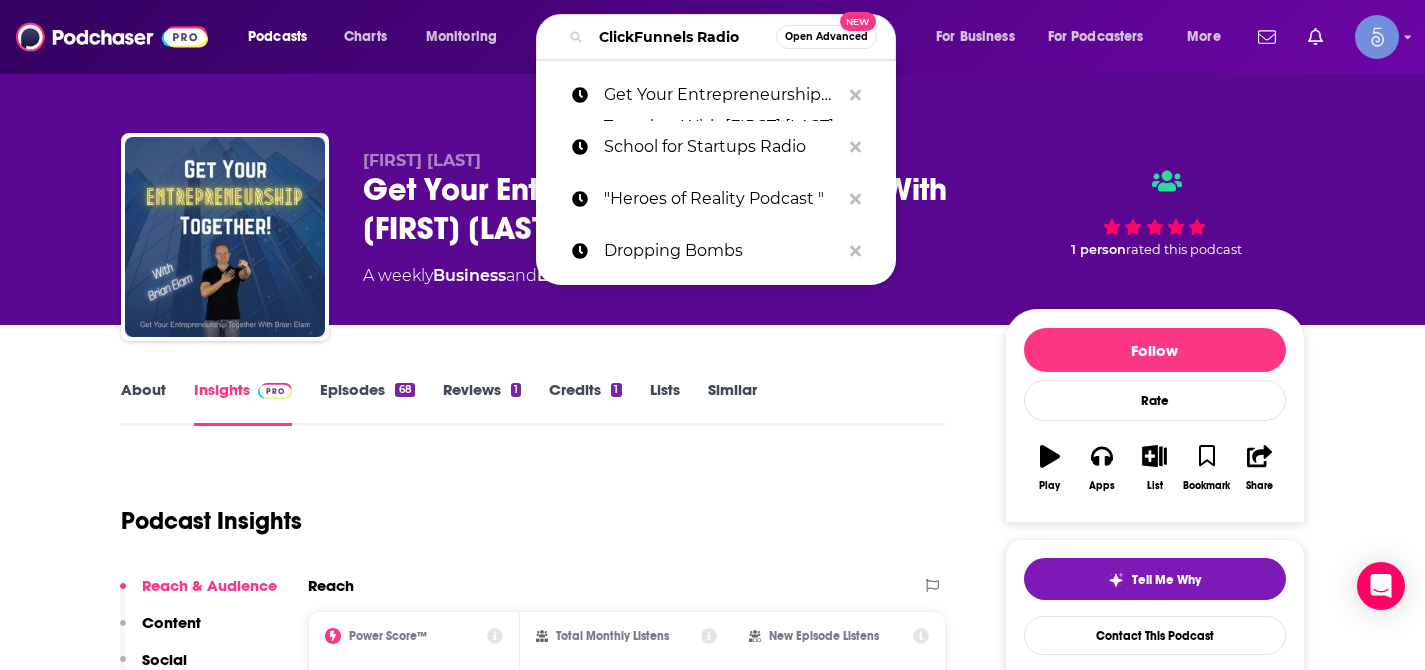 scroll, scrollTop: 0, scrollLeft: 13, axis: horizontal 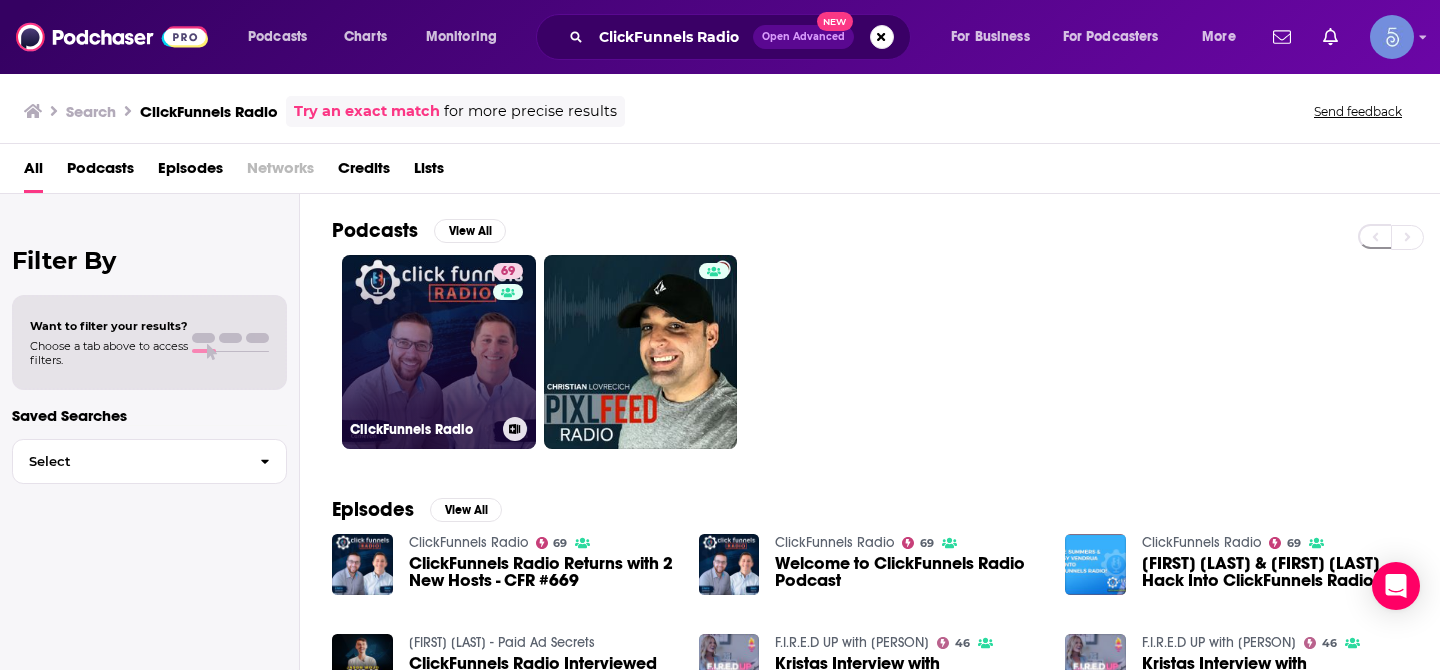 click on "69 ClickFunnels Radio" at bounding box center [439, 352] 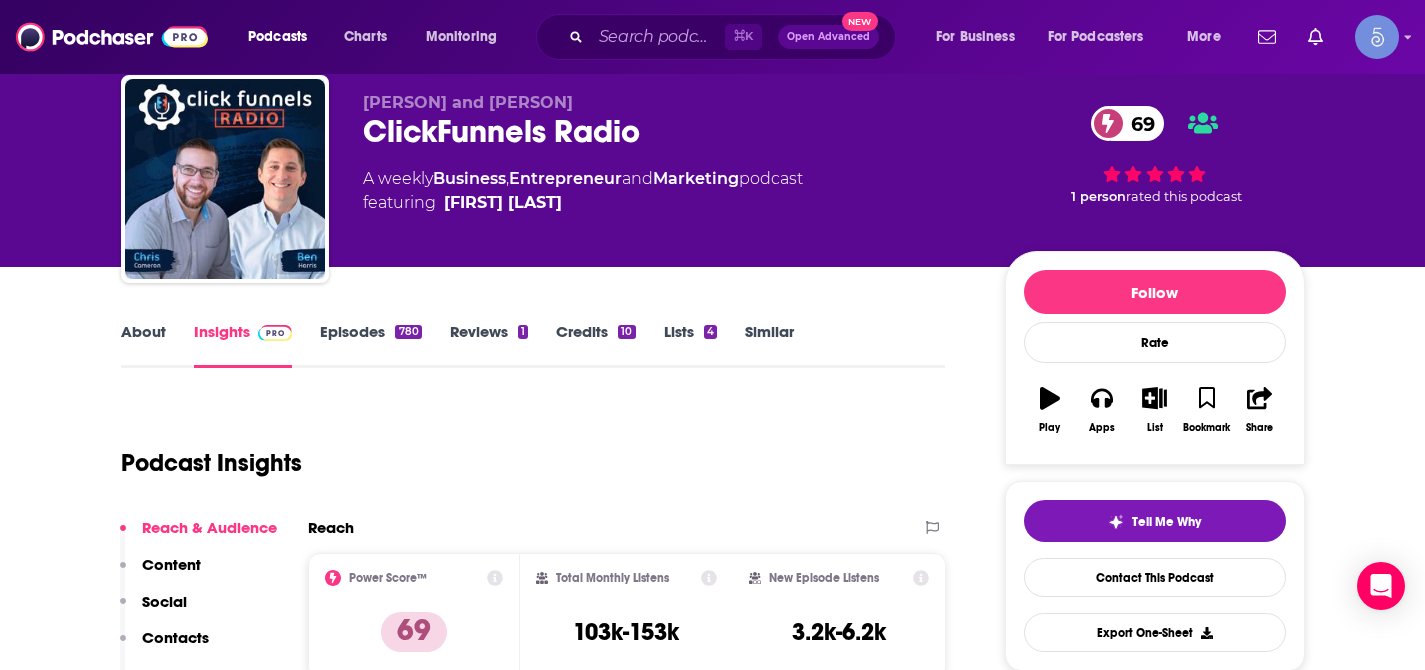 scroll, scrollTop: 55, scrollLeft: 0, axis: vertical 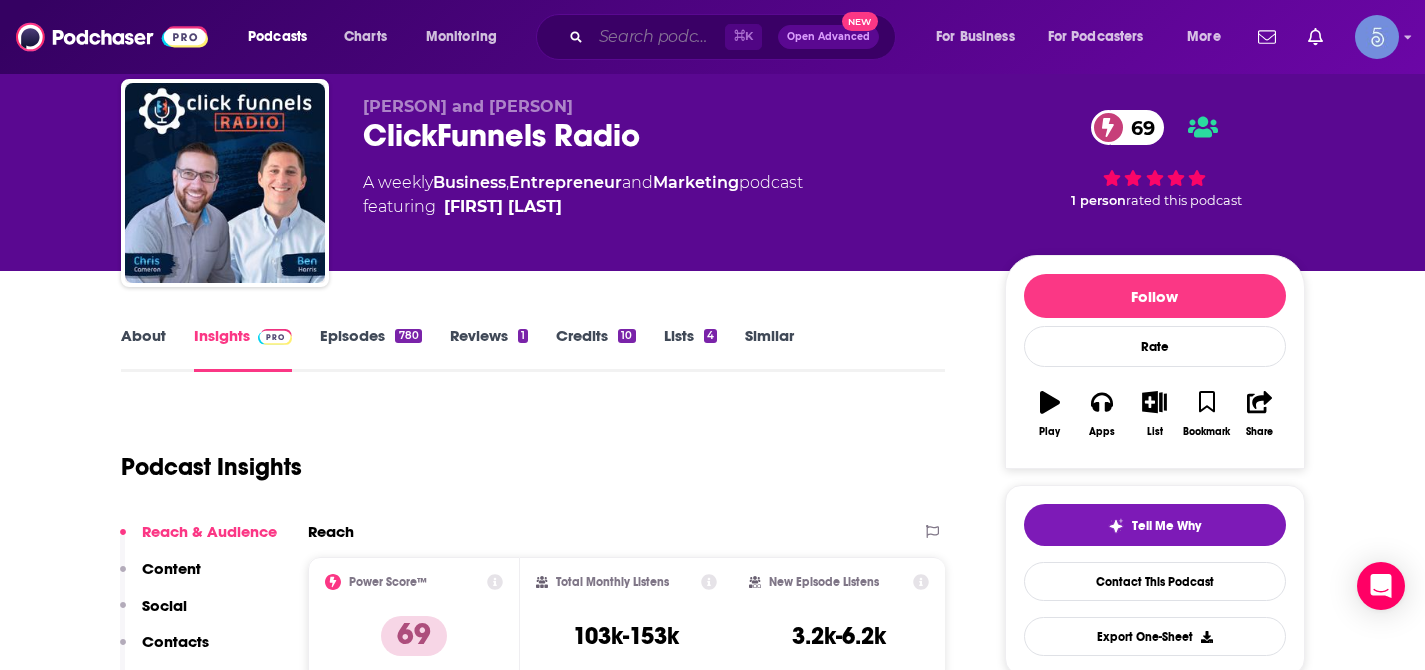 click at bounding box center [658, 37] 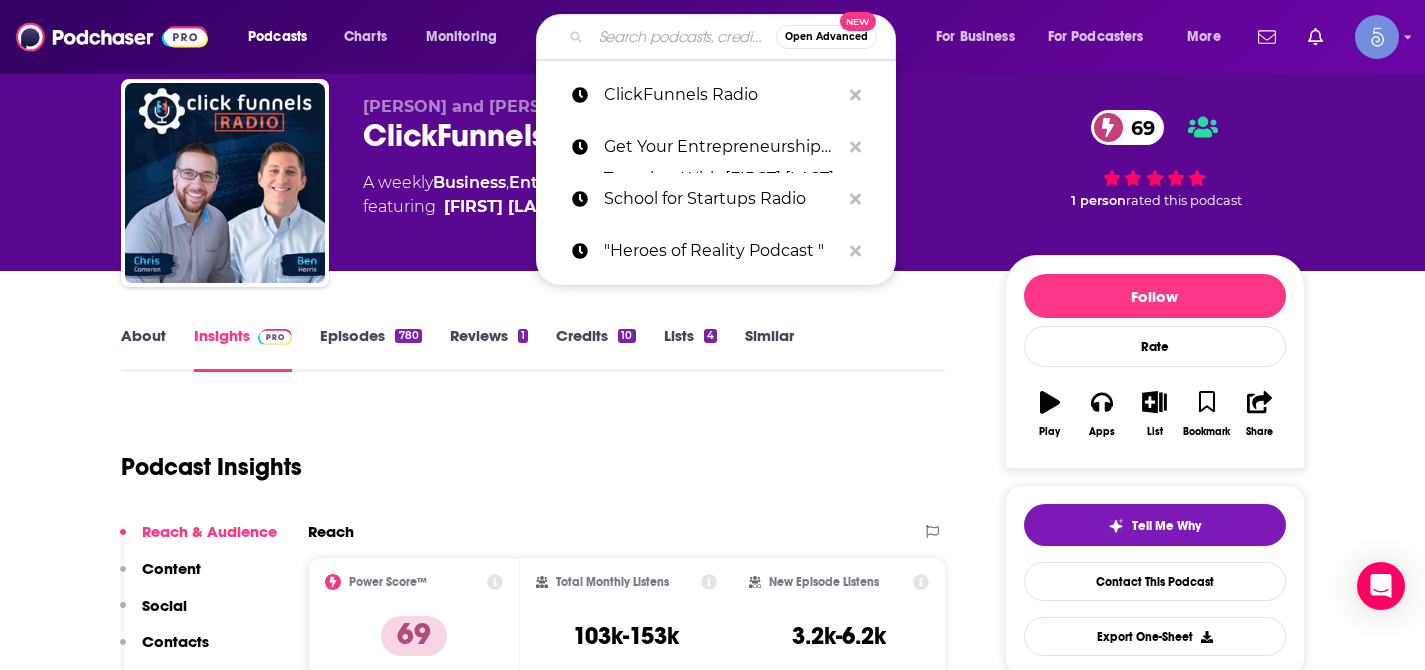 paste on "The Self-Employed Life" 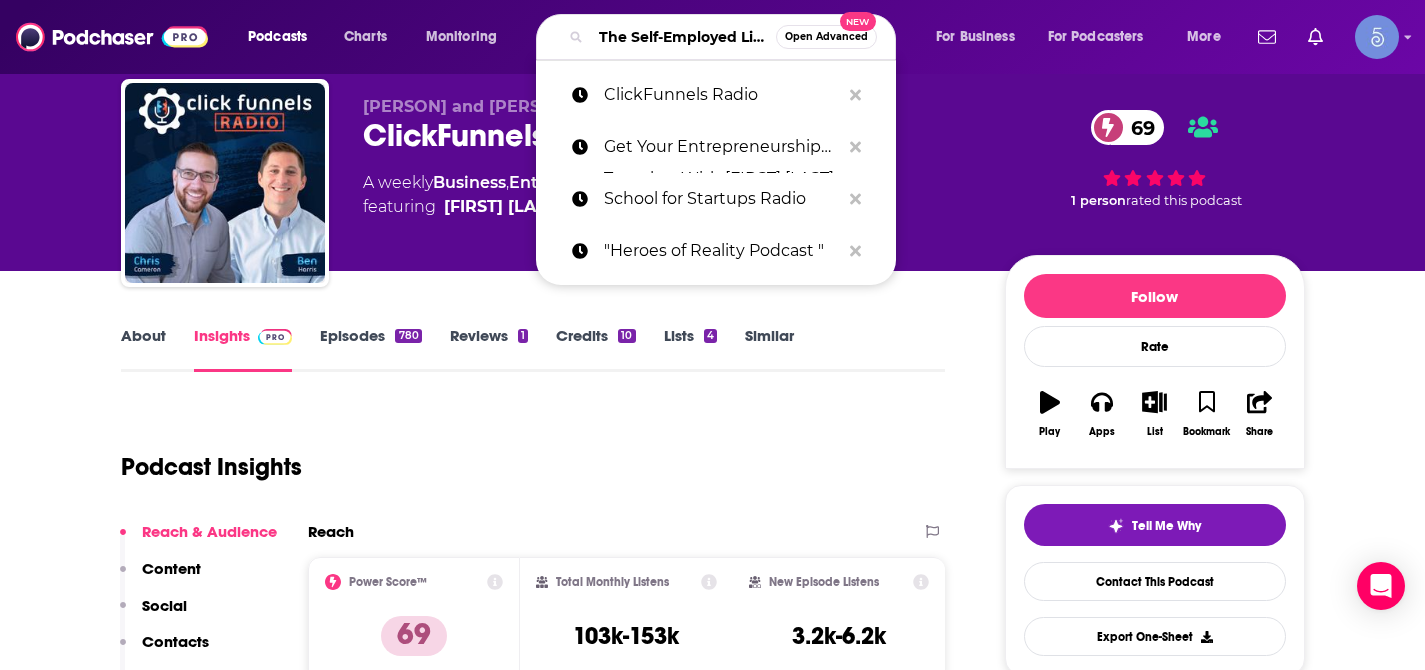 scroll, scrollTop: 0, scrollLeft: 41, axis: horizontal 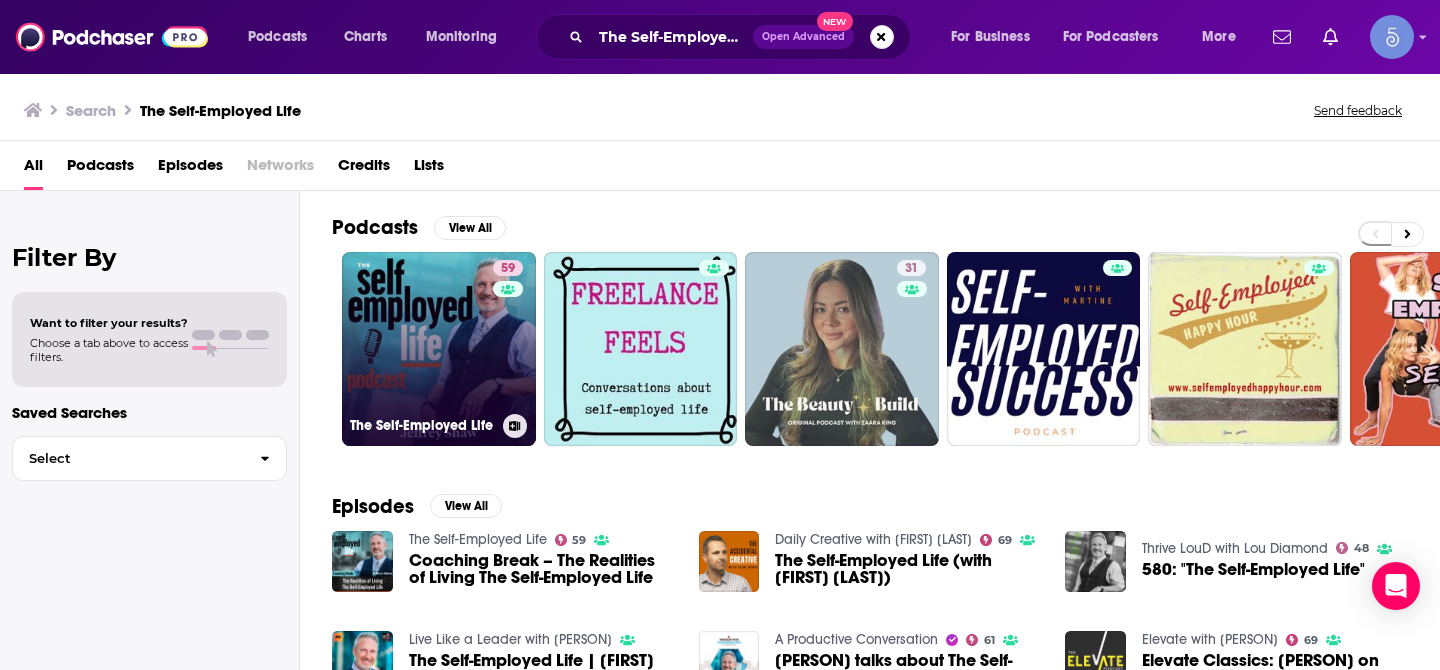 click on "59 The Self-Employed Life" at bounding box center [439, 349] 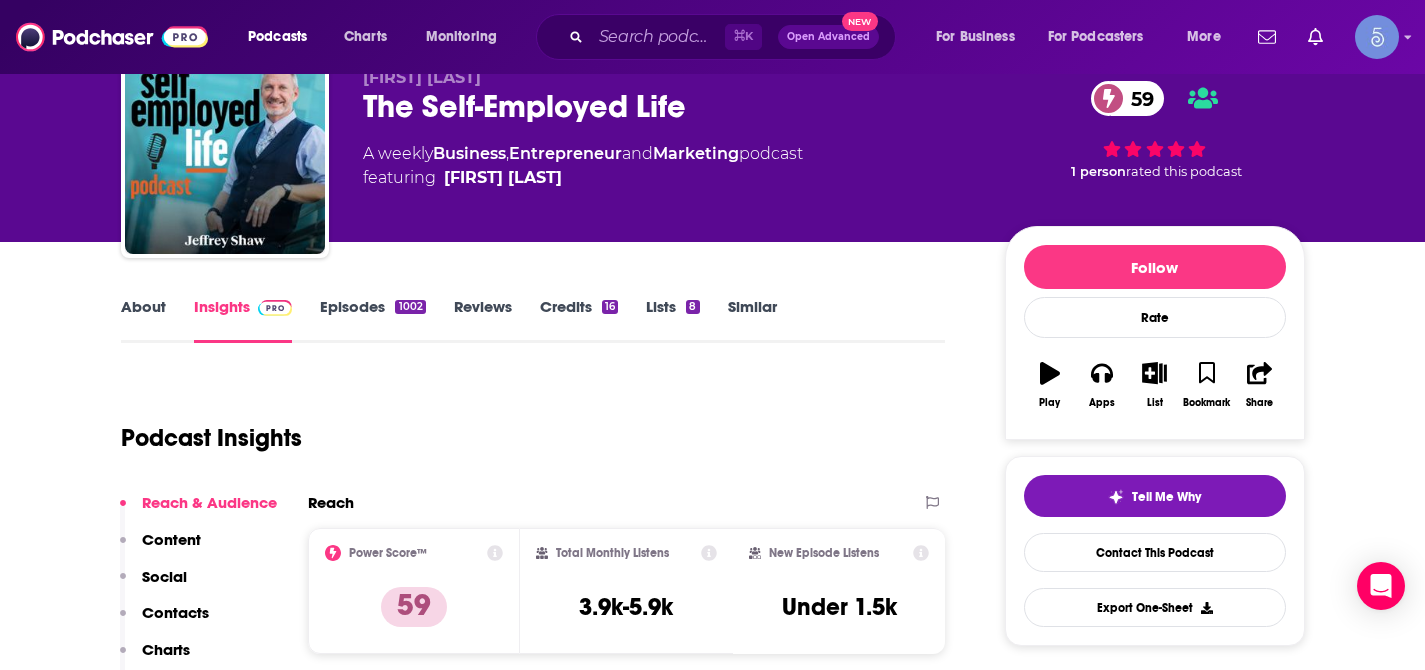 scroll, scrollTop: 87, scrollLeft: 0, axis: vertical 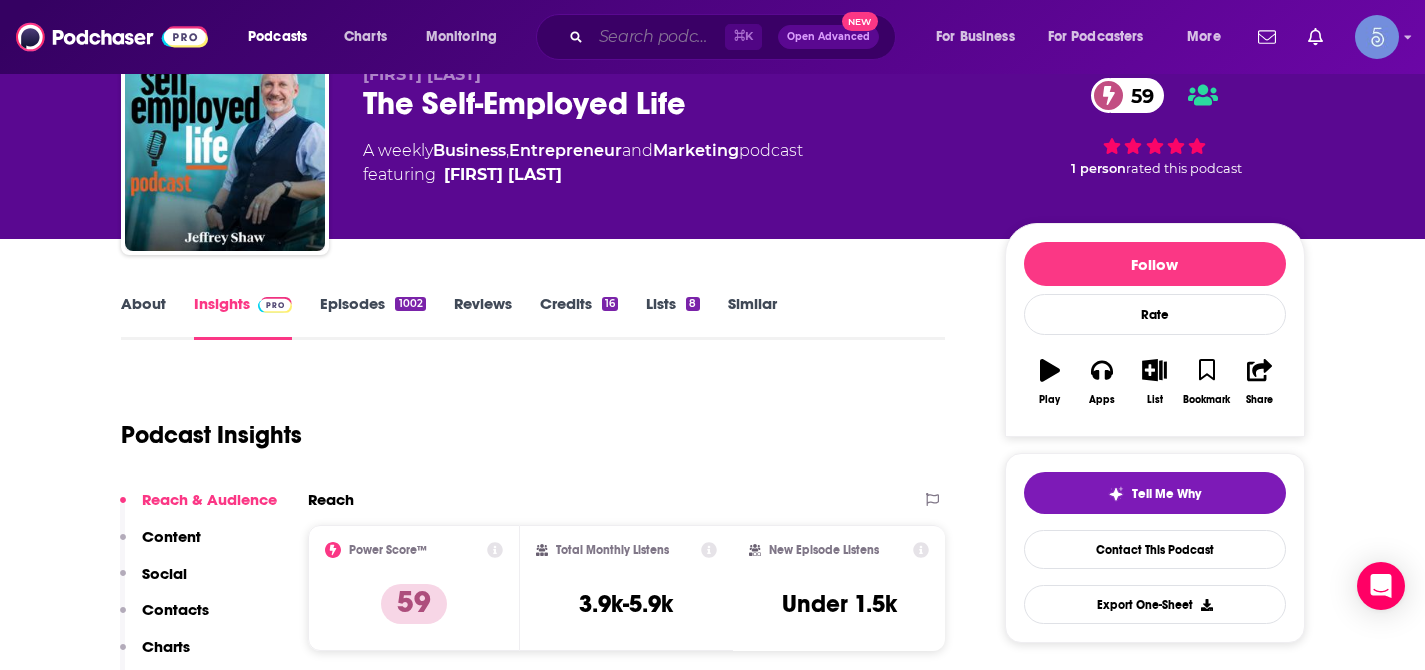 click at bounding box center [658, 37] 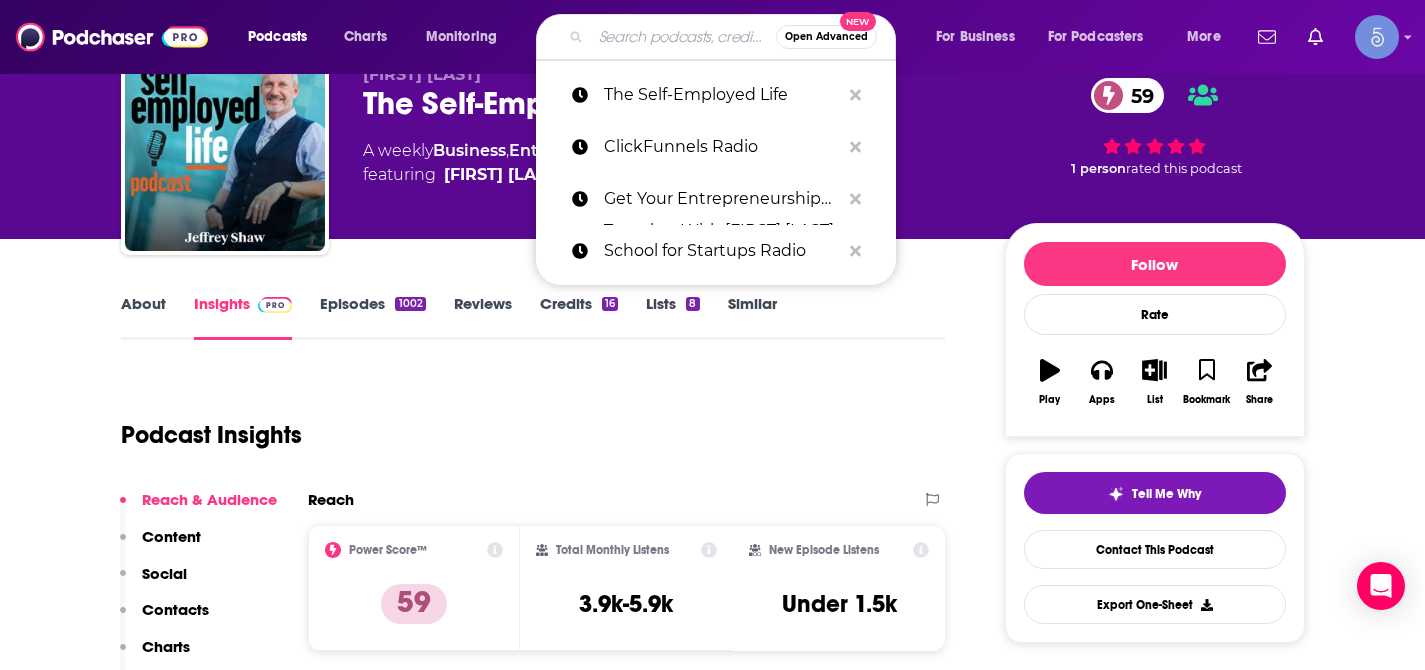 paste on "The McKinsey Podcast" 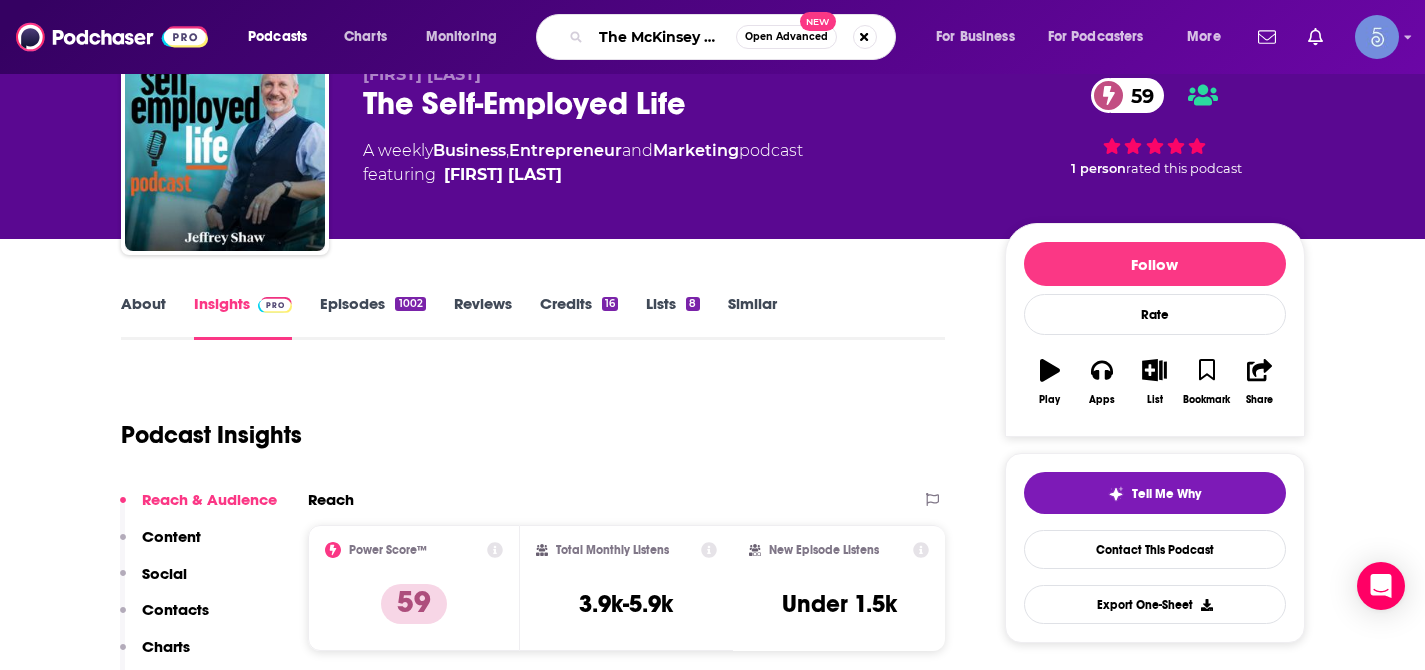 scroll, scrollTop: 0, scrollLeft: 38, axis: horizontal 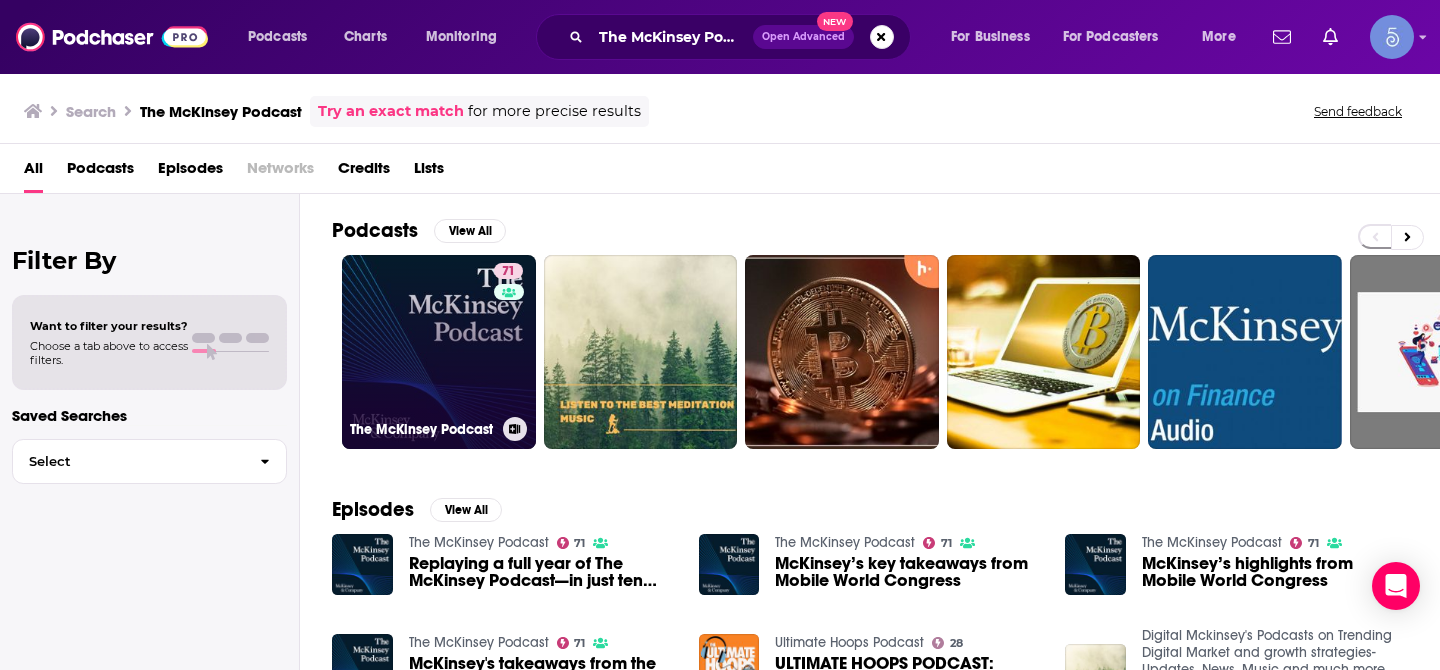 click on "71 The McKinsey Podcast" at bounding box center (439, 352) 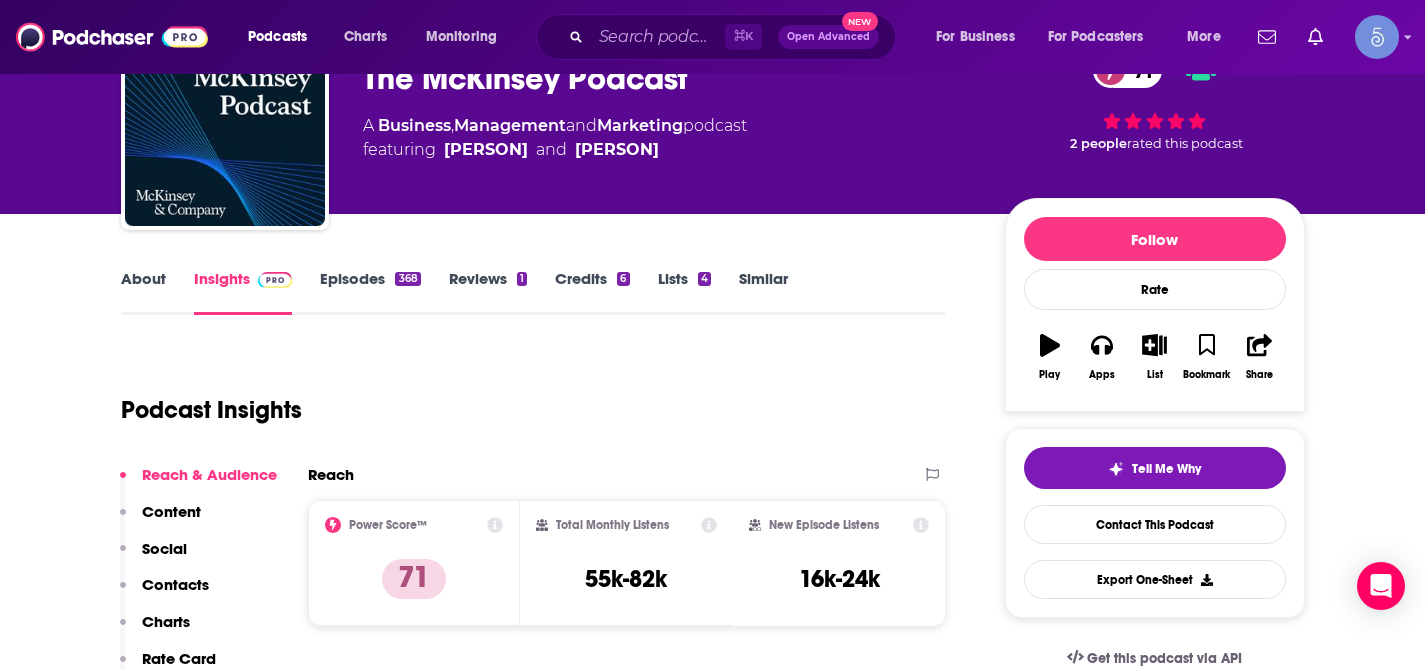 scroll, scrollTop: 138, scrollLeft: 0, axis: vertical 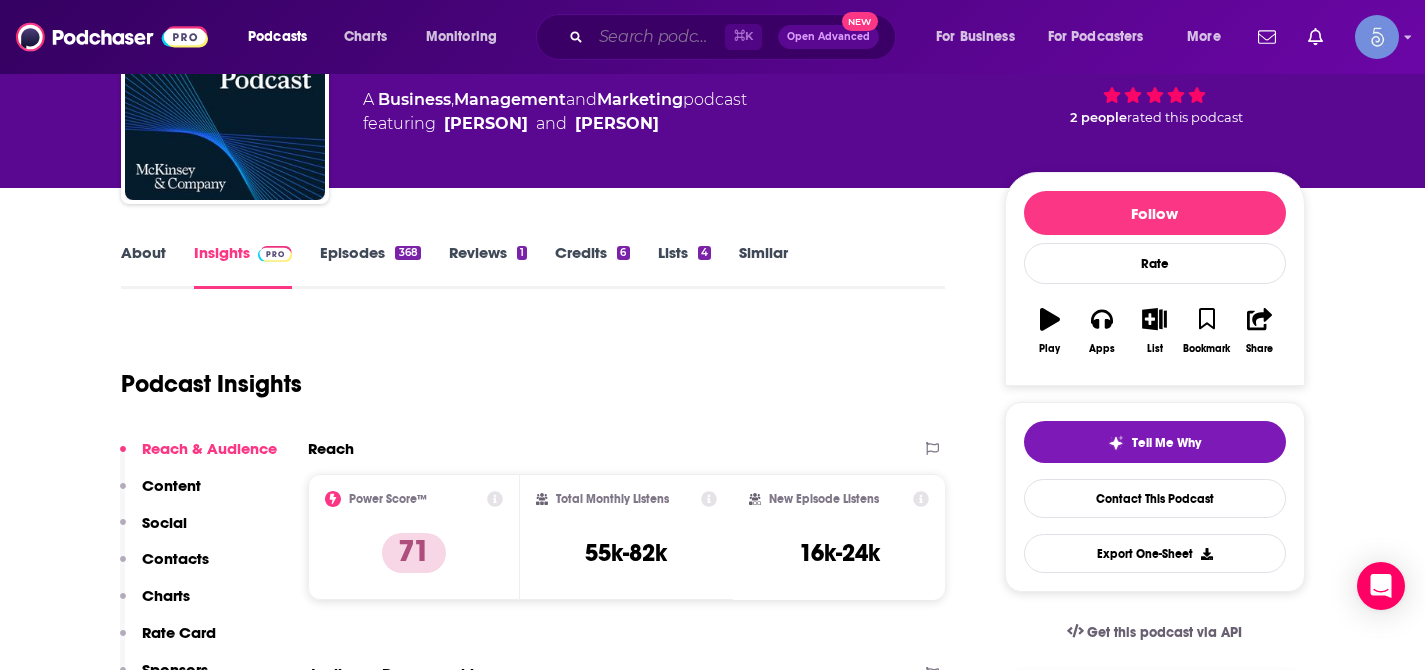 click at bounding box center [658, 37] 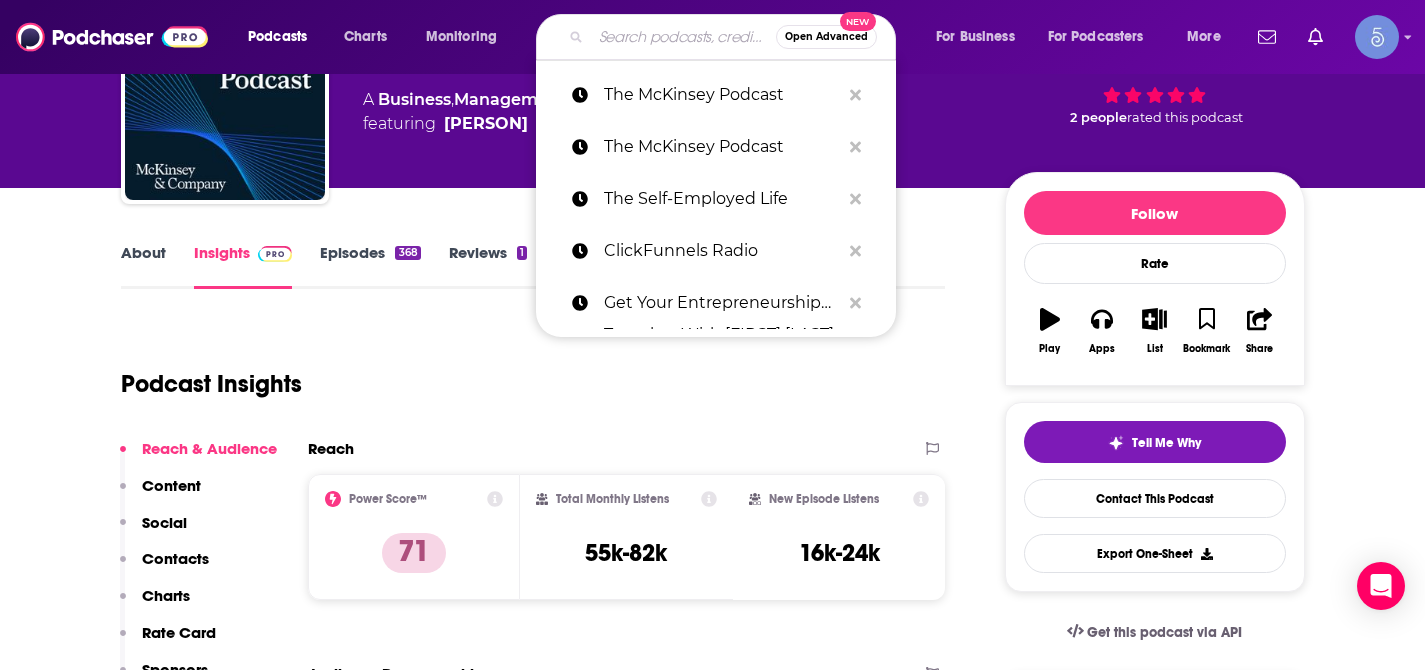 paste on "The Kelly Roach Show" 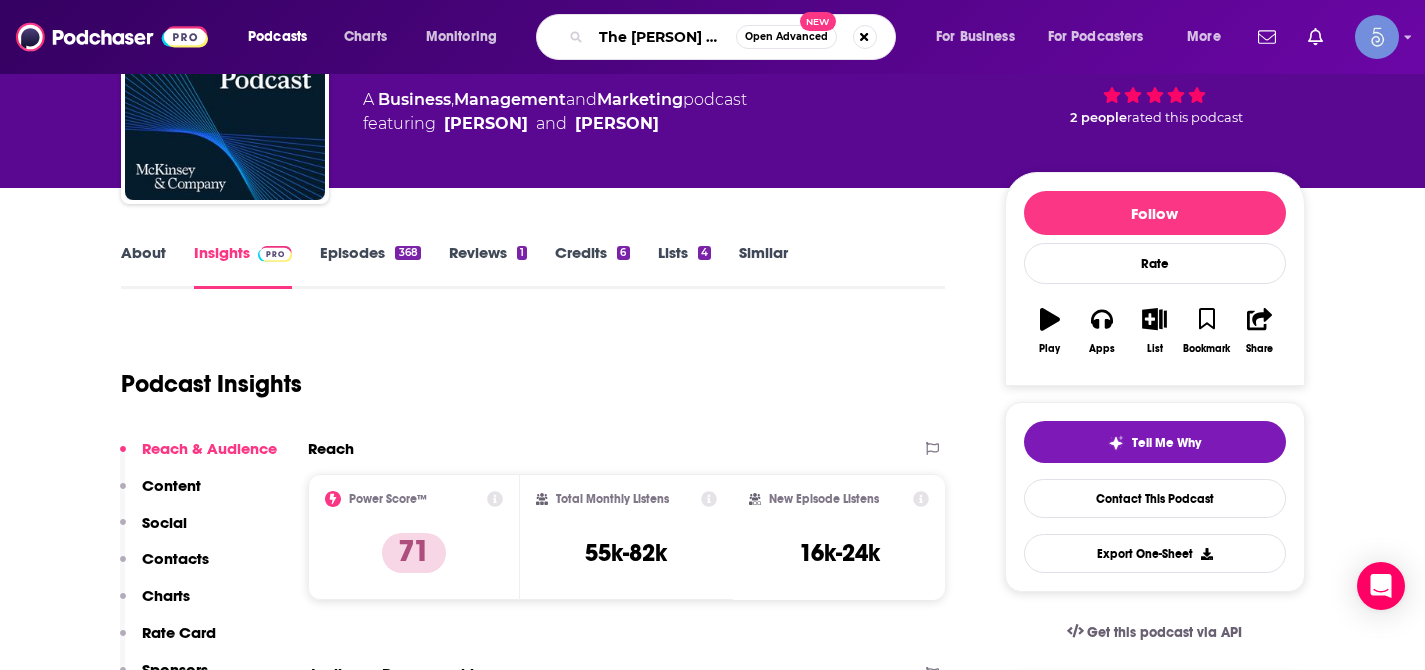 scroll, scrollTop: 0, scrollLeft: 35, axis: horizontal 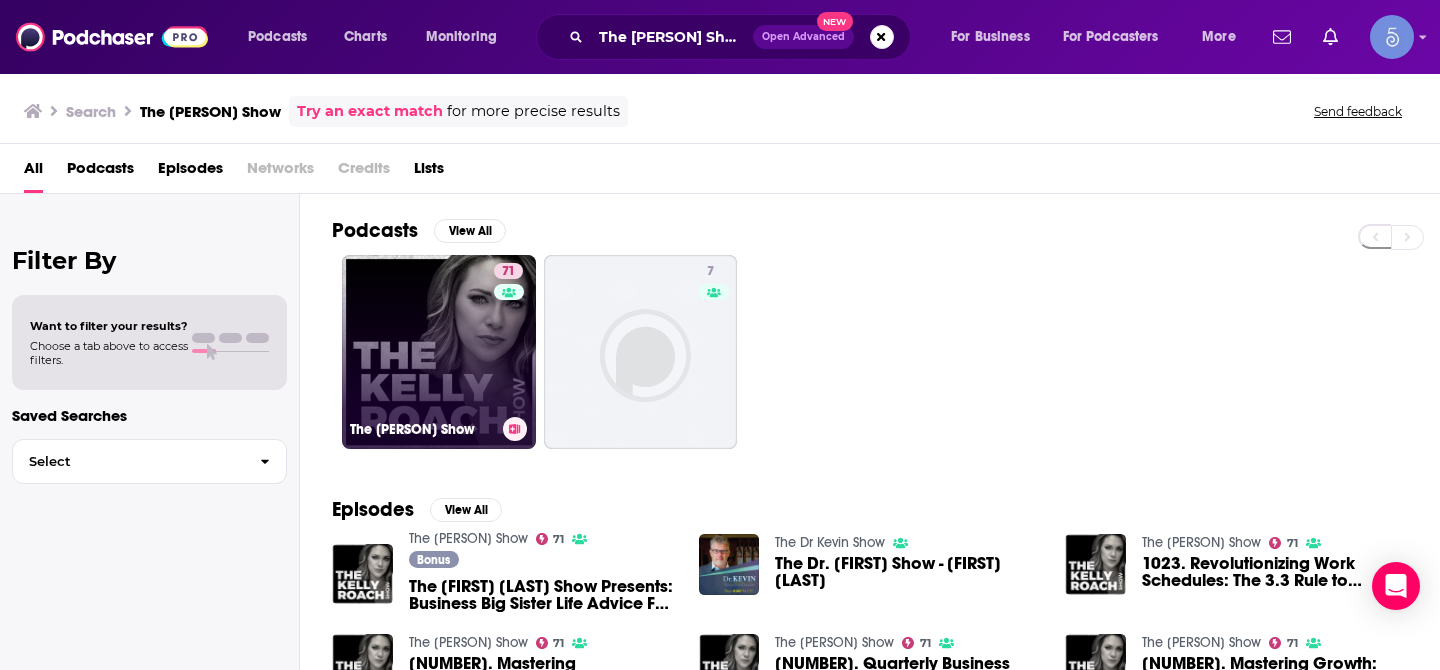 click on "71 The Kelly Roach Show" at bounding box center [439, 352] 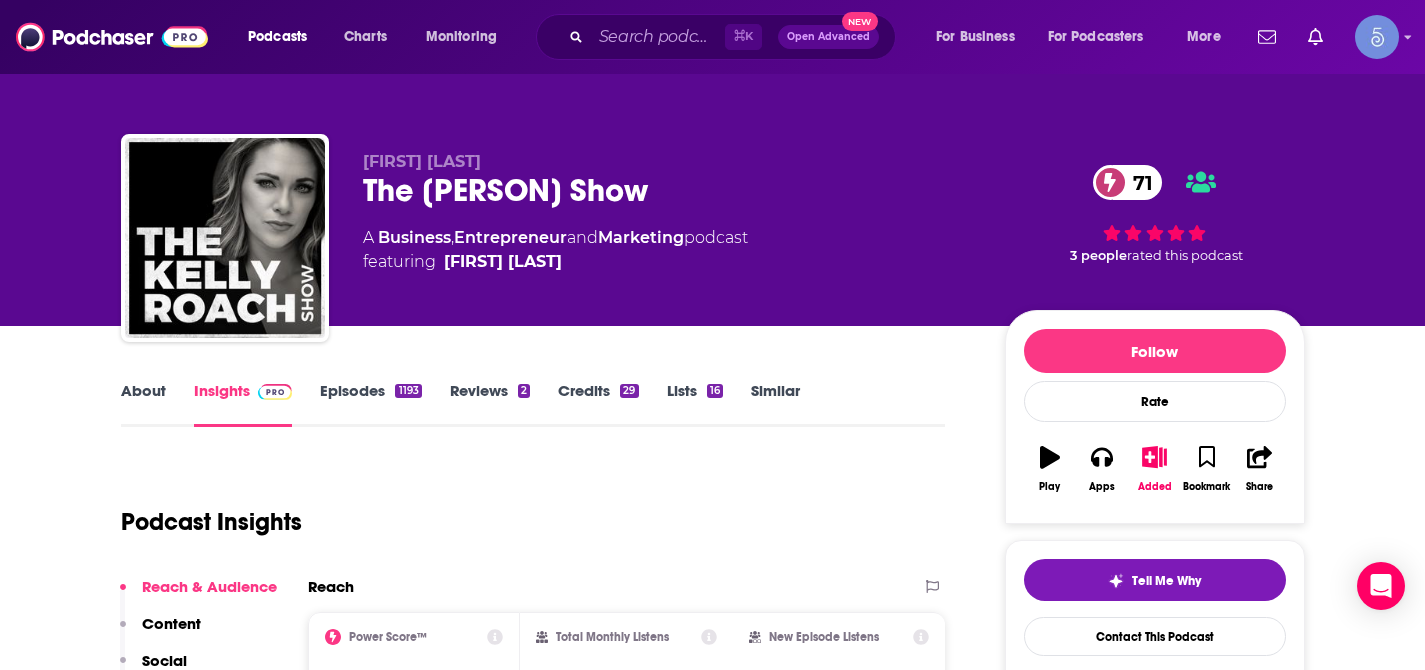 scroll, scrollTop: 82, scrollLeft: 0, axis: vertical 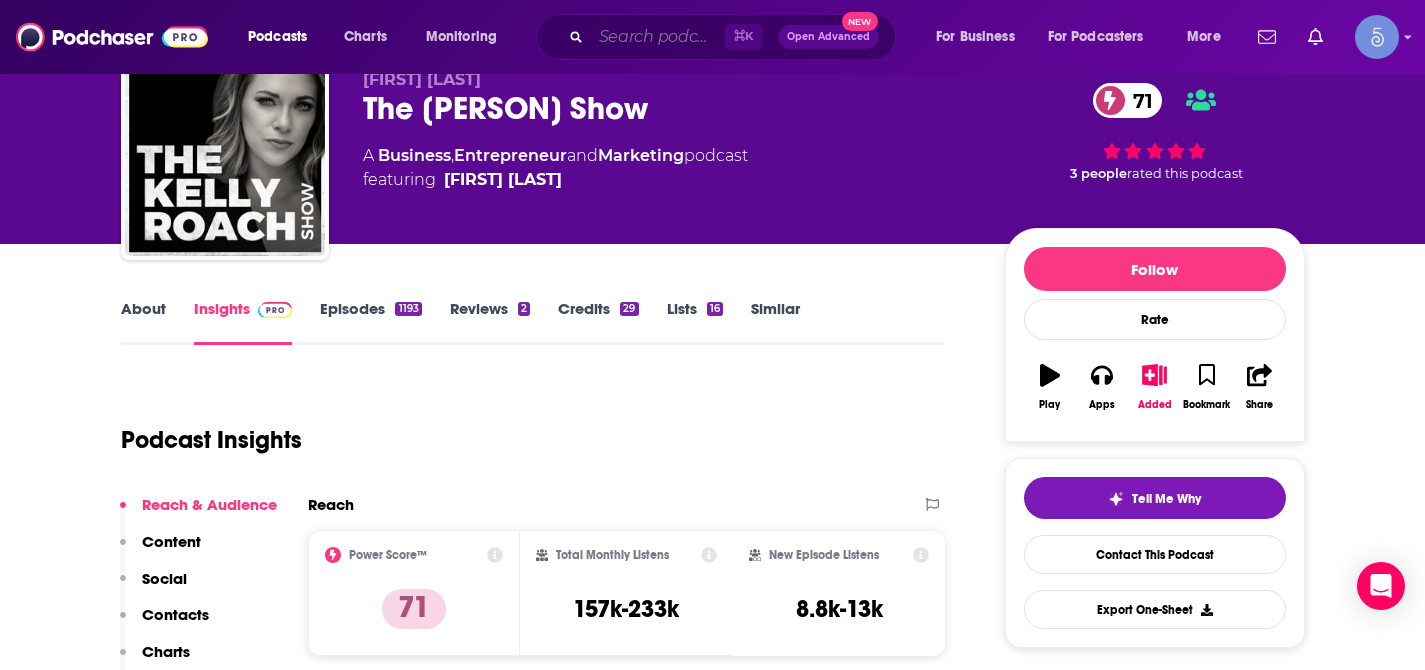click at bounding box center [658, 37] 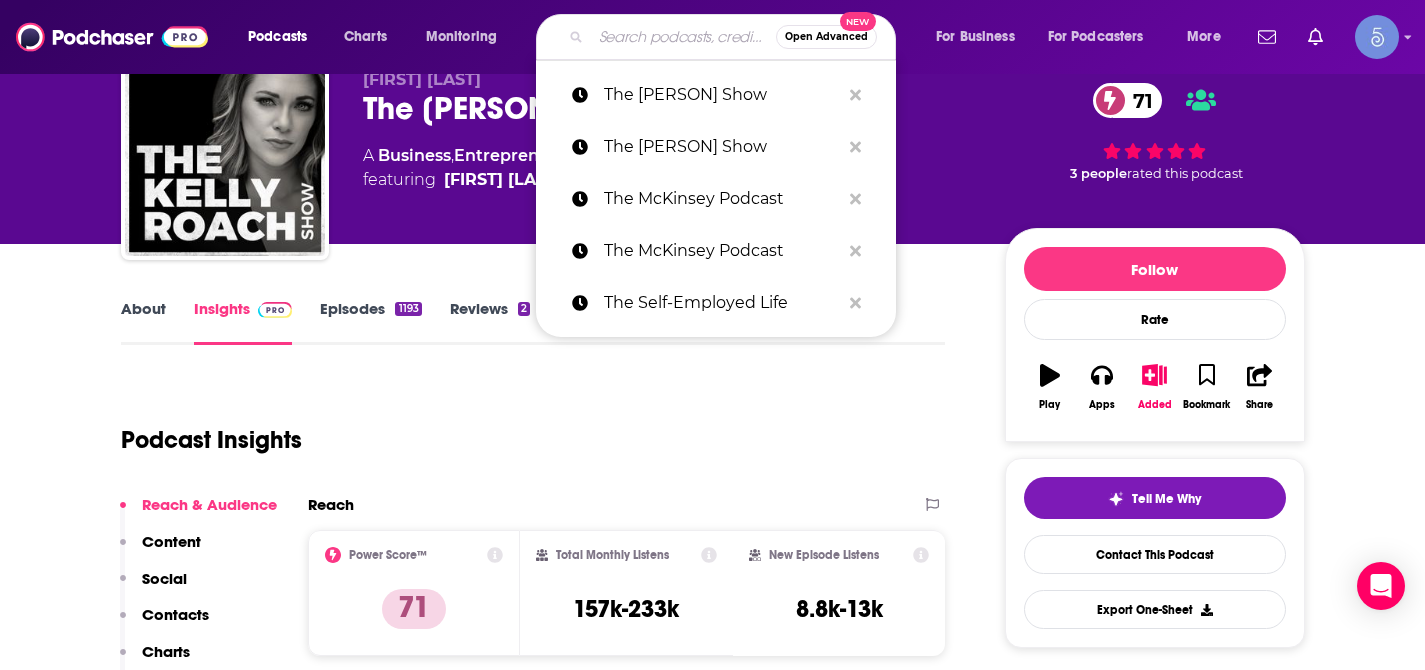 paste on "Marketing Smarts from MarketingProfs" 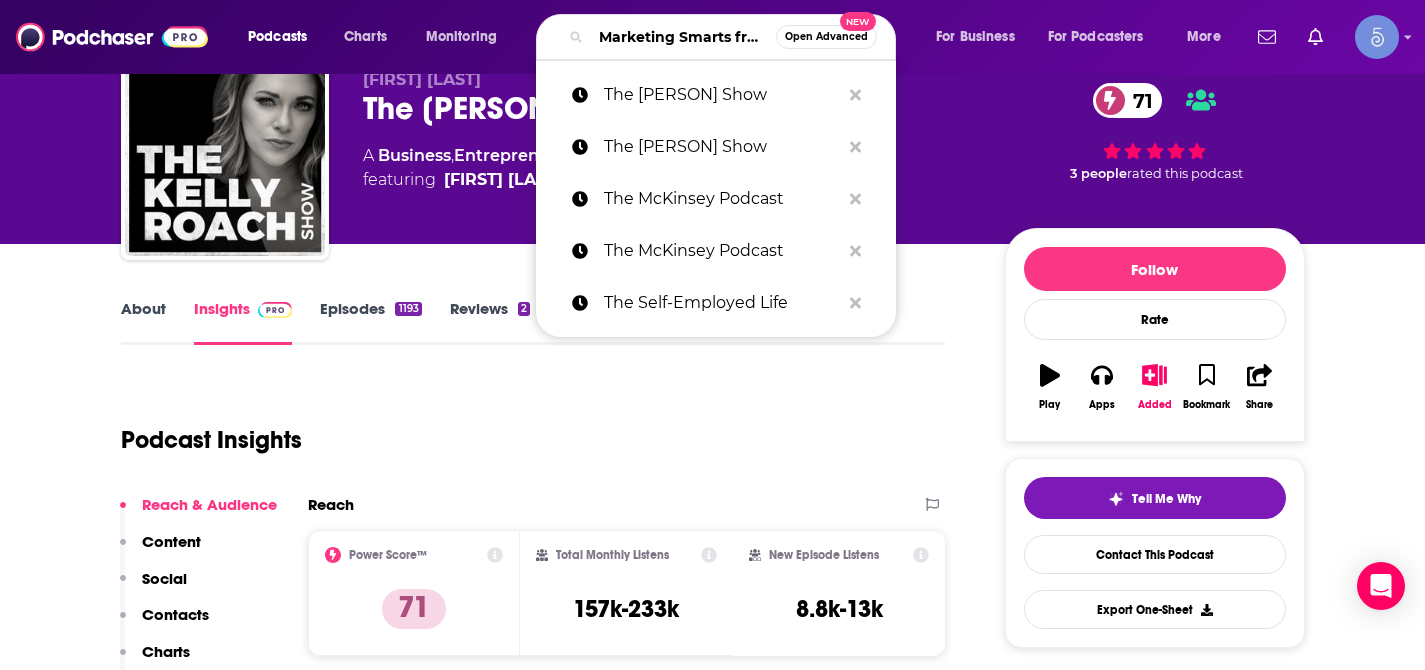scroll, scrollTop: 0, scrollLeft: 162, axis: horizontal 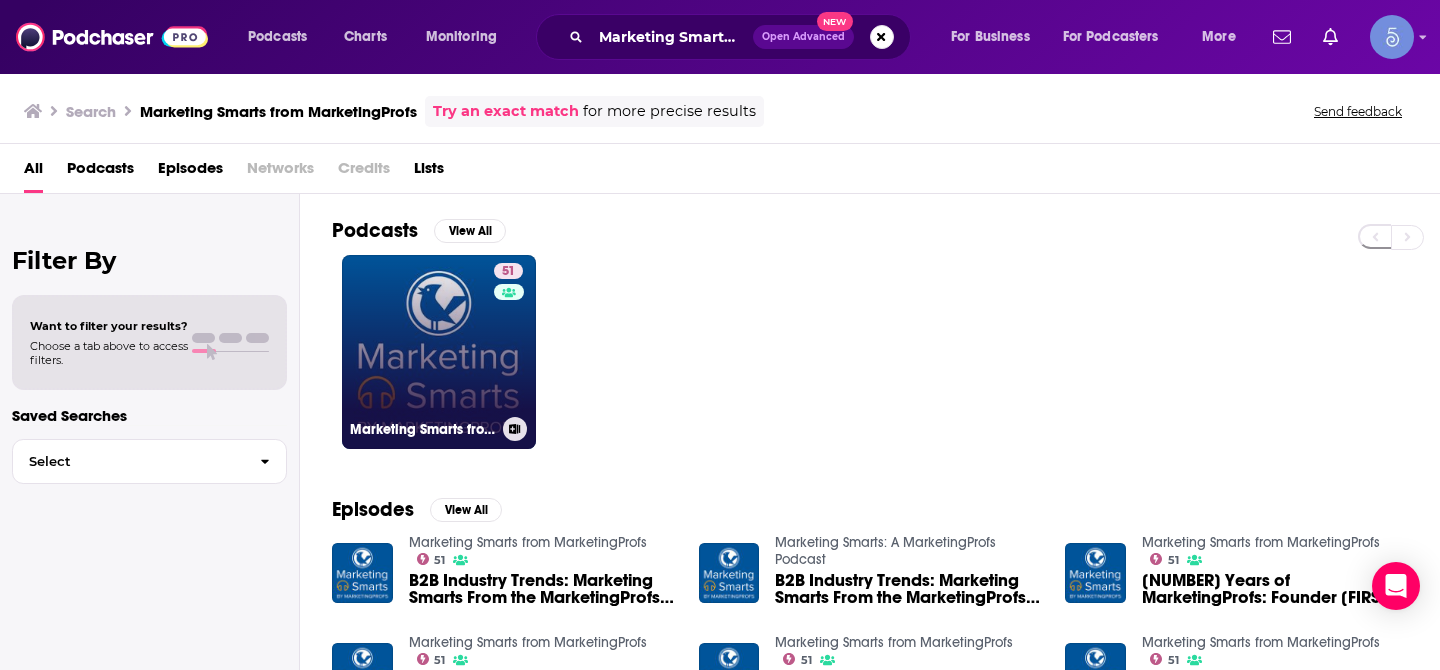 click on "51 Marketing Smarts from MarketingProfs" at bounding box center [439, 352] 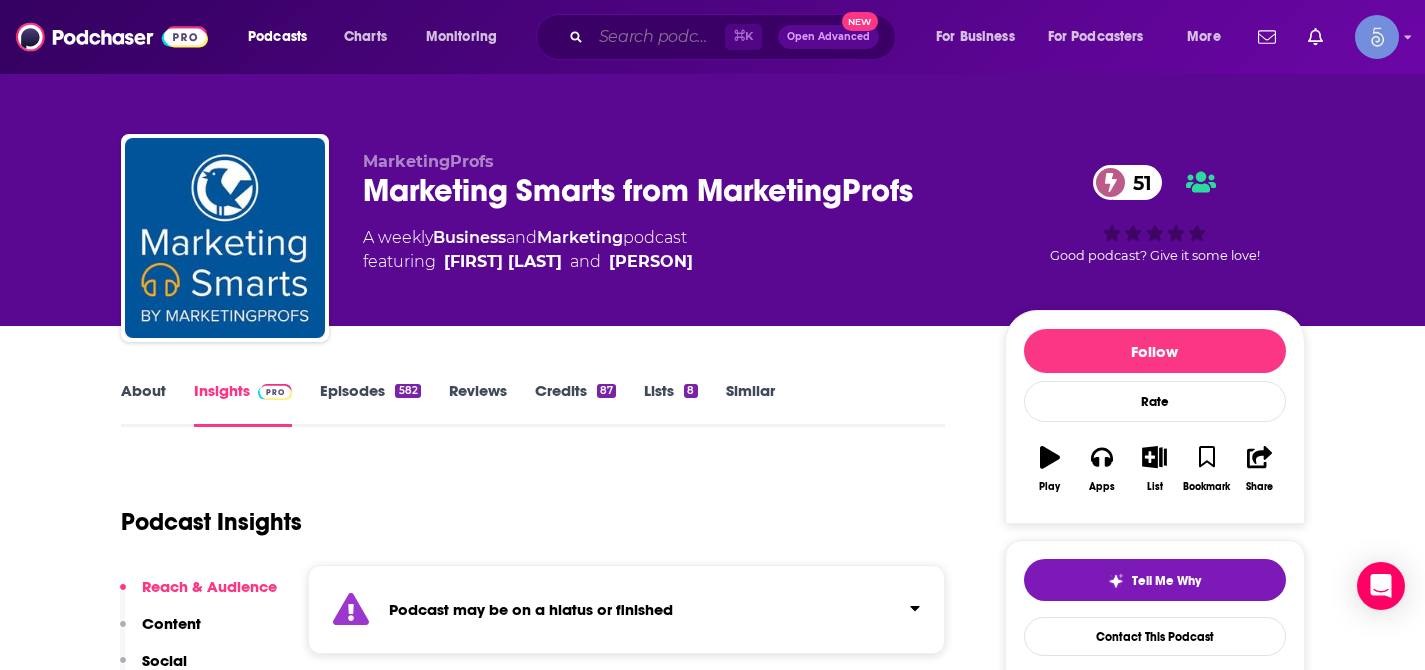 click at bounding box center [658, 37] 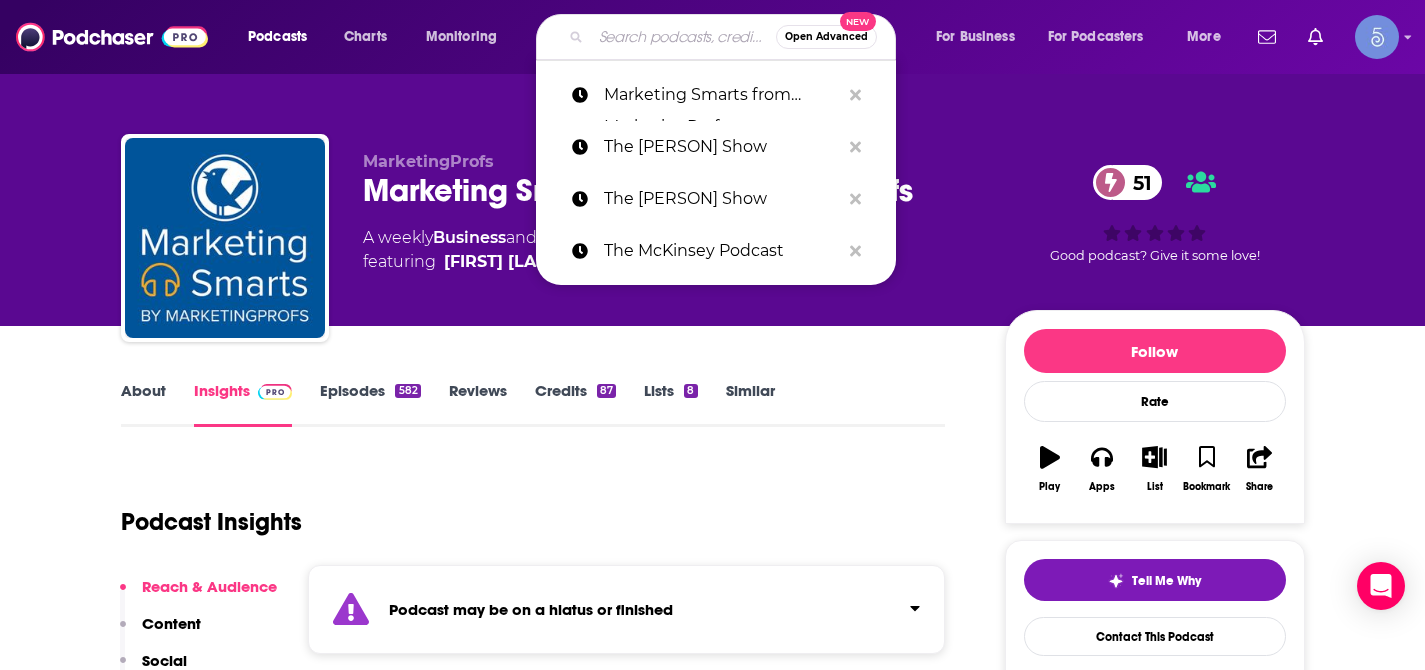 paste on "The Strategy Hour Podcast: Systems and Marketing for Service Based Businesses with Boss Project" 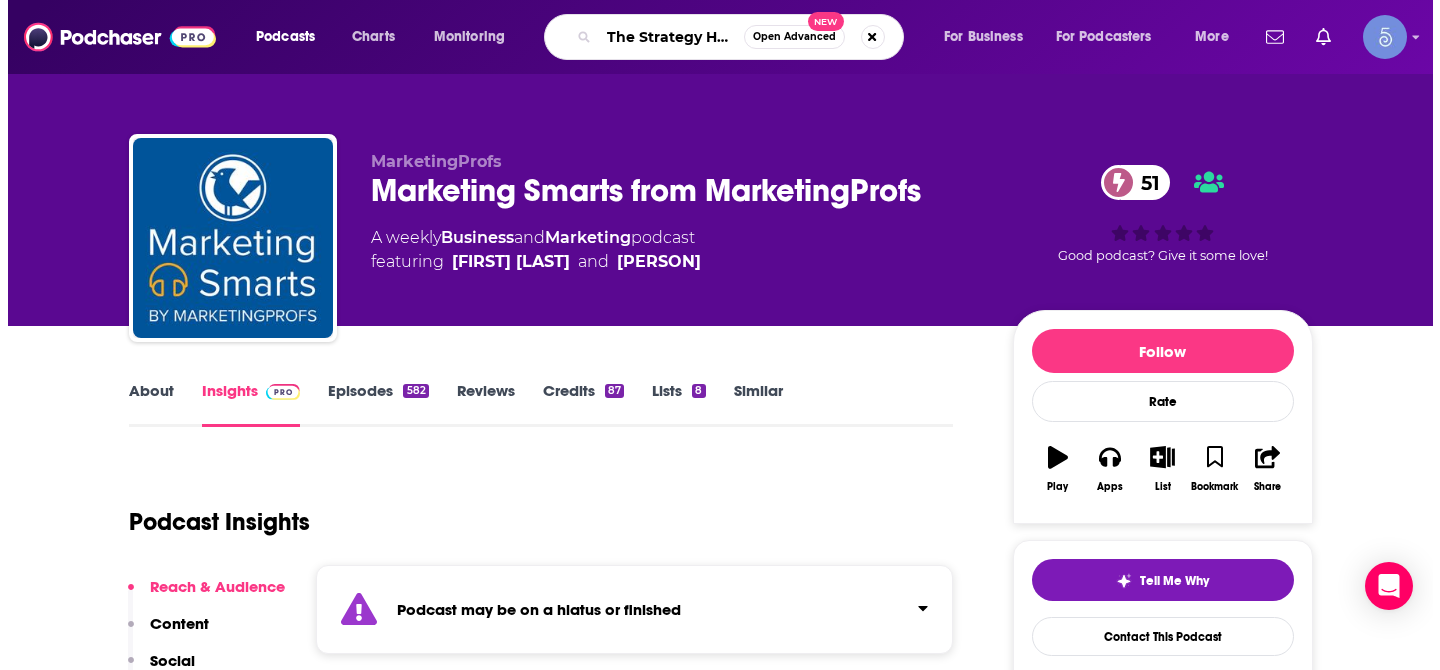 scroll, scrollTop: 0, scrollLeft: 600, axis: horizontal 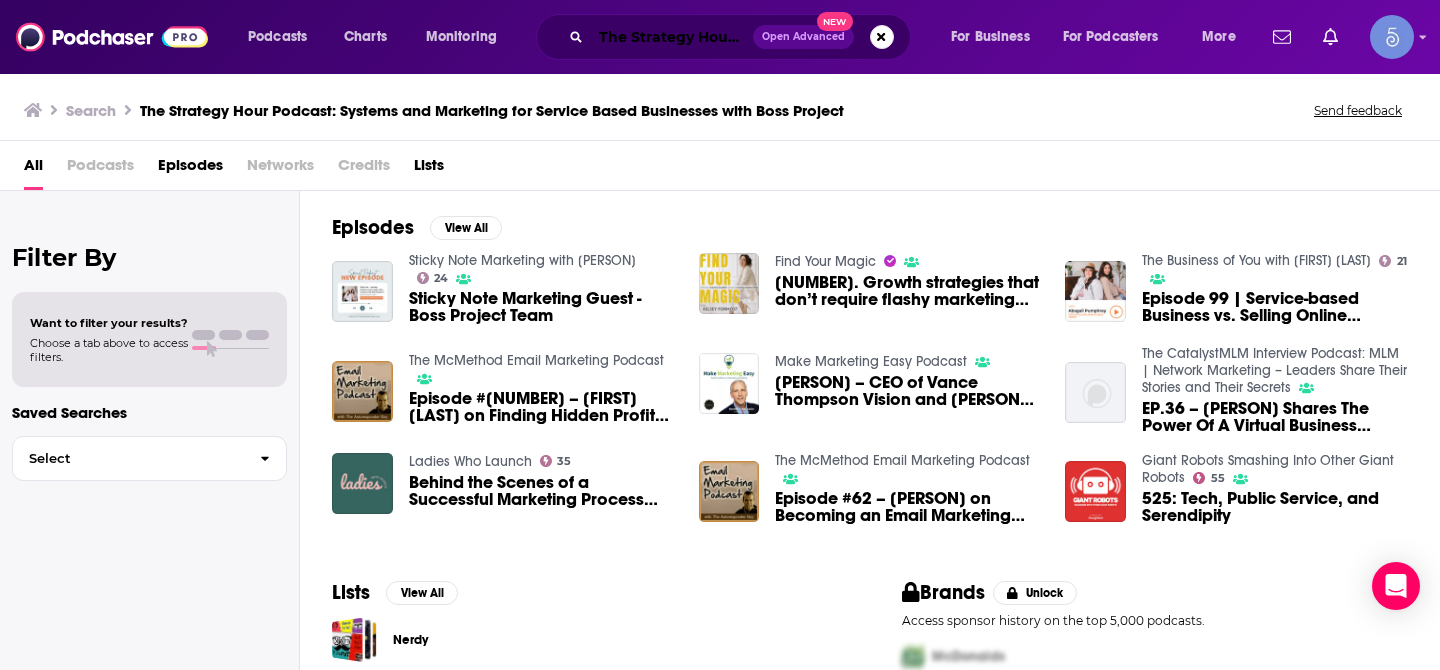 click on "The Strategy Hour Podcast: Systems and Marketing for Service Based Businesses with Boss Project" at bounding box center (672, 37) 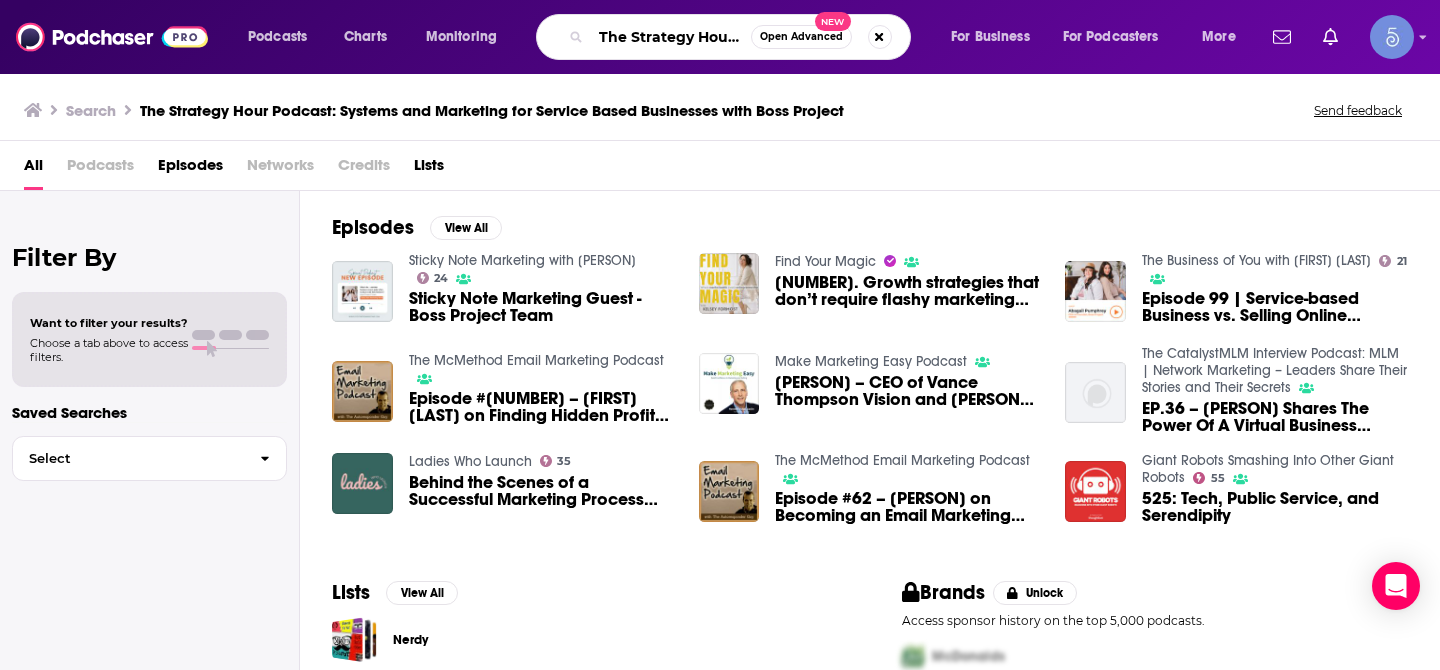 click on "The Strategy Hour Podcast: Systems and Marketing for Service Based Businesses with Boss Project" at bounding box center [671, 37] 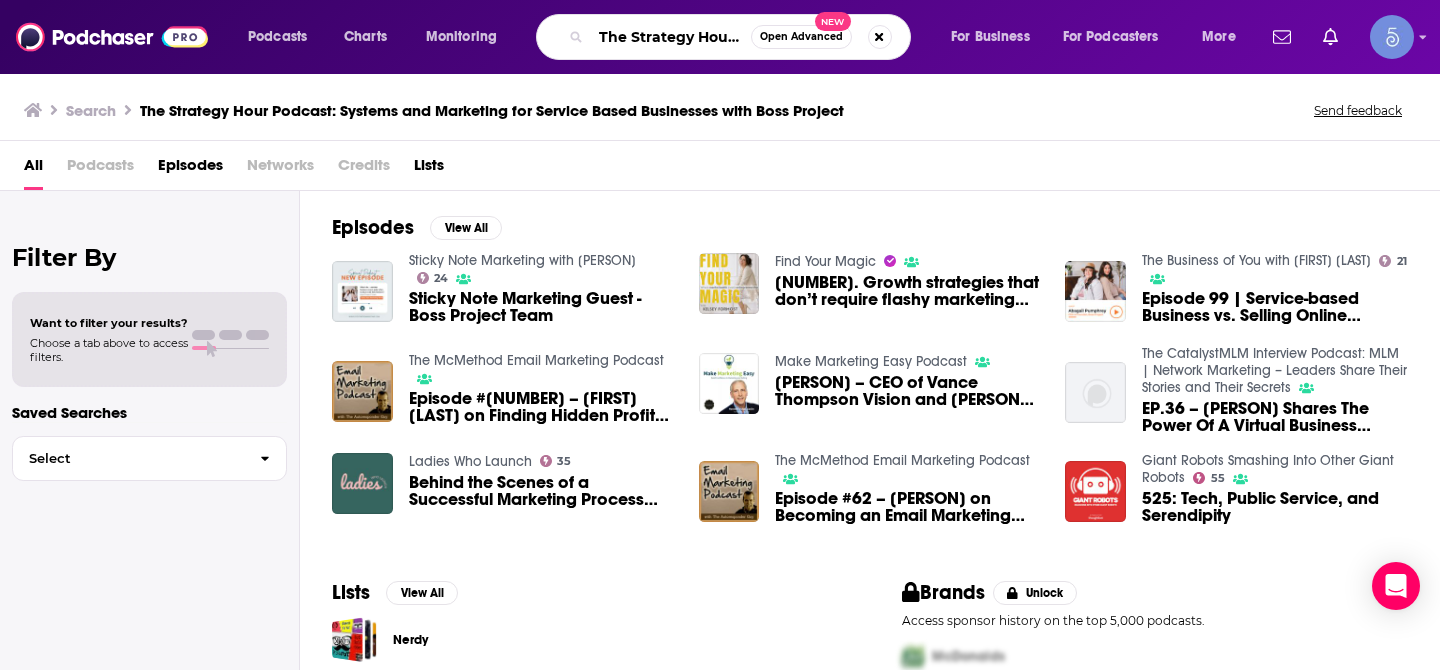 paste 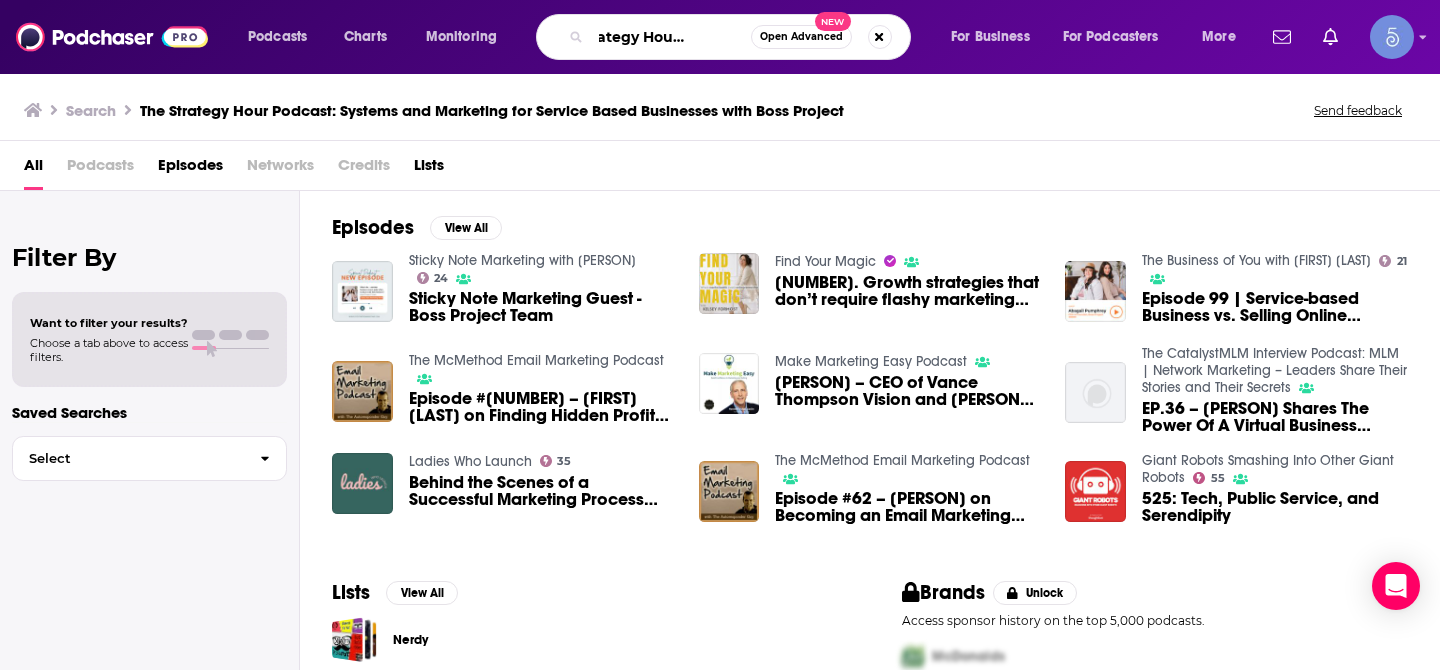 type on "The Strategy Hour Podcast" 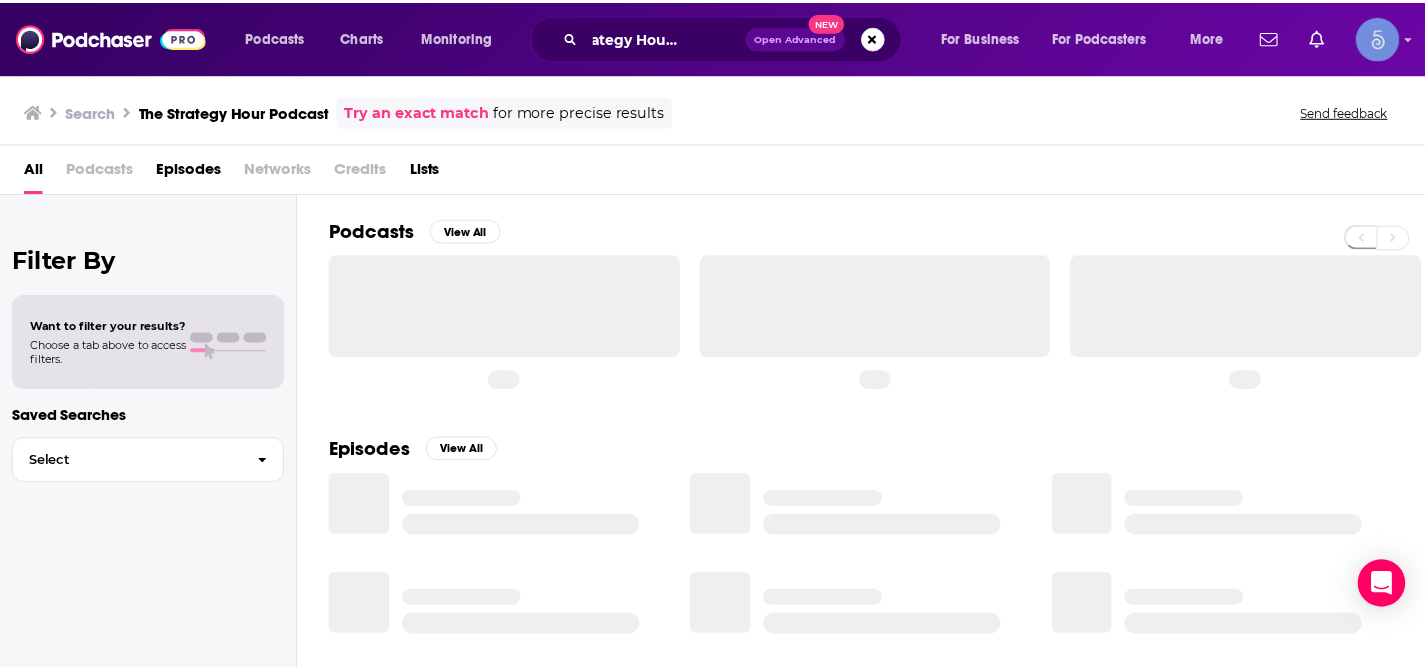 scroll, scrollTop: 0, scrollLeft: 0, axis: both 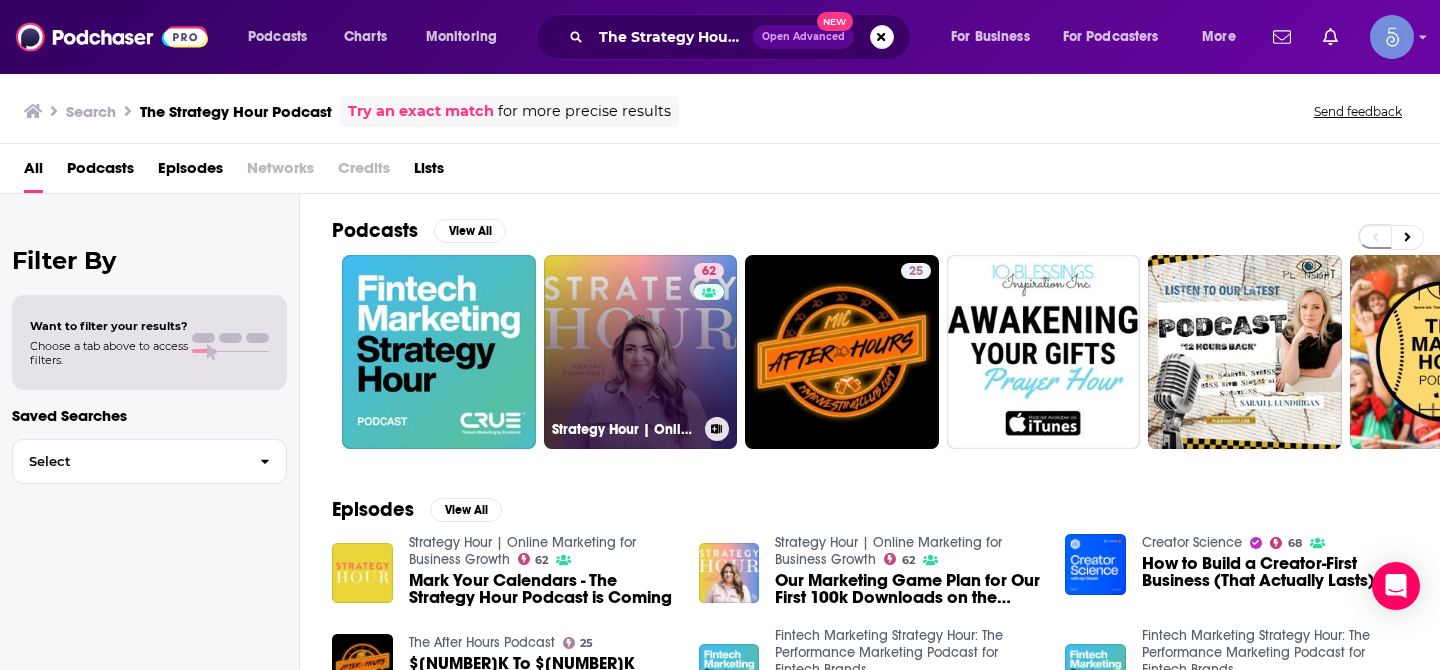 click on "62 Strategy Hour | Online Marketing for Business Growth" at bounding box center (641, 352) 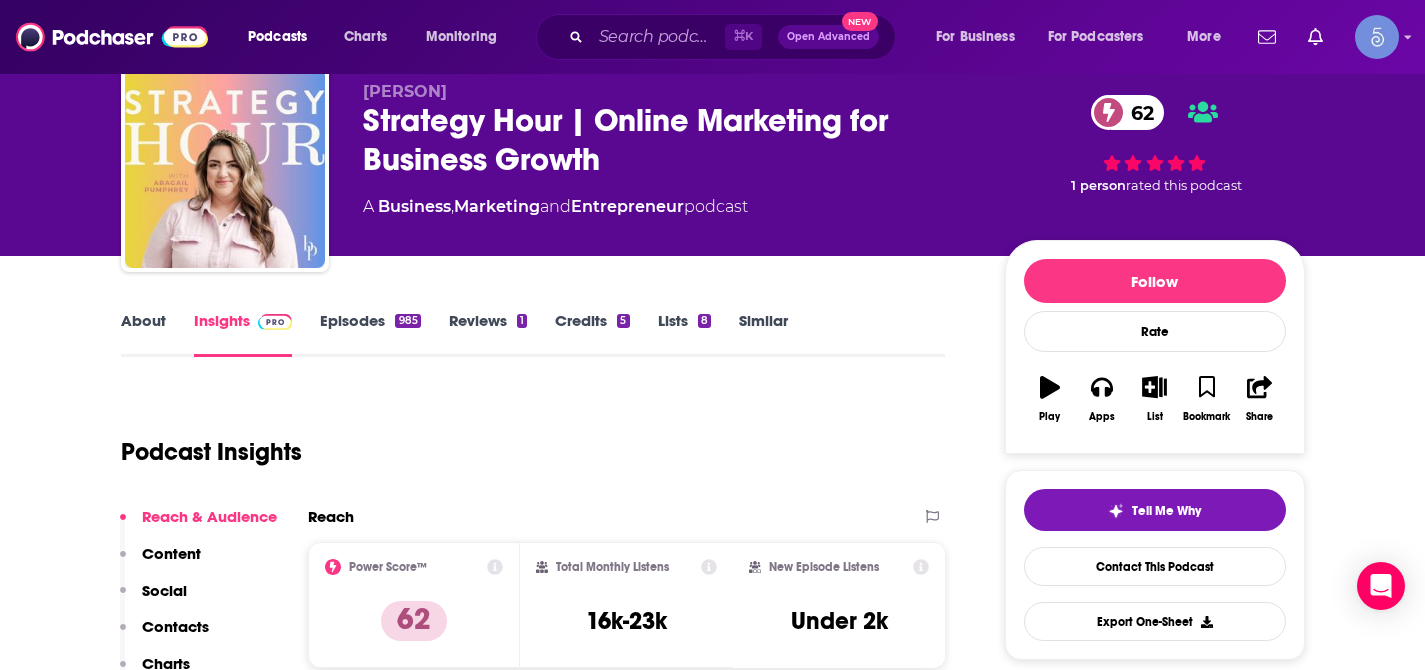 scroll, scrollTop: 84, scrollLeft: 0, axis: vertical 